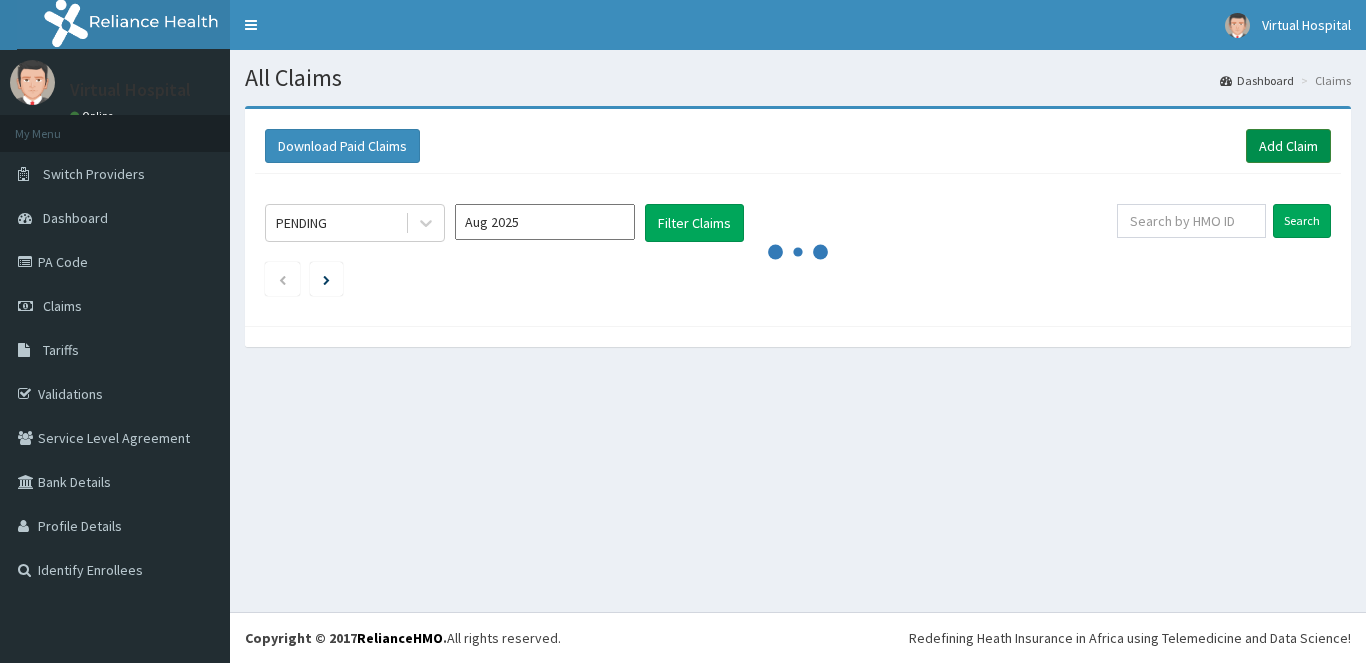 scroll, scrollTop: 0, scrollLeft: 0, axis: both 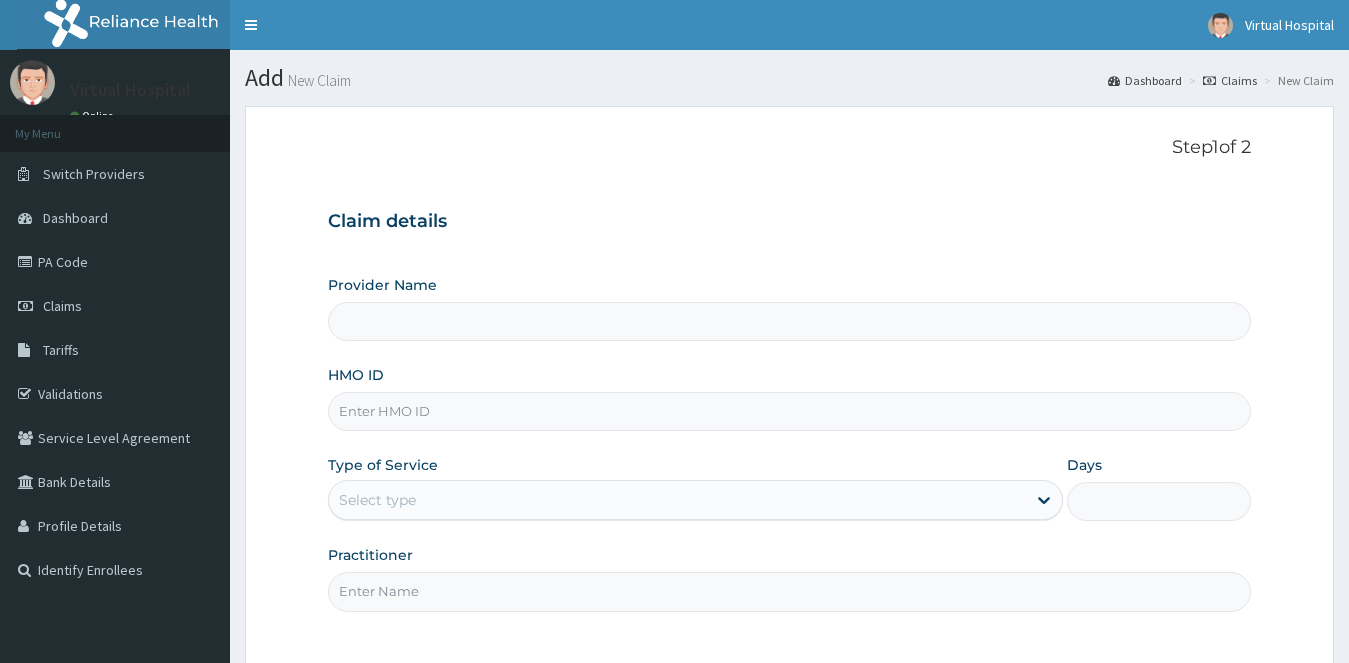 drag, startPoint x: 0, startPoint y: 0, endPoint x: 466, endPoint y: 406, distance: 618.055 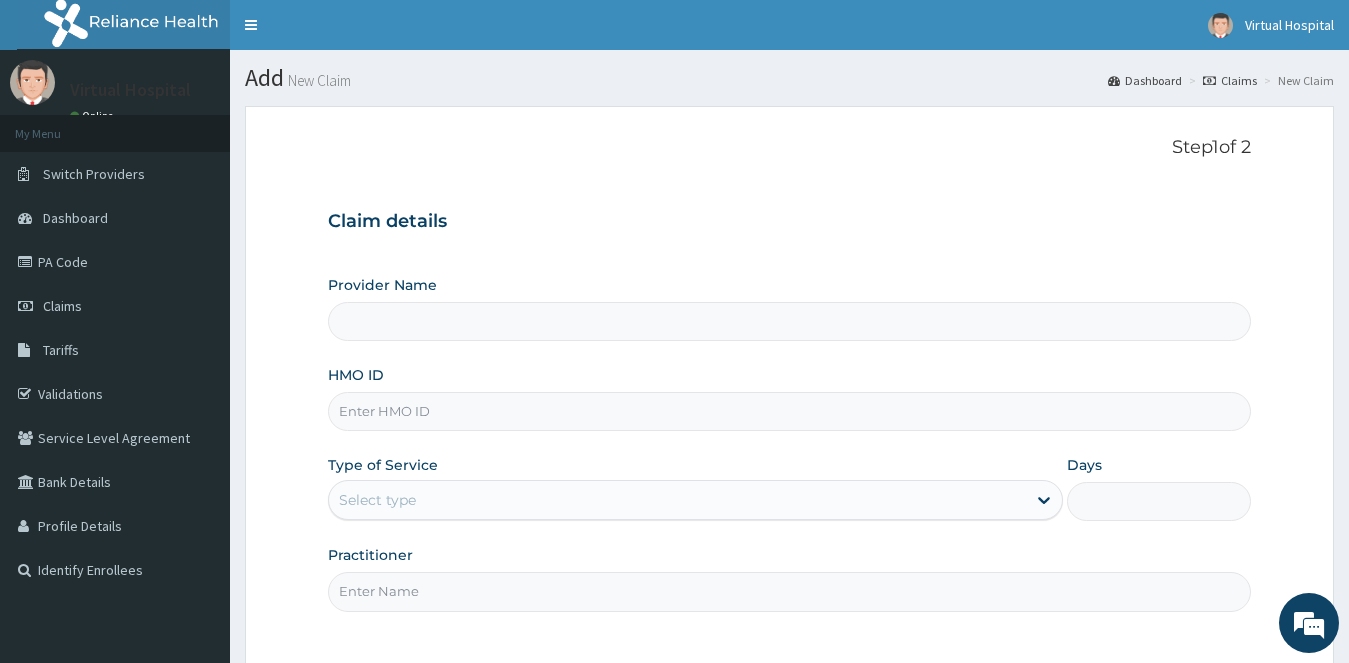 paste on "IFP/10081/A" 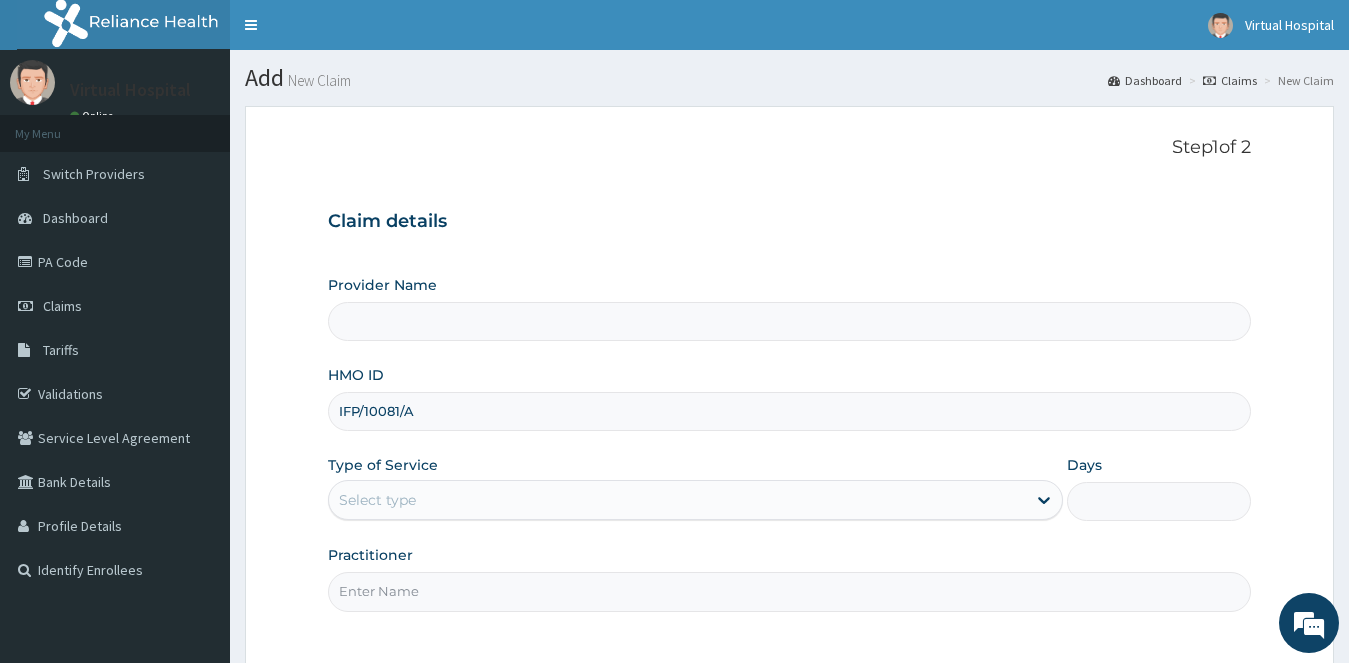 type on "Virtual Hospital" 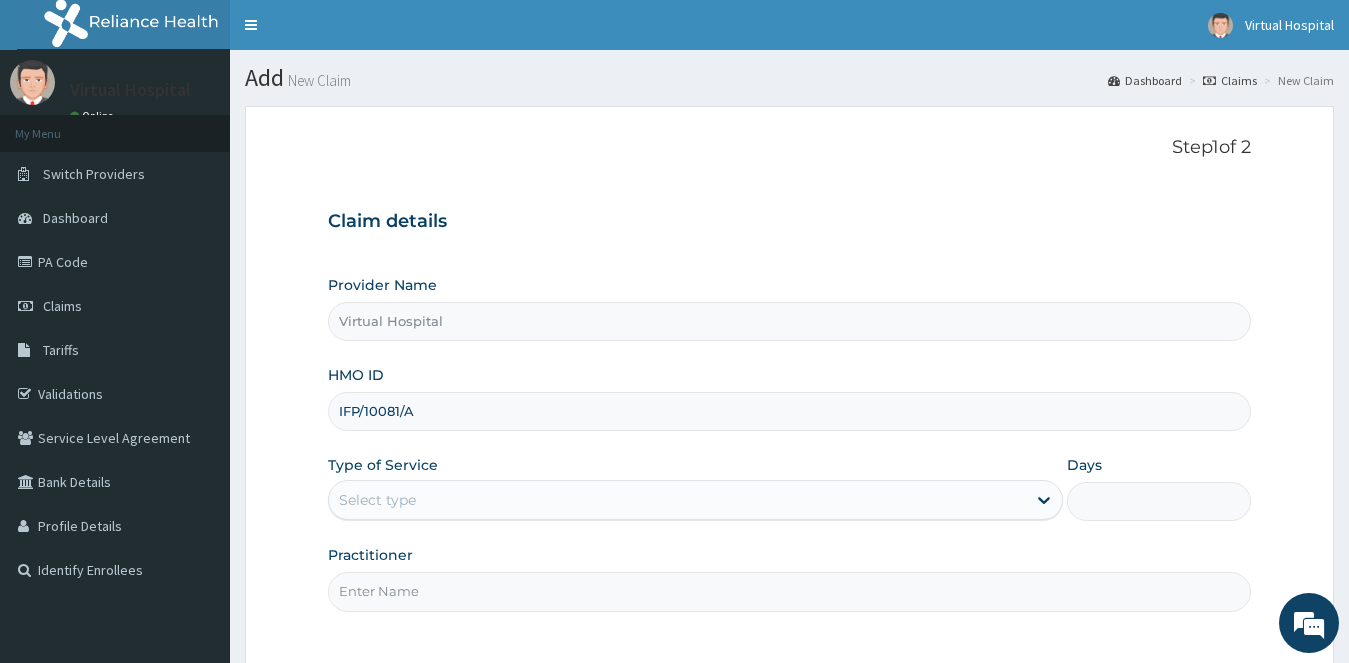 type on "IFP/10081/A" 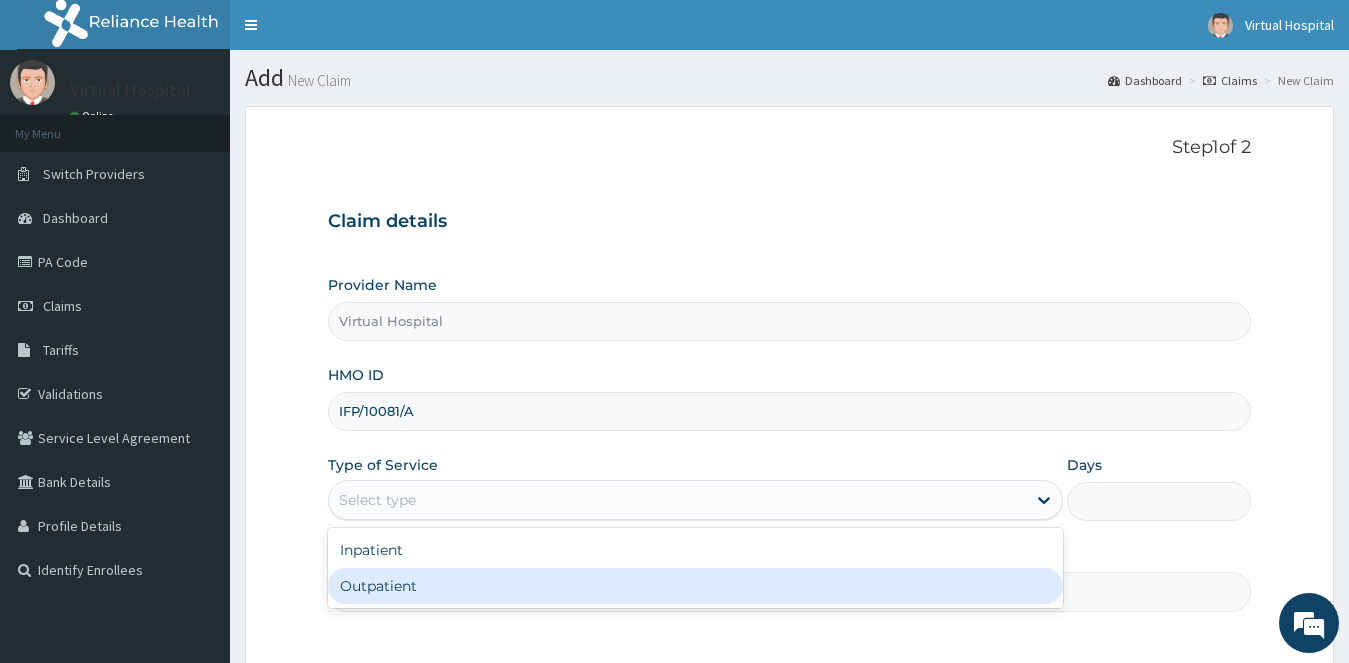 click on "Outpatient" at bounding box center [696, 586] 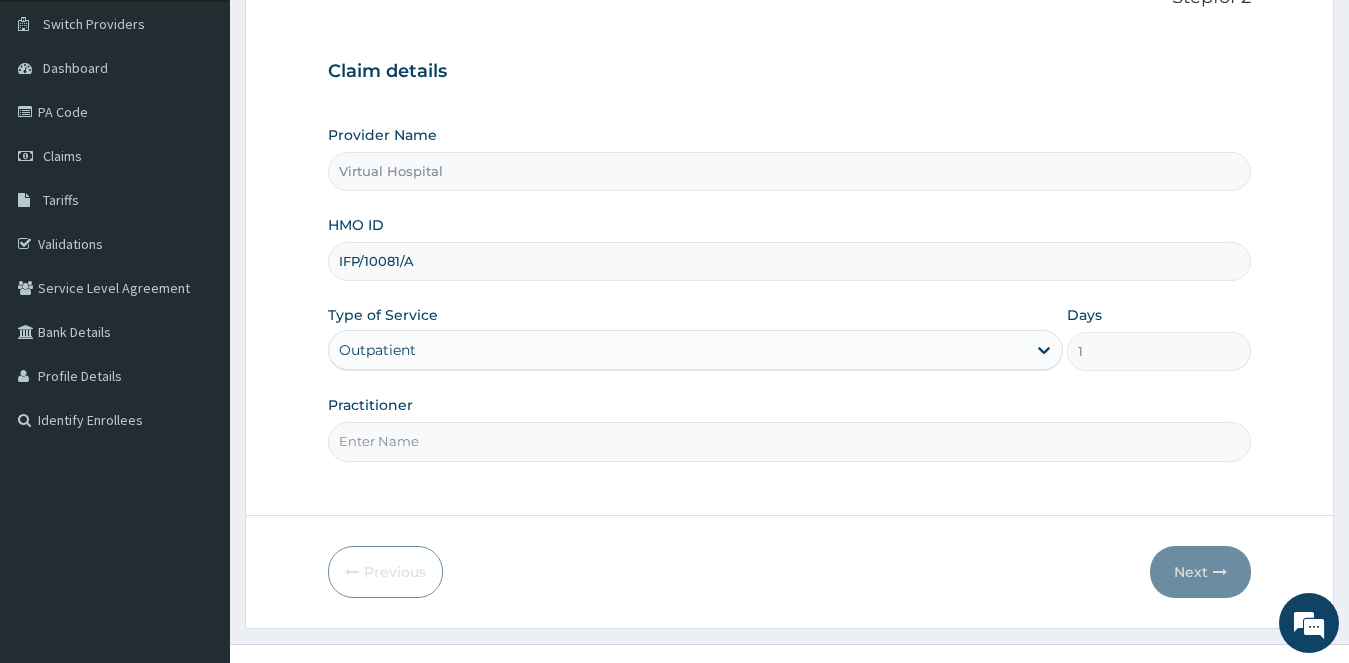scroll, scrollTop: 182, scrollLeft: 0, axis: vertical 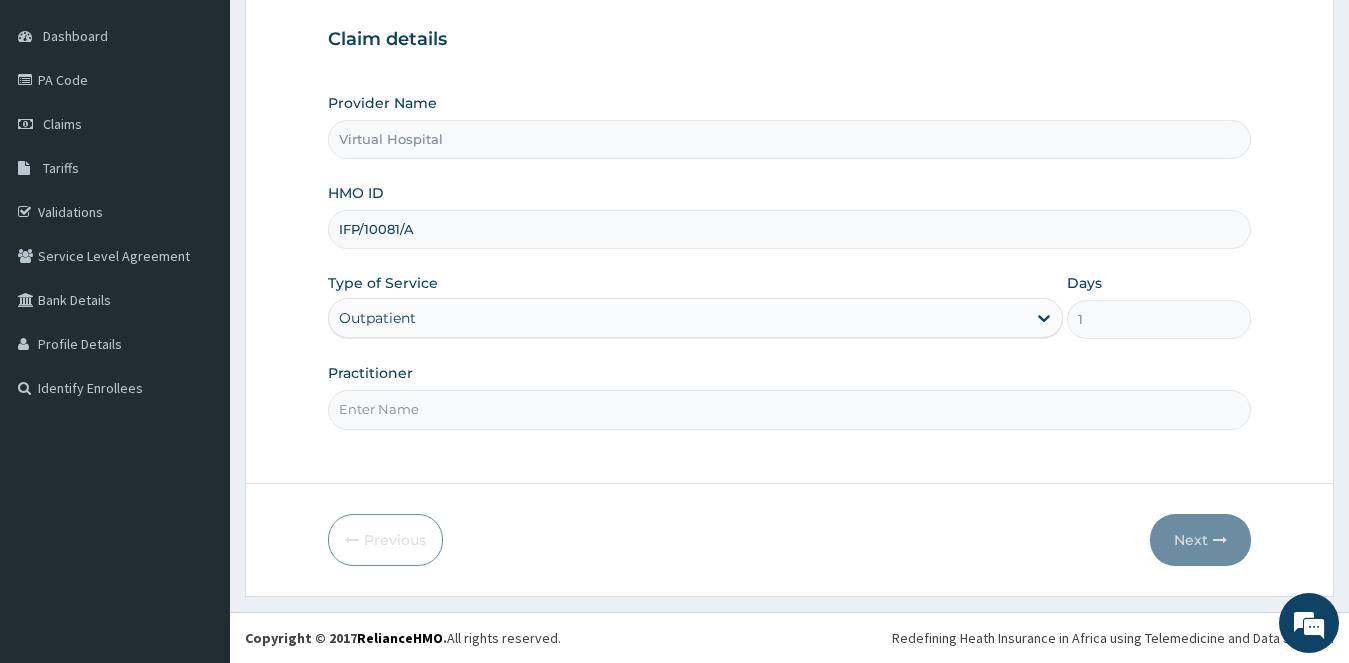 click on "Practitioner" at bounding box center [790, 409] 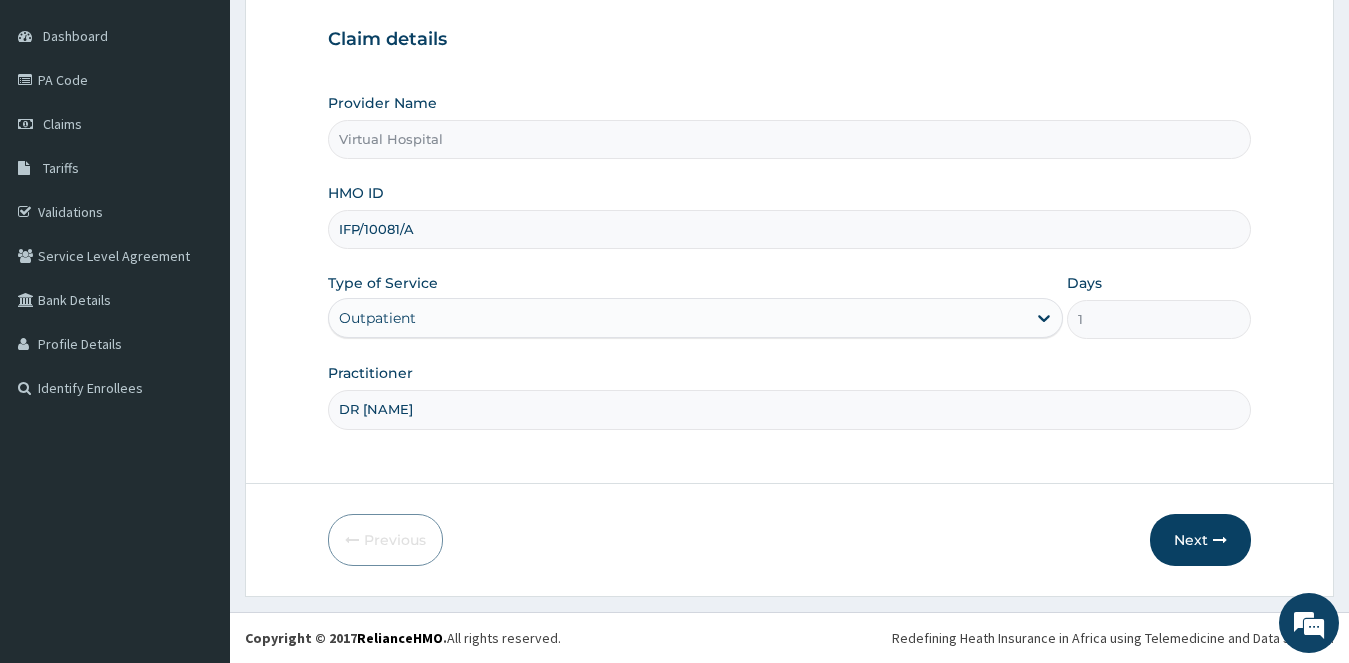 type on "DR [NAME]" 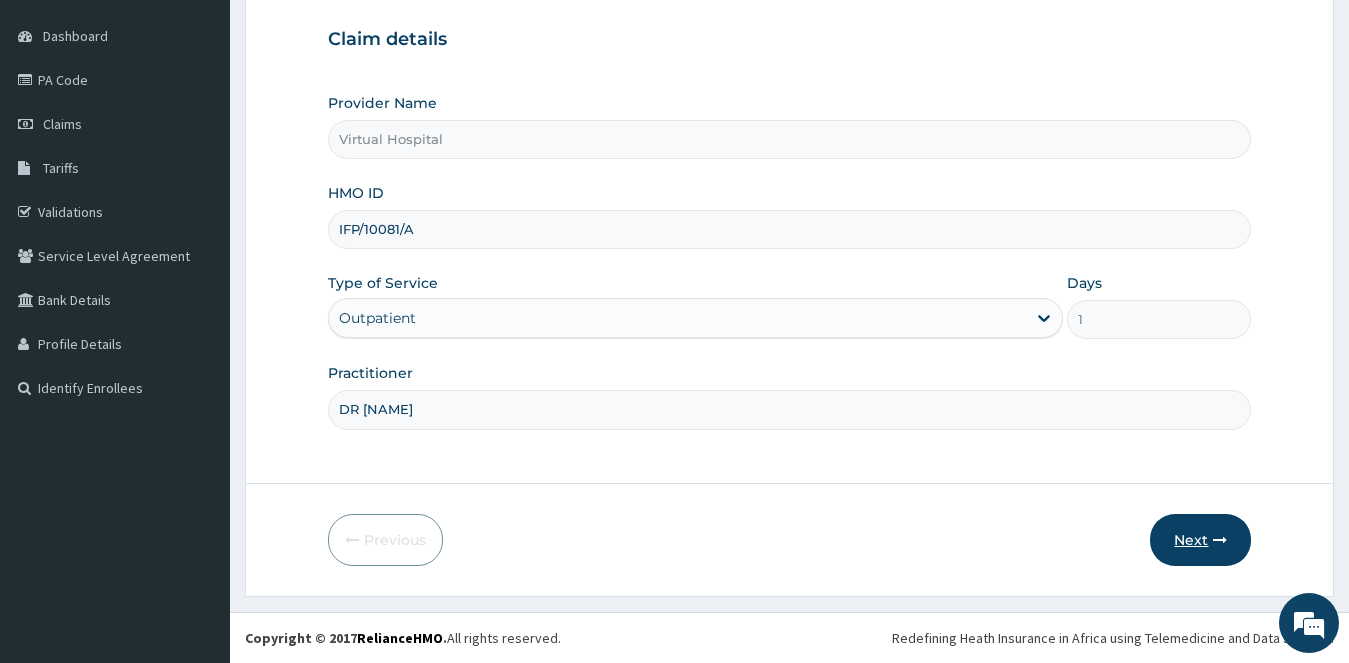 click on "Next" at bounding box center [1200, 540] 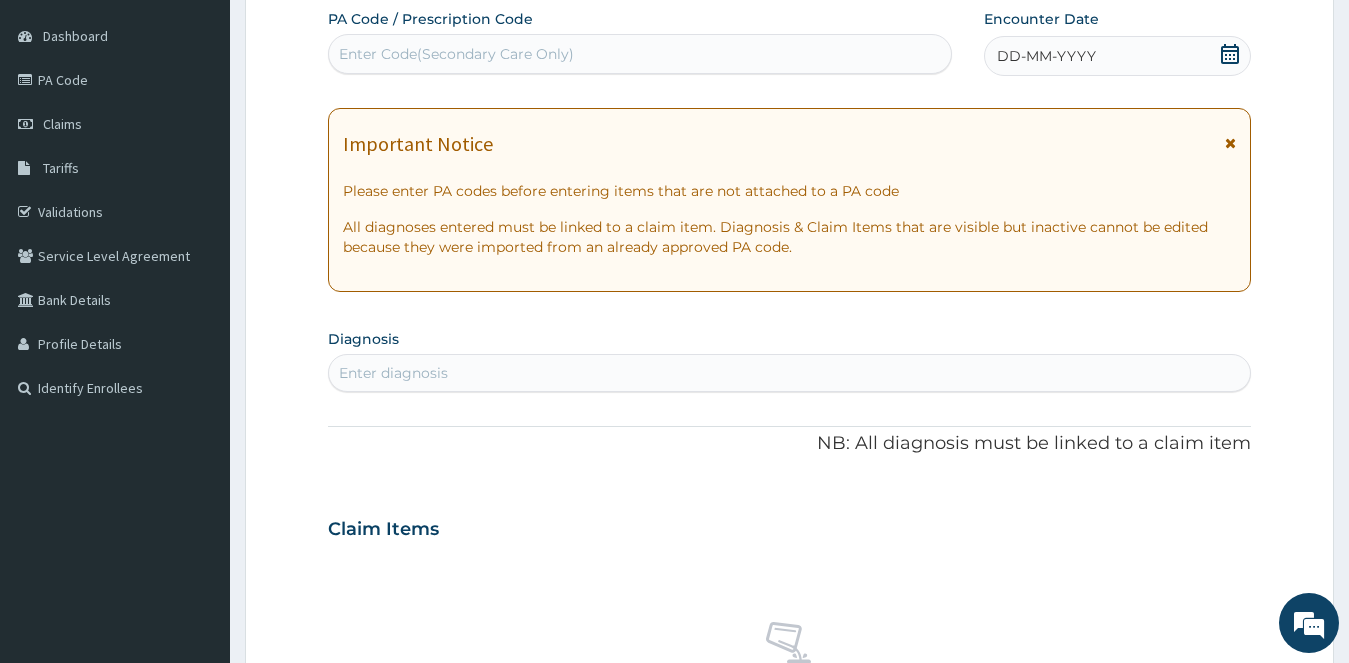 scroll, scrollTop: 0, scrollLeft: 0, axis: both 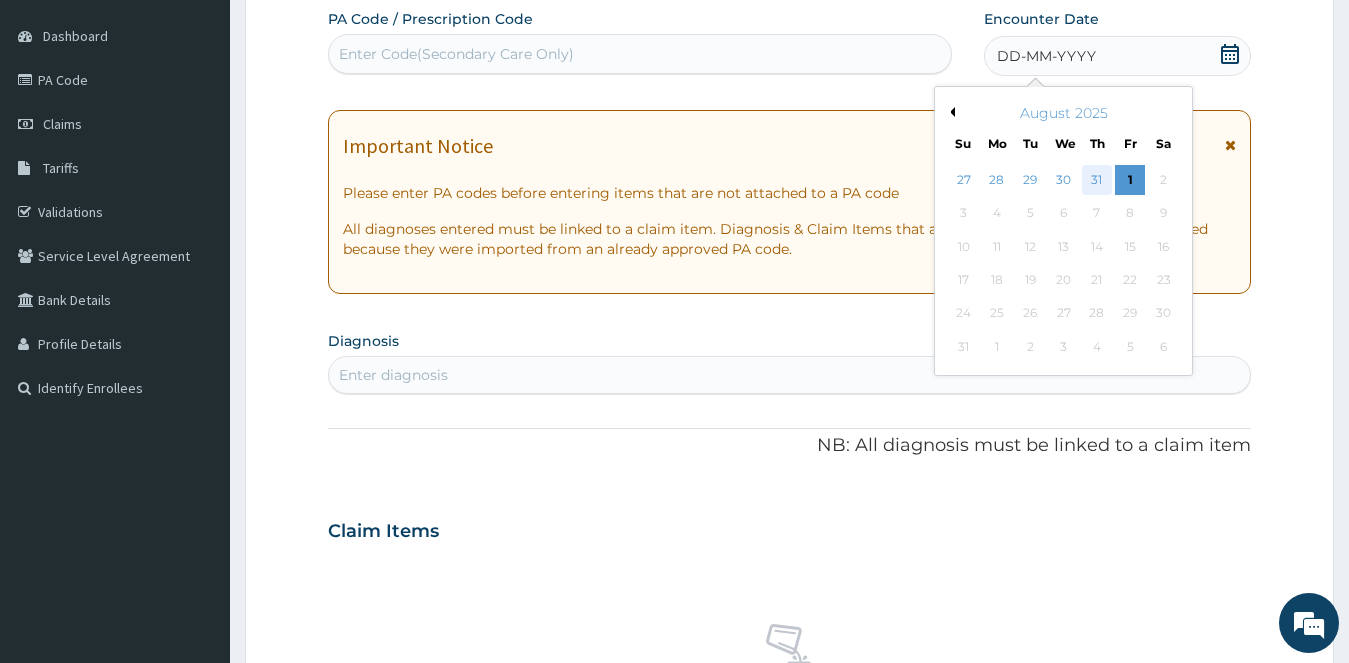 click on "31" at bounding box center (1097, 180) 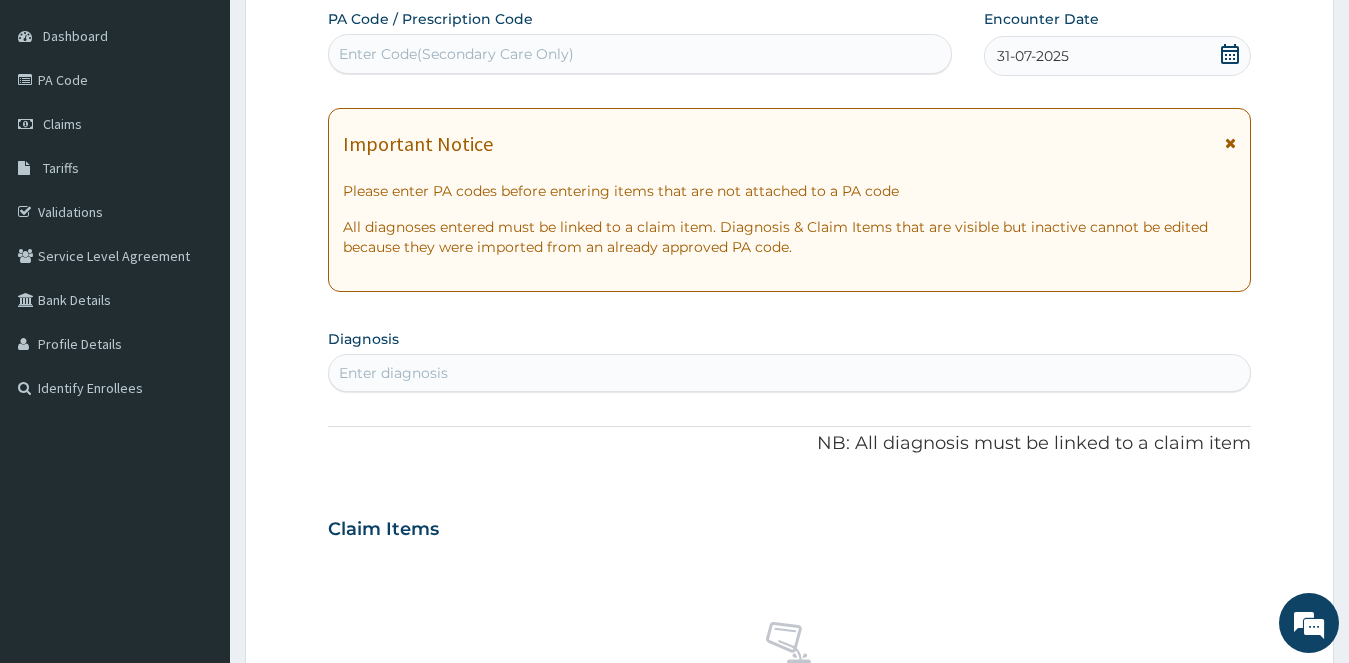 click on "Enter diagnosis" at bounding box center (790, 373) 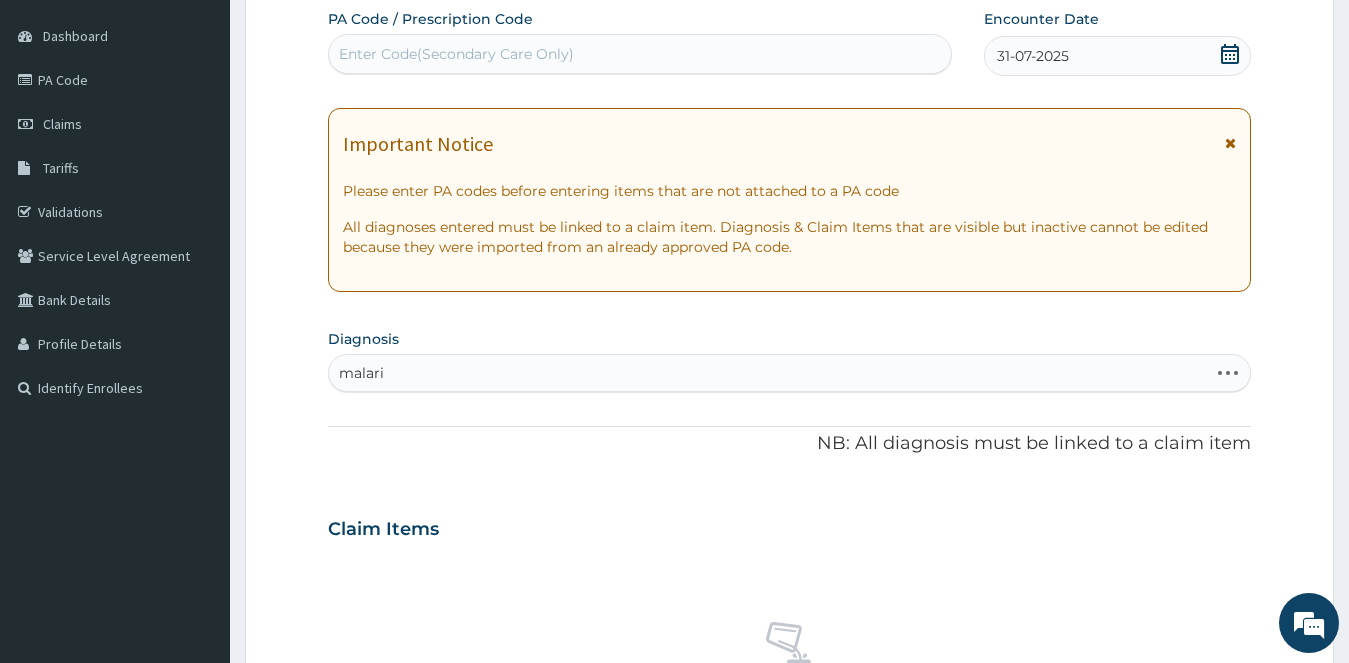 type on "malaria" 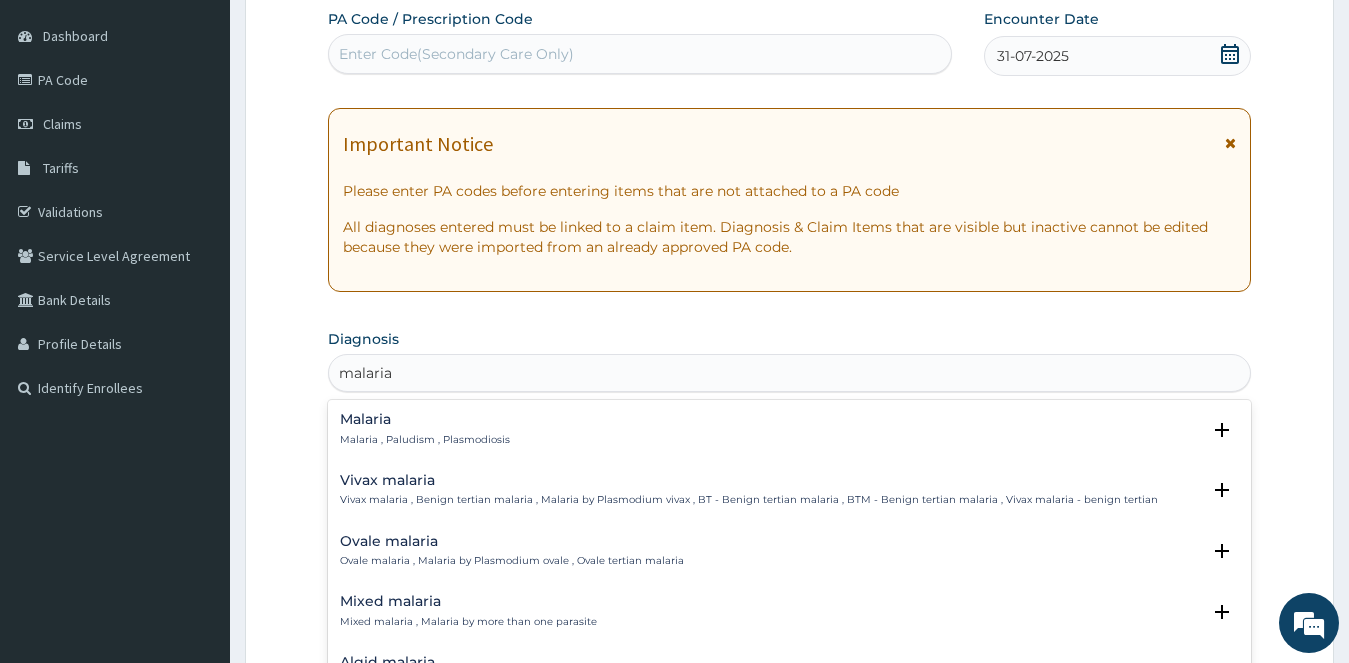 click on "Malaria , Paludism , Plasmodiosis" at bounding box center [425, 440] 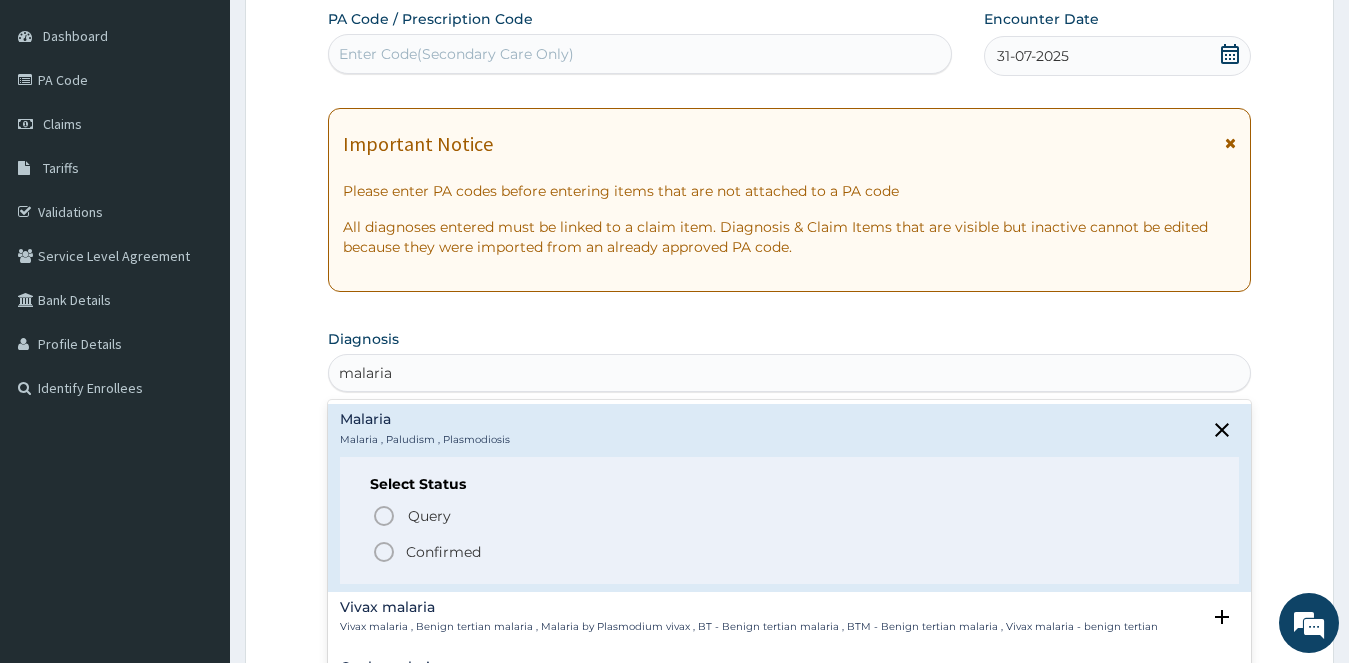 click 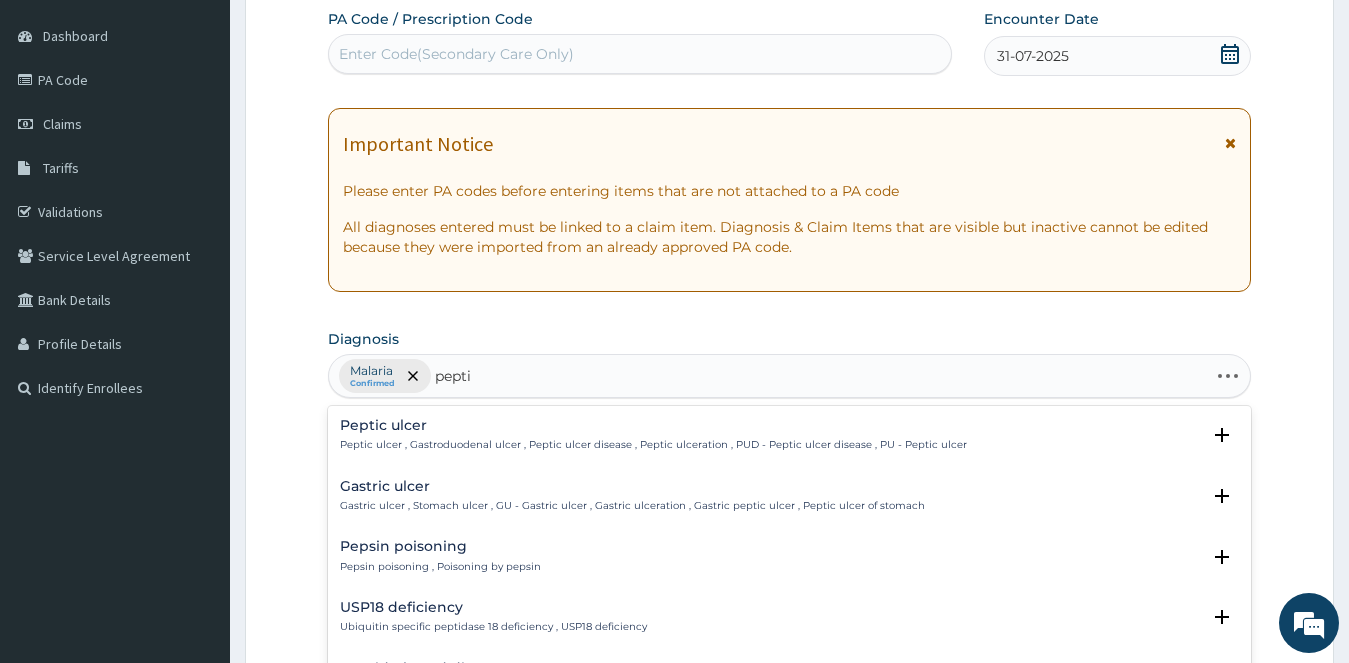 type on "peptic" 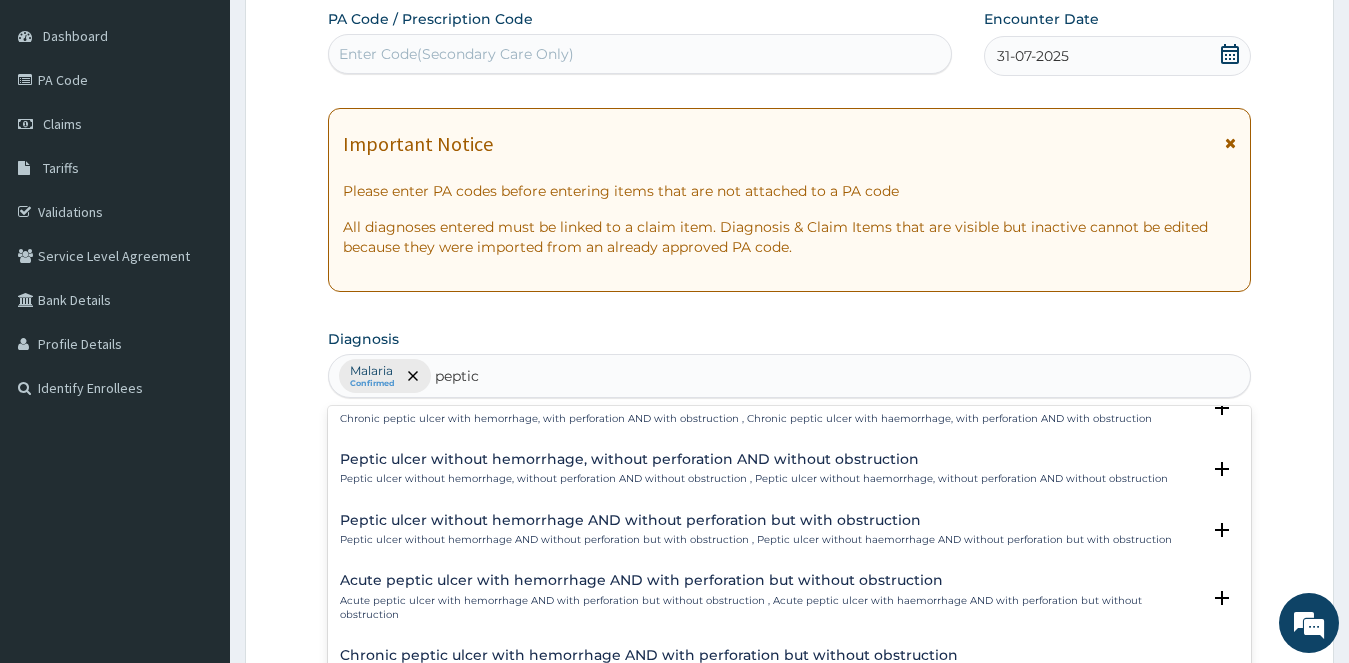 scroll, scrollTop: 2813, scrollLeft: 0, axis: vertical 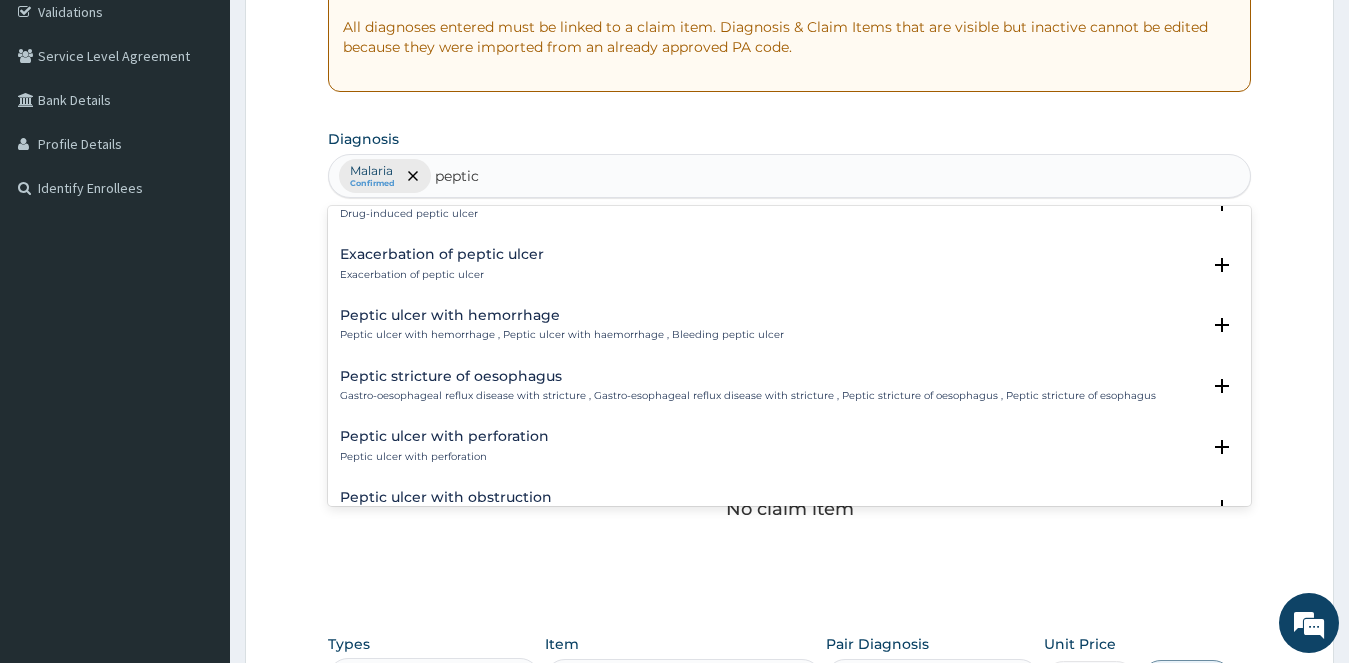 click on "Exacerbation of peptic ulcer" at bounding box center (442, 254) 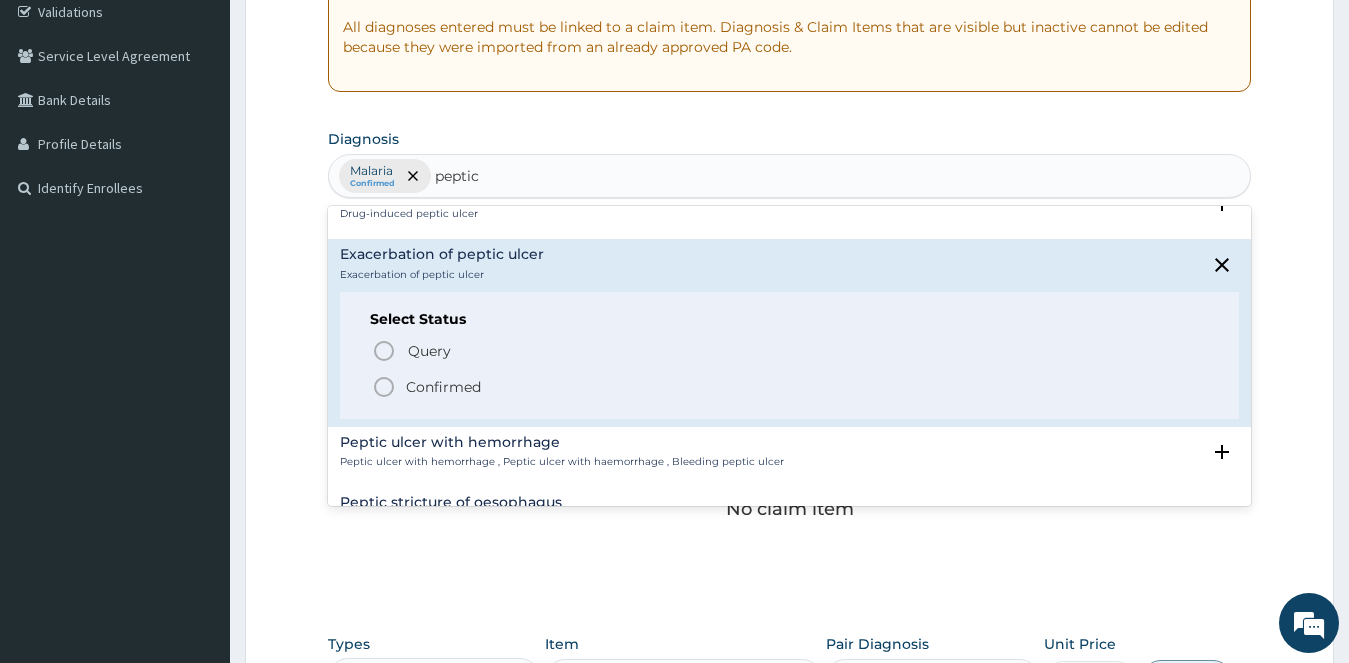 click 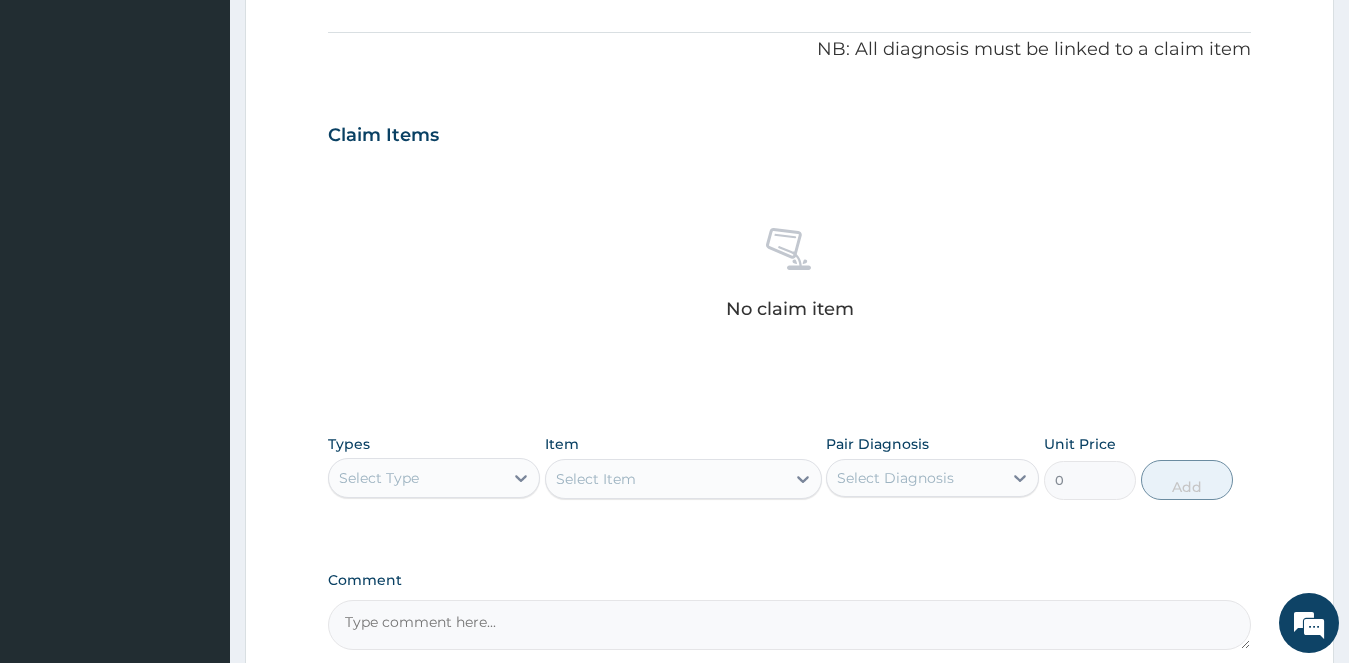 scroll, scrollTop: 482, scrollLeft: 0, axis: vertical 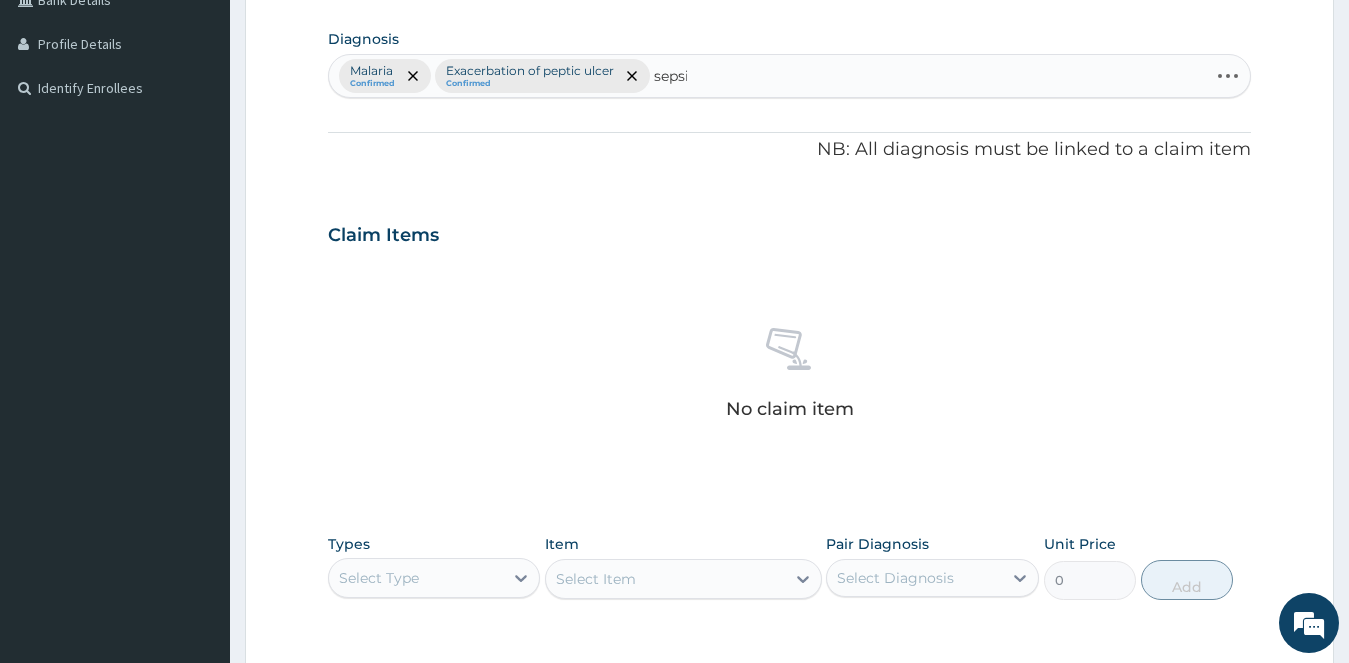 type on "sepsis" 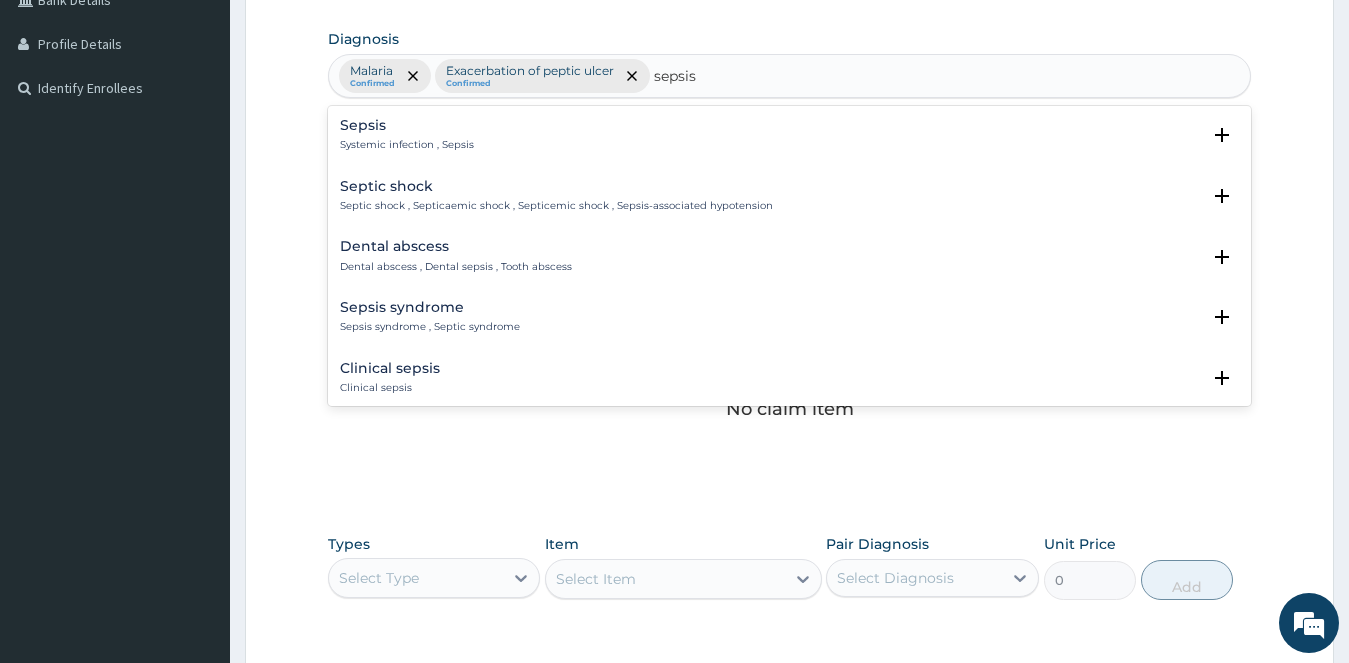 click on "Sepsis" at bounding box center (407, 125) 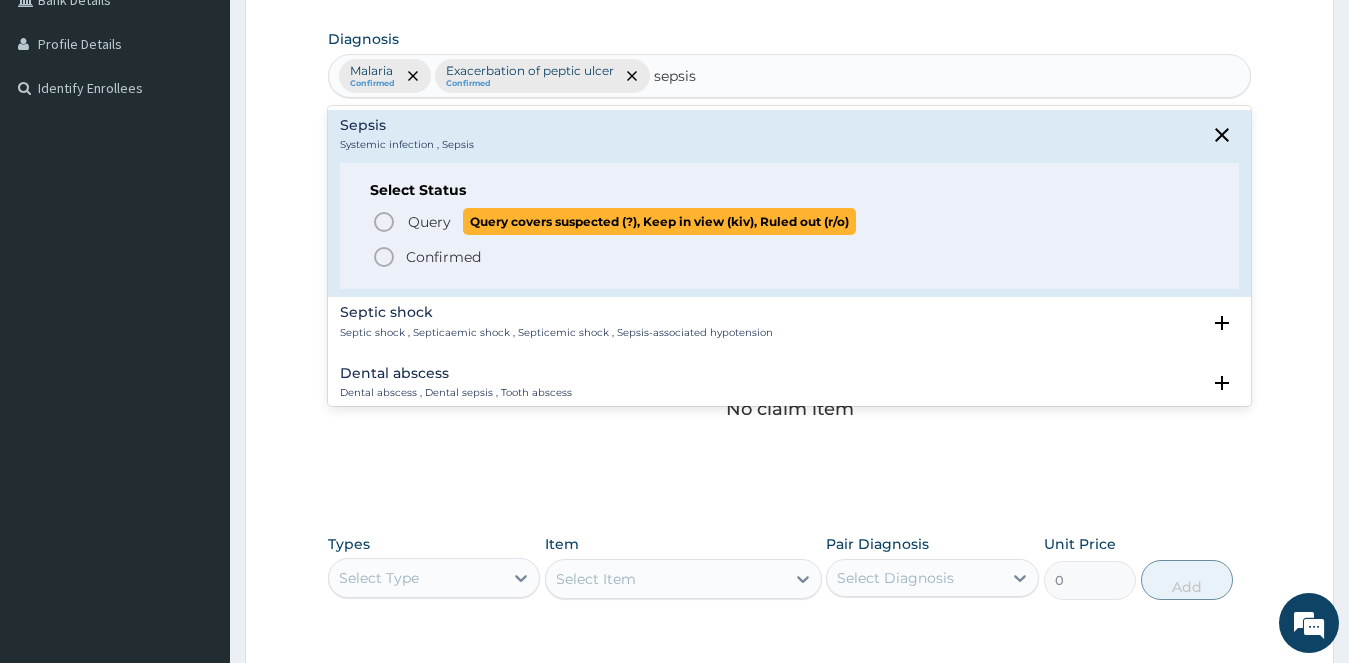 click 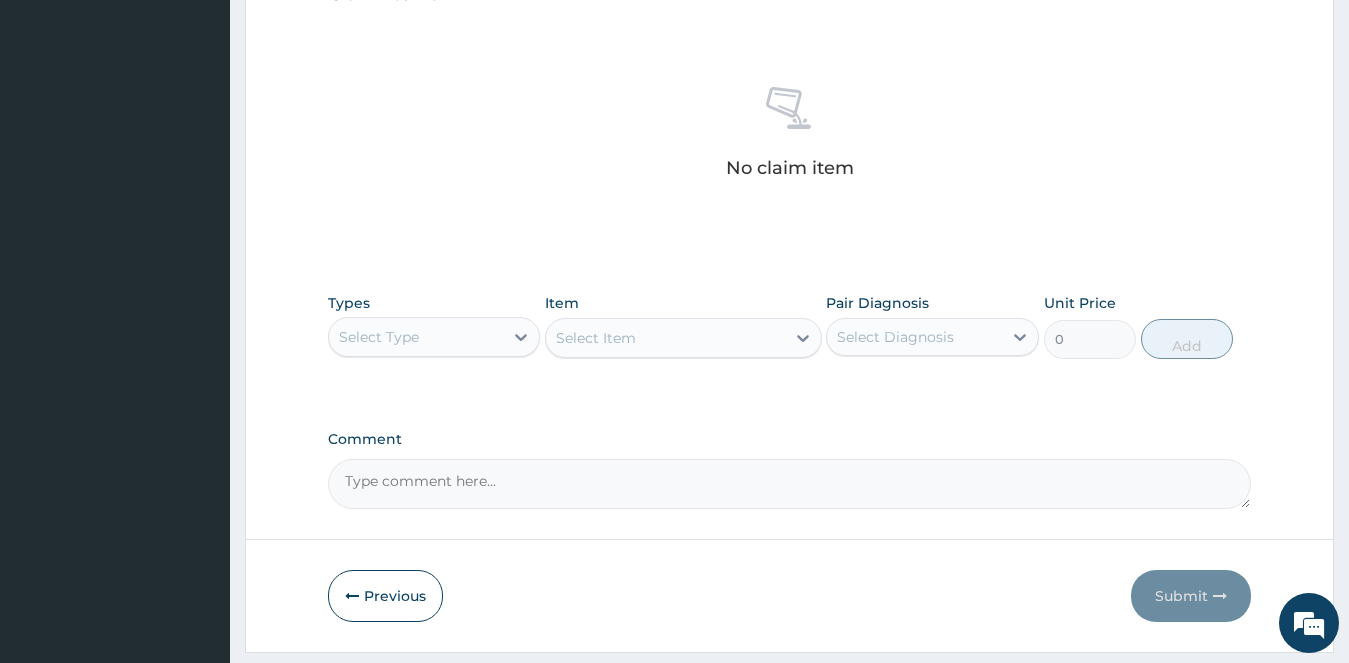 scroll, scrollTop: 779, scrollLeft: 0, axis: vertical 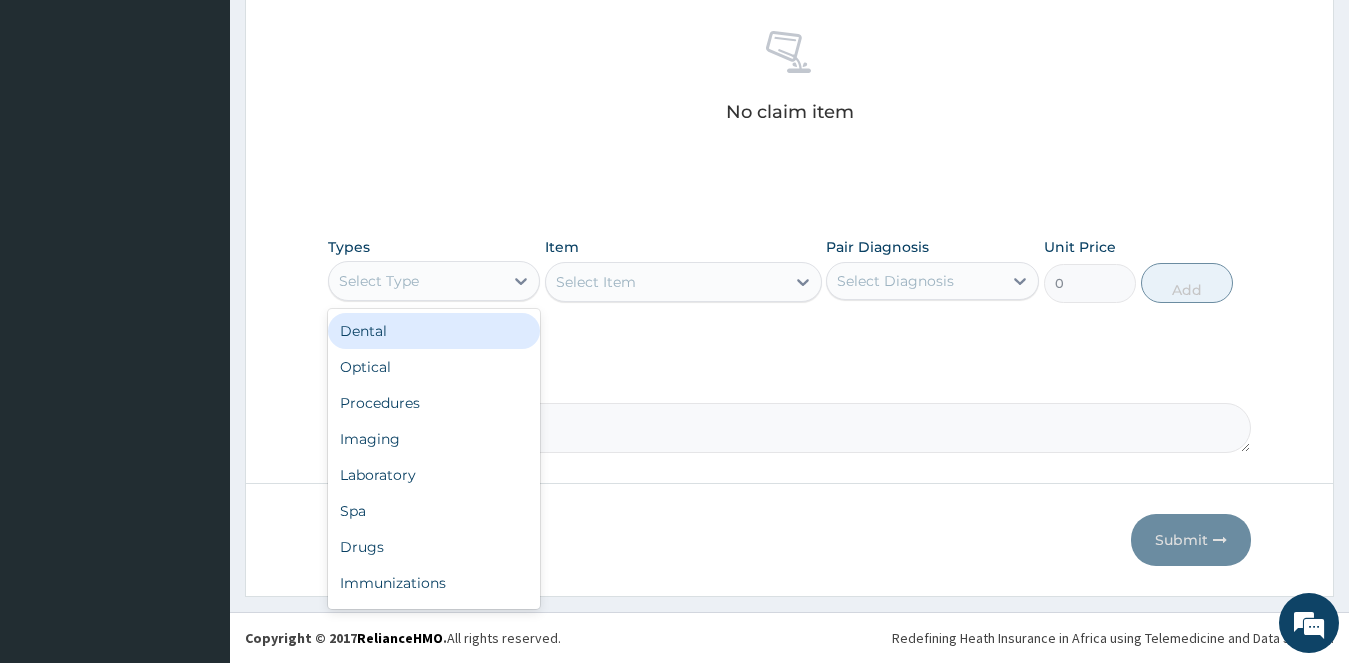 click on "Select Type" at bounding box center [416, 281] 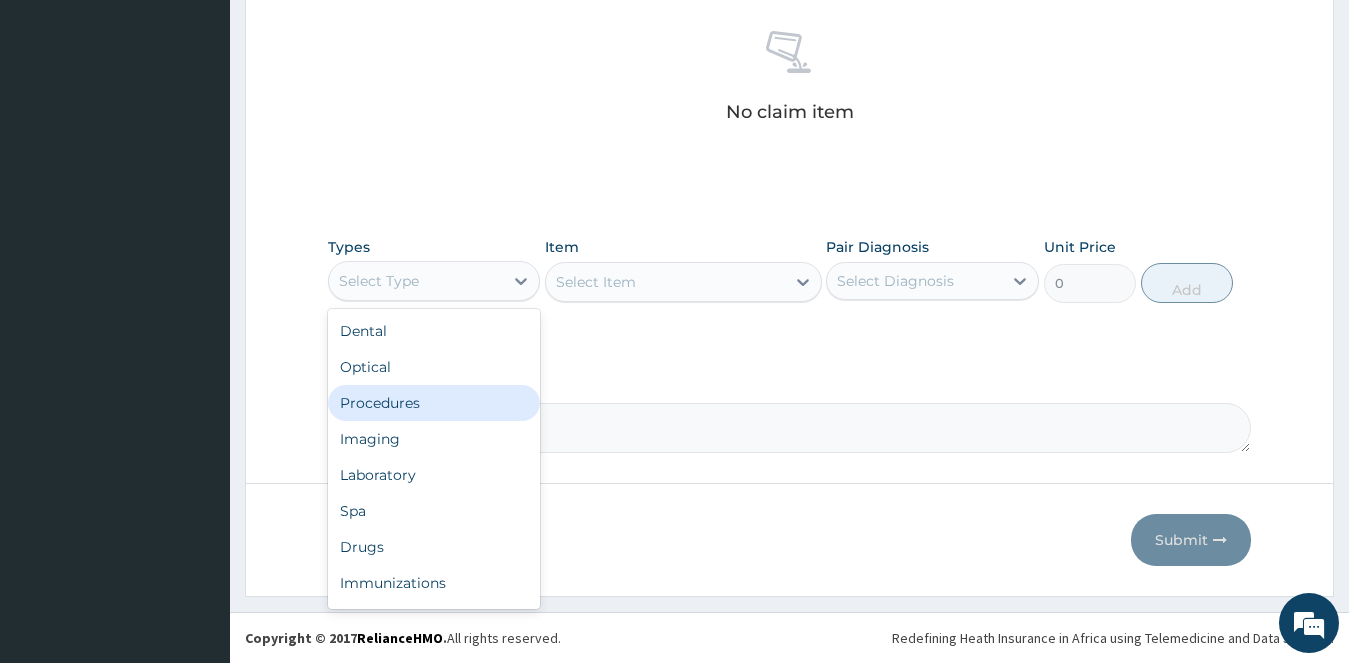 click on "Procedures" at bounding box center (434, 403) 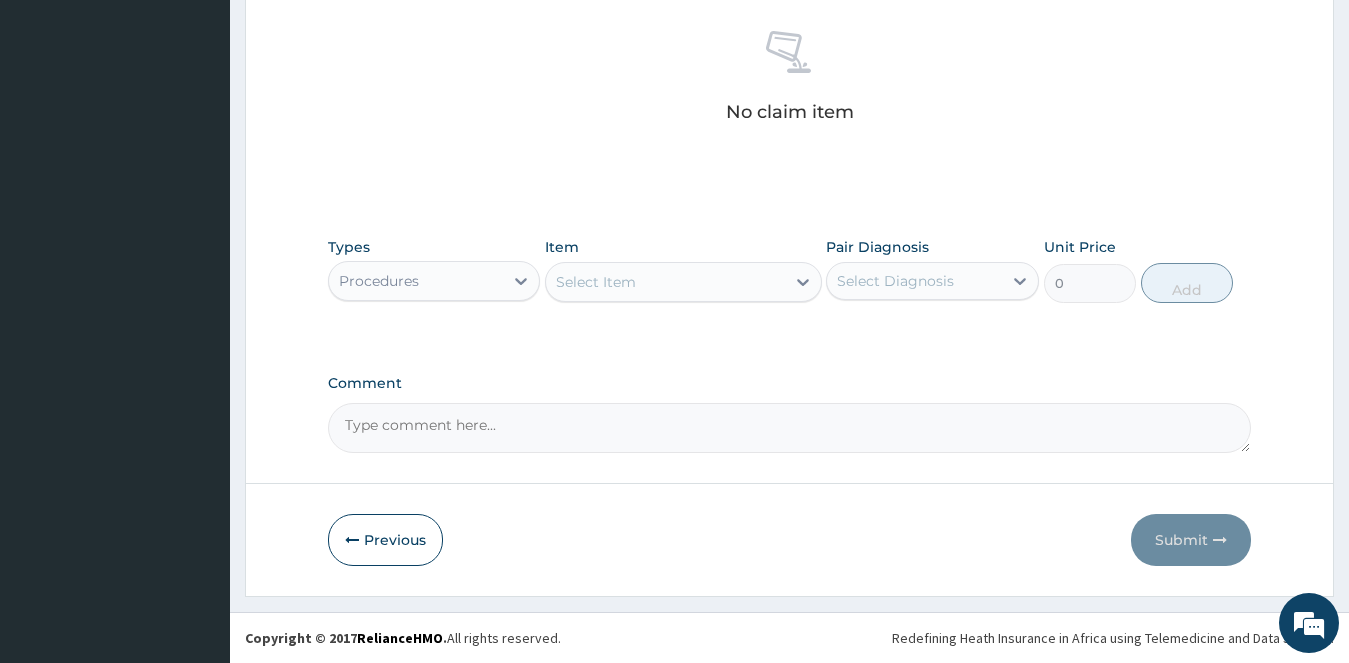 click 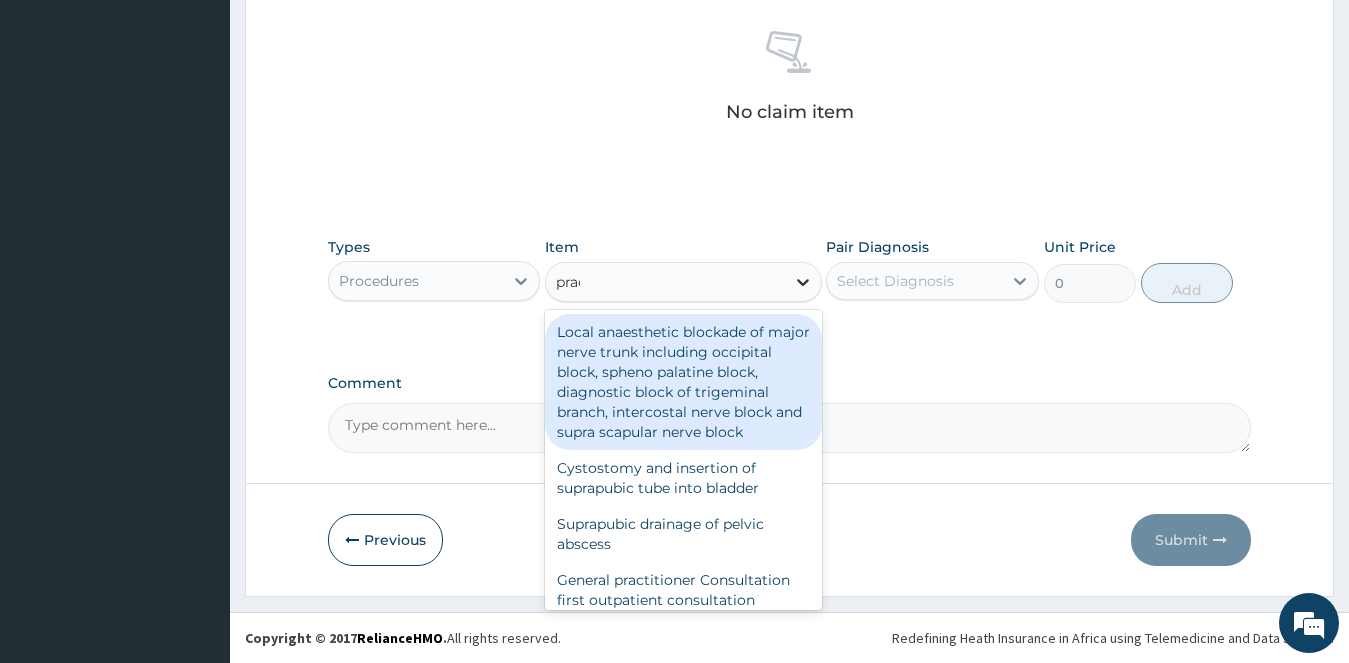 type on "practi" 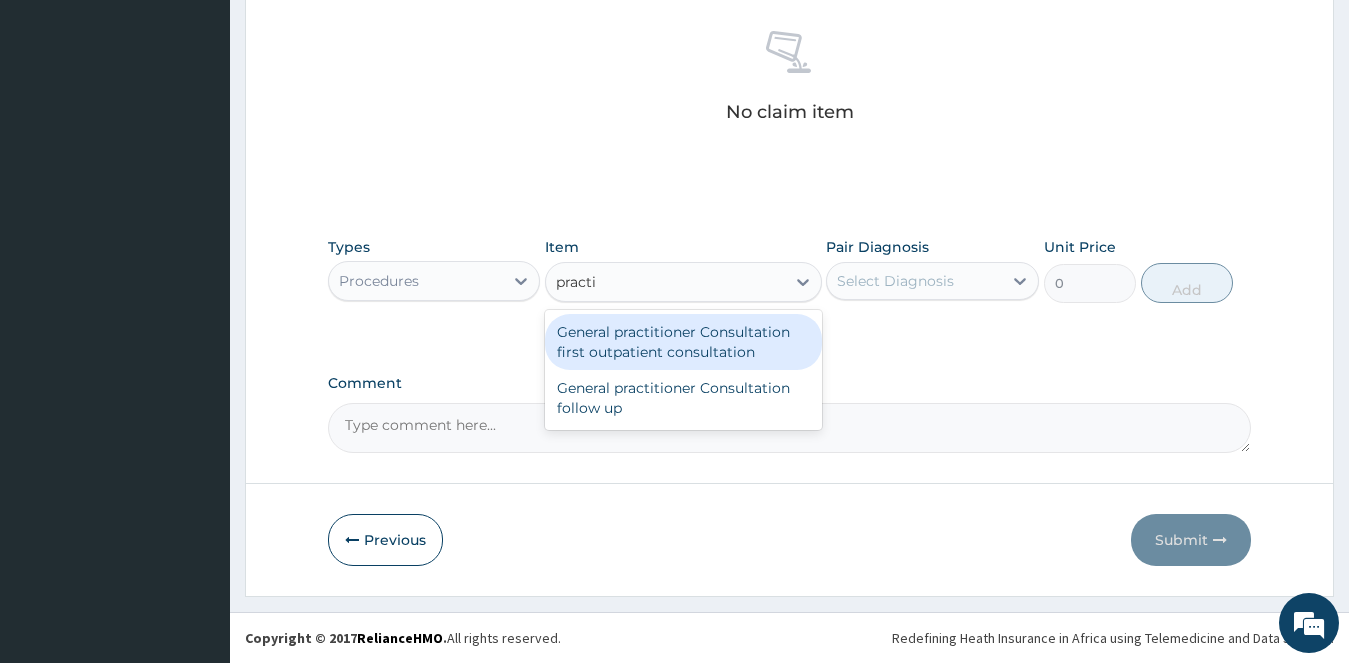 click on "General practitioner Consultation first outpatient consultation" at bounding box center [683, 342] 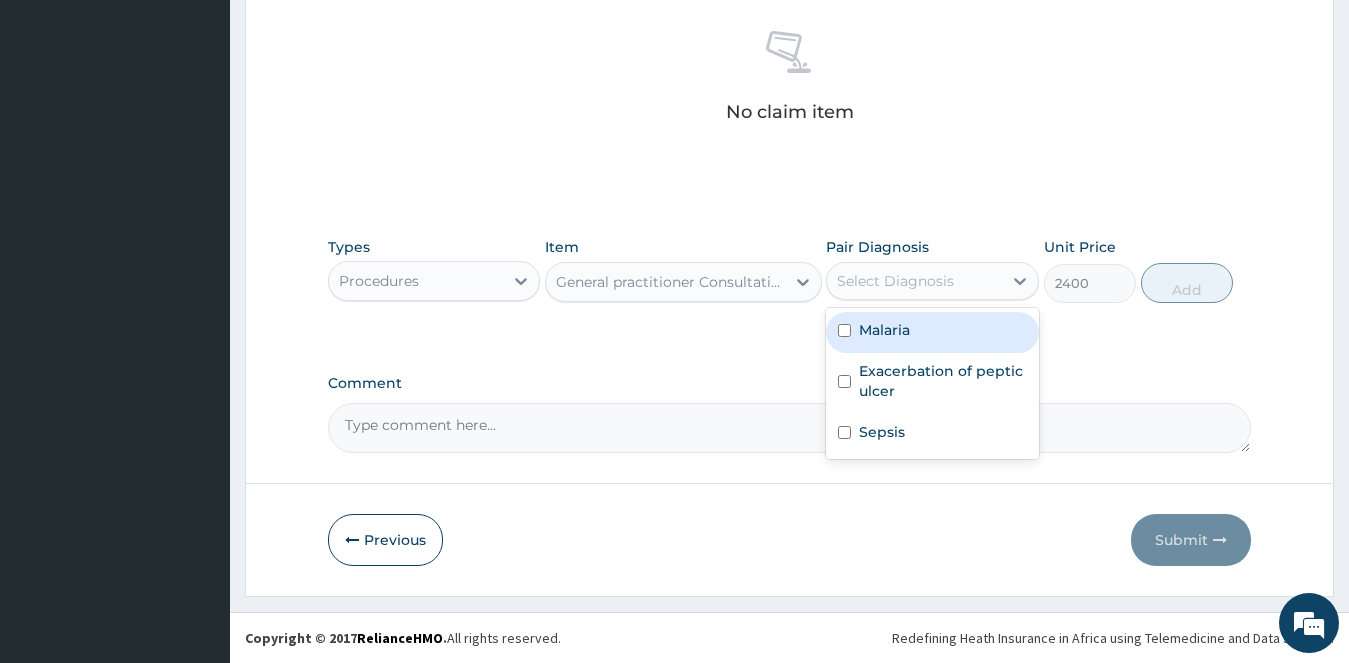 click on "Select Diagnosis" at bounding box center (914, 281) 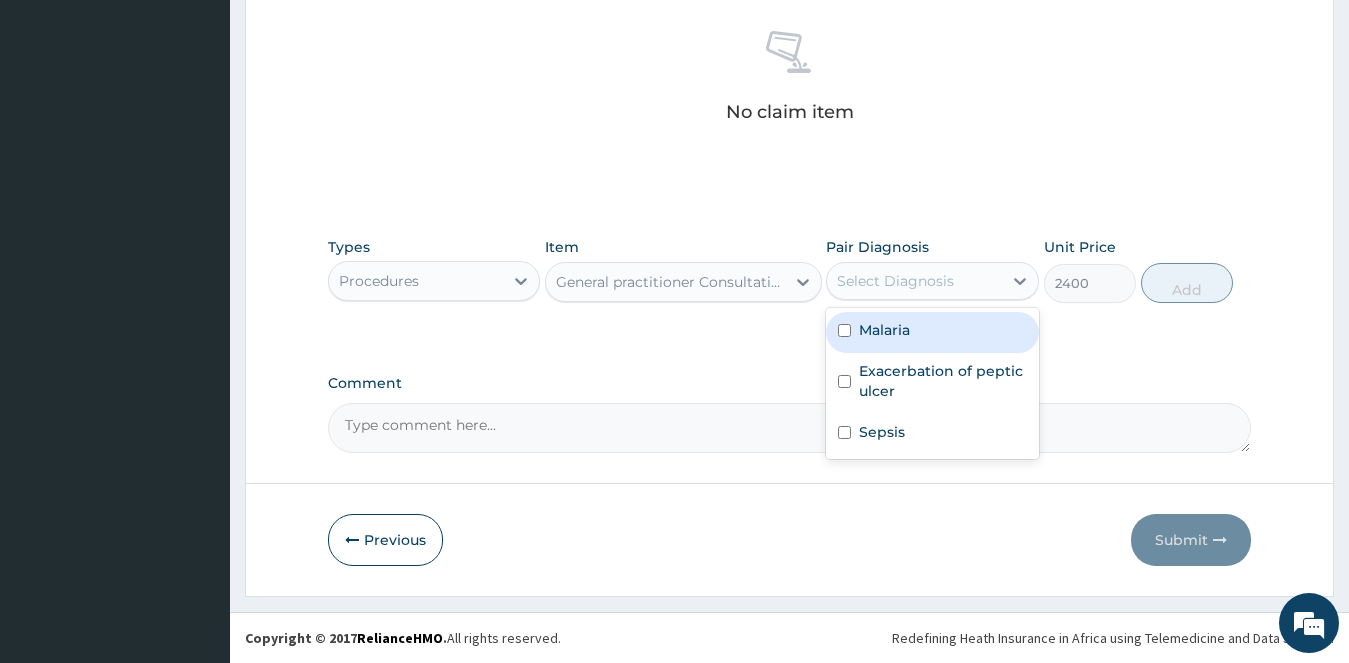 click on "Malaria" at bounding box center [884, 330] 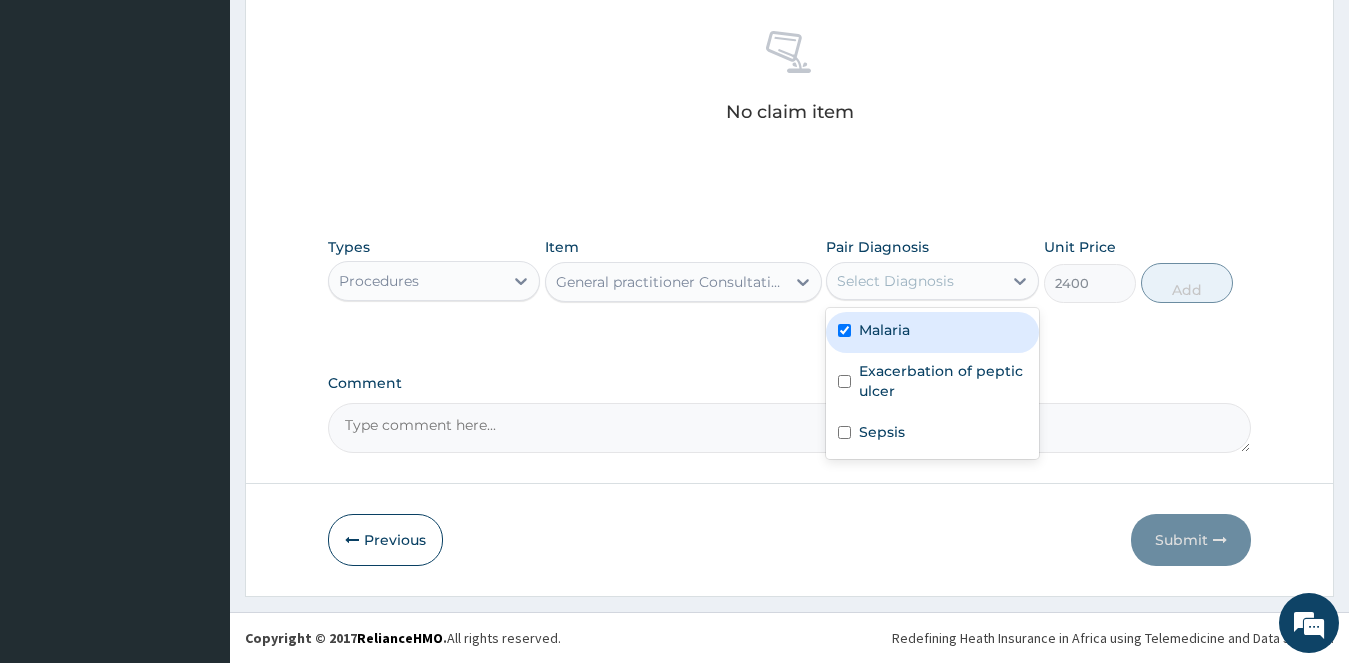 checkbox on "true" 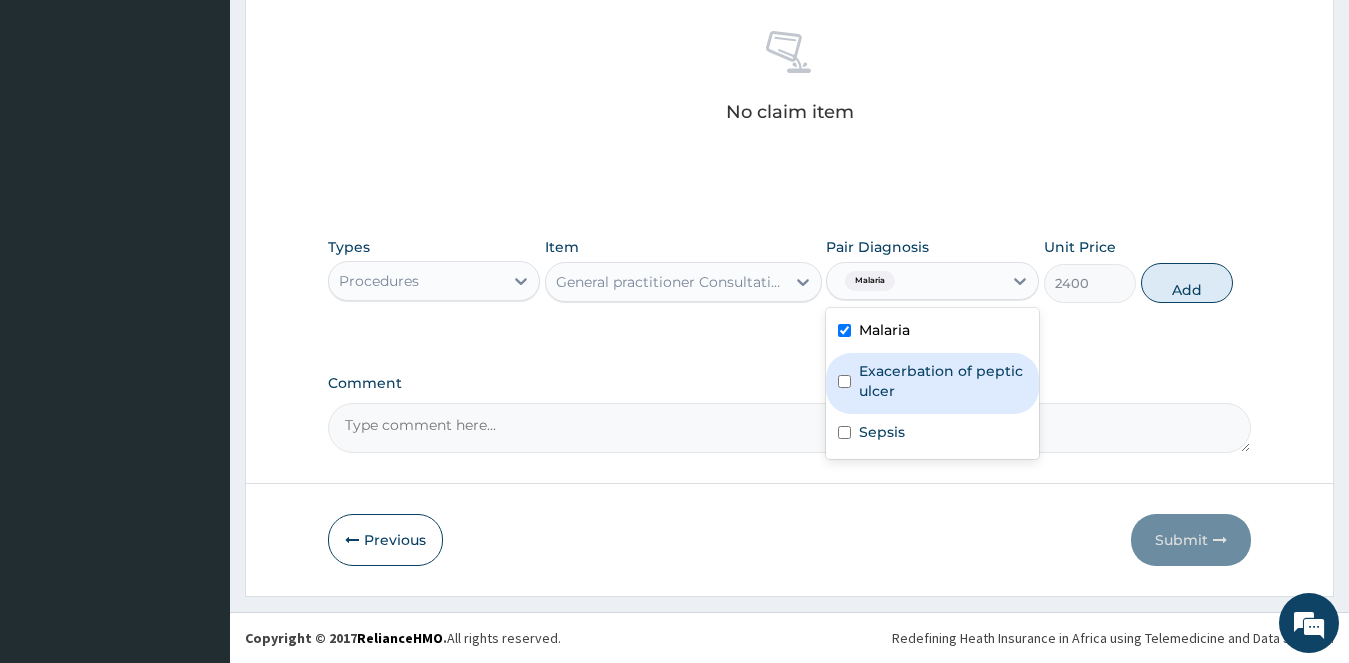click on "Exacerbation of peptic ulcer" at bounding box center [943, 381] 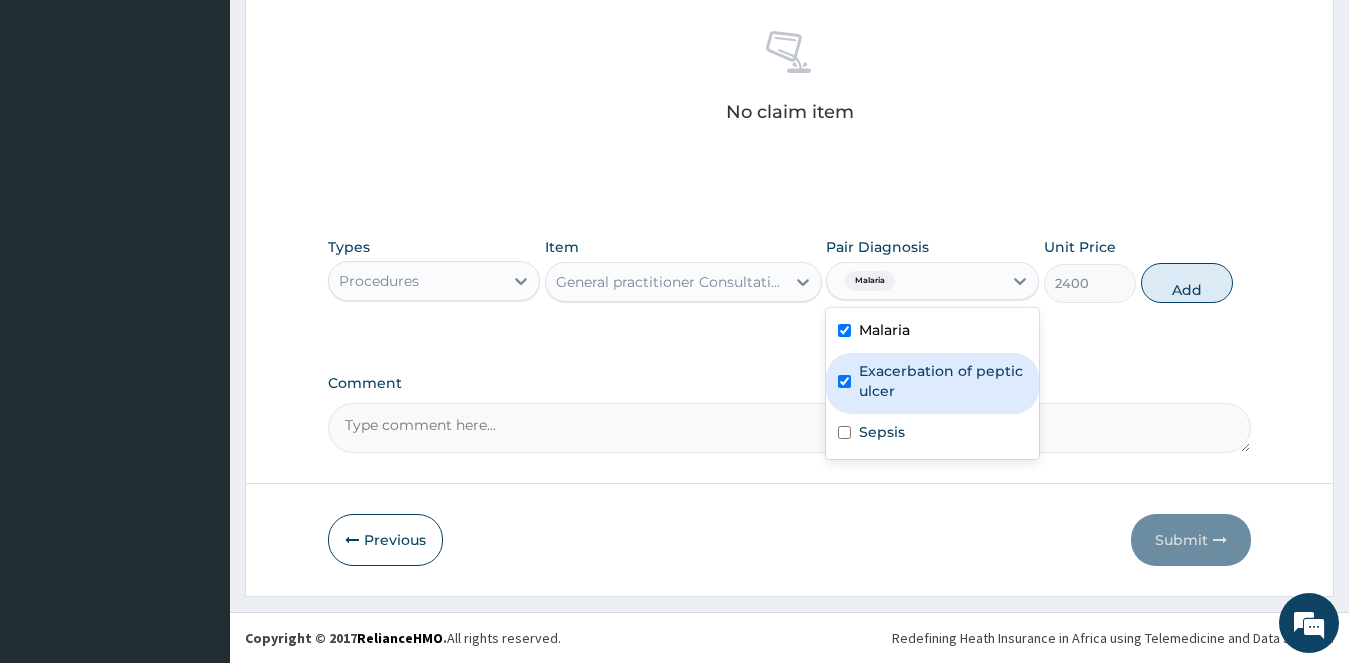 checkbox on "true" 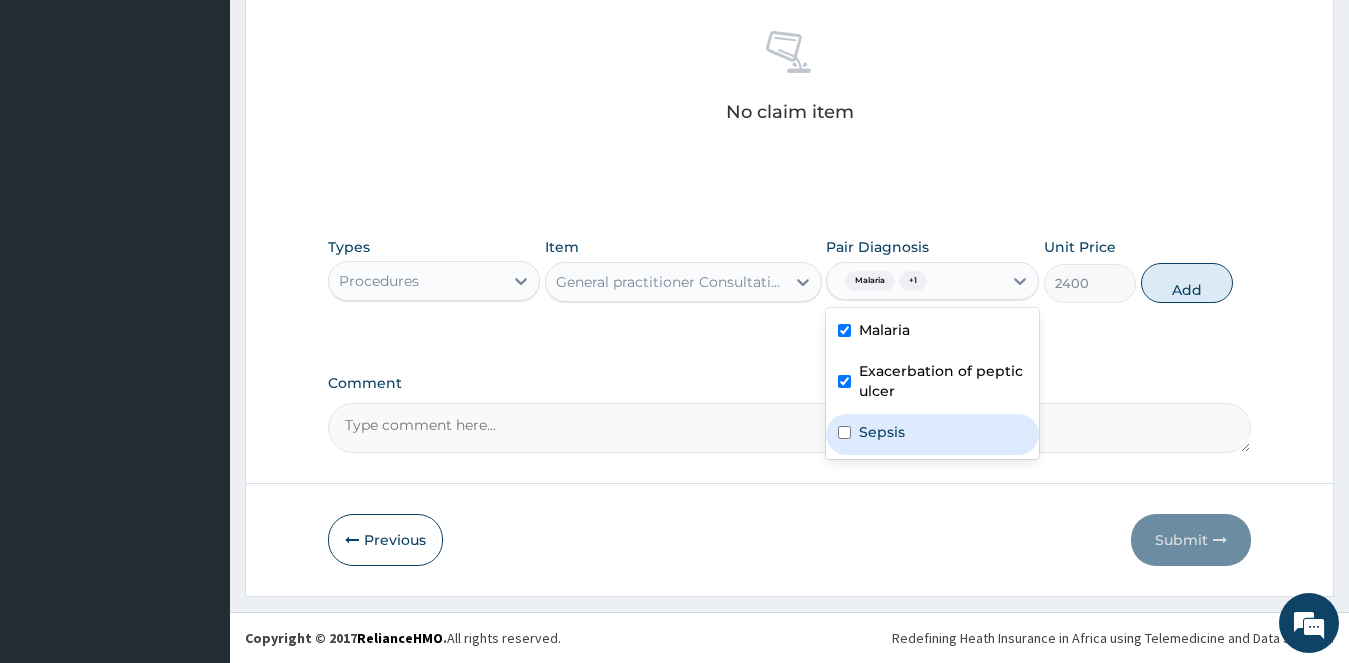 click on "Step  2  of 2 PA Code / Prescription Code Enter Code(Secondary Care Only) Encounter Date [DATE] Important Notice Please enter PA codes before entering items that are not attached to a PA code   All diagnoses entered must be linked to a claim item. Diagnosis Malaria Confirmed Exacerbation of peptic ulcer Confirmed Sepsis Query NB: All diagnosis must be linked to a claim item Claim Items No claim item Types Procedures Item General practitioner Consultation first outpatient consultation Pair Diagnosis option Exacerbation of peptic ulcer, selected. option Sepsis focused, 3 of 3. 3 results available. Use Up and Down to choose options, press Enter to select the currently focused option, press Escape to exit the menu, press Tab to select the option and exit the menu. Malaria  + 1 Malaria Exacerbation of peptic ulcer Sepsis Unit Price 2400 Add Comment     Previous   Submit" at bounding box center (789, -39) 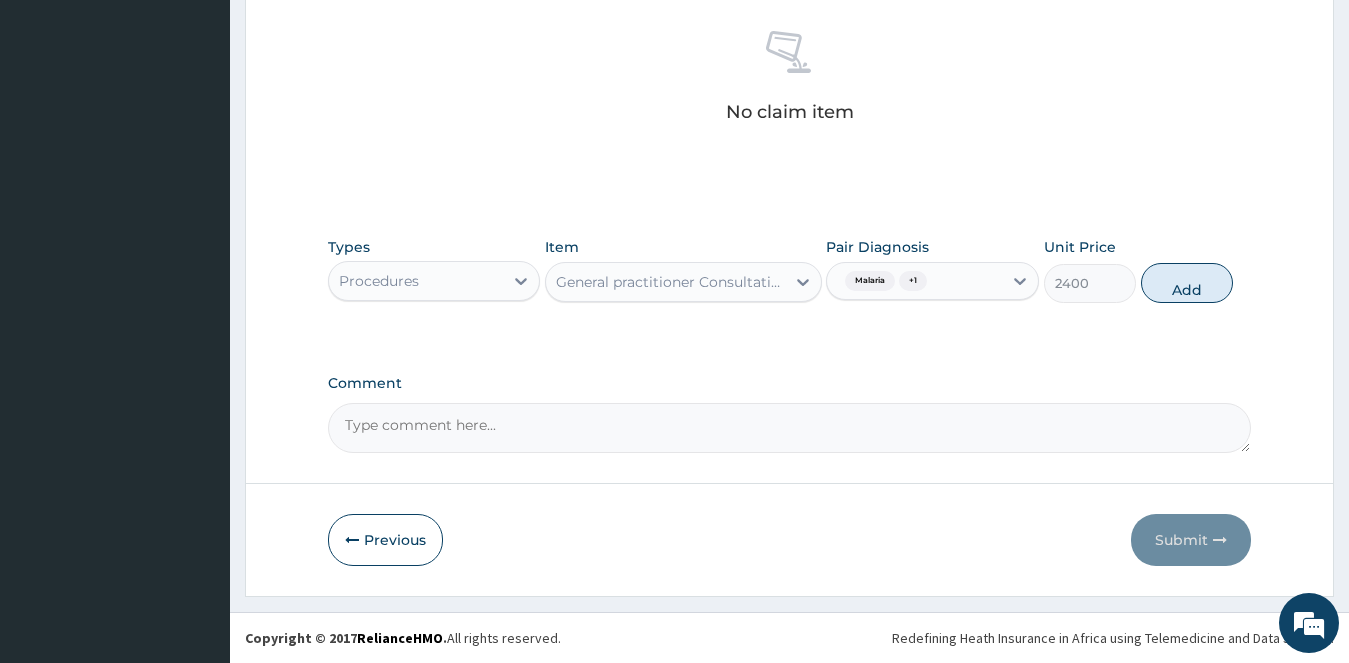 click on "Malaria  + 1" at bounding box center [914, 281] 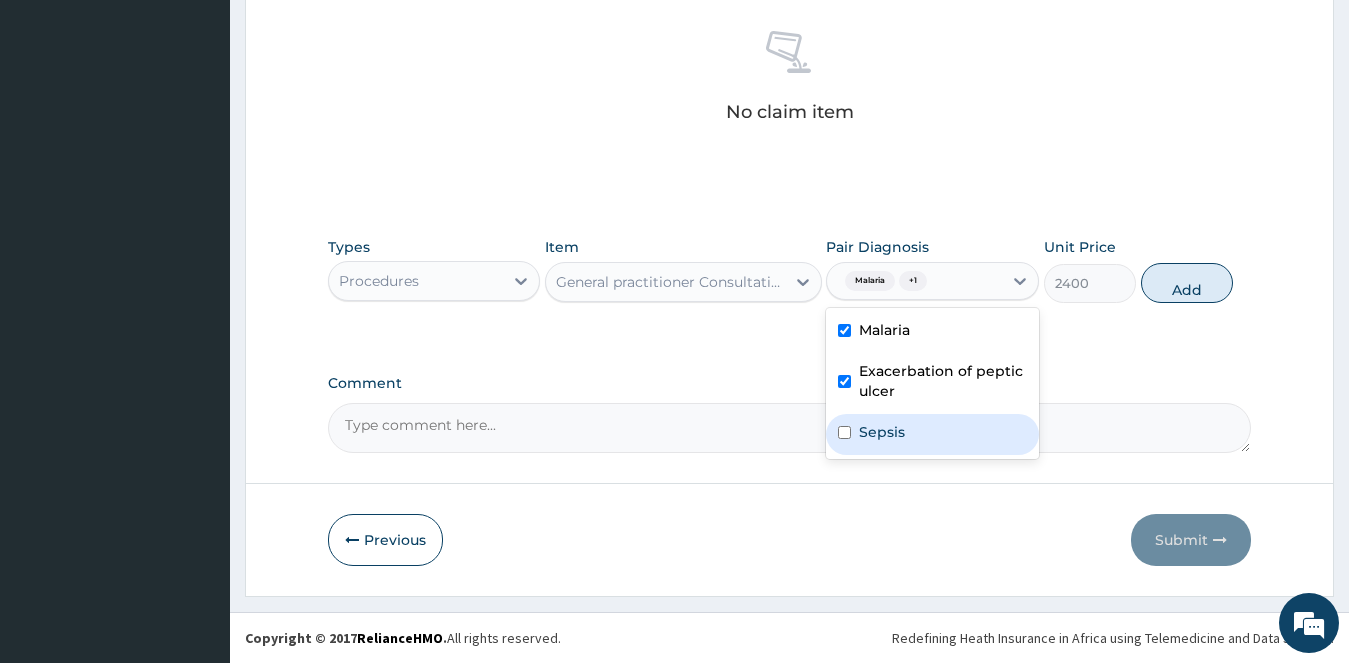 click on "Sepsis" at bounding box center (882, 432) 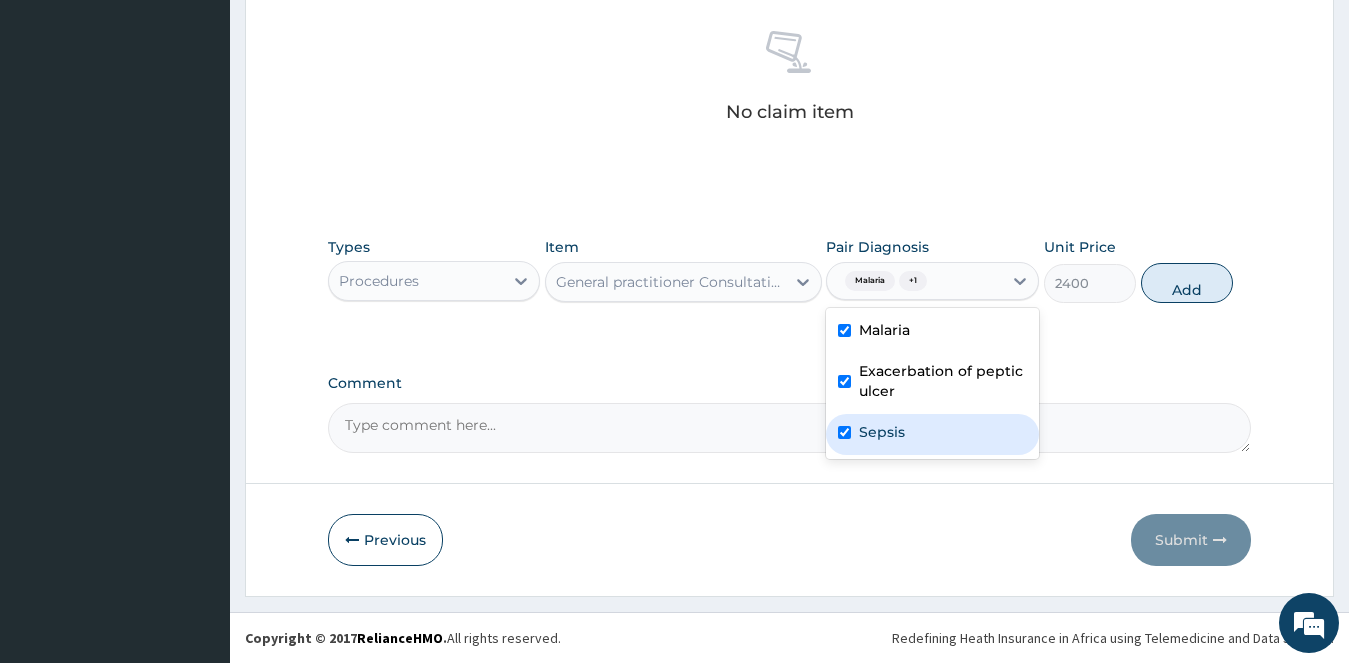 checkbox on "true" 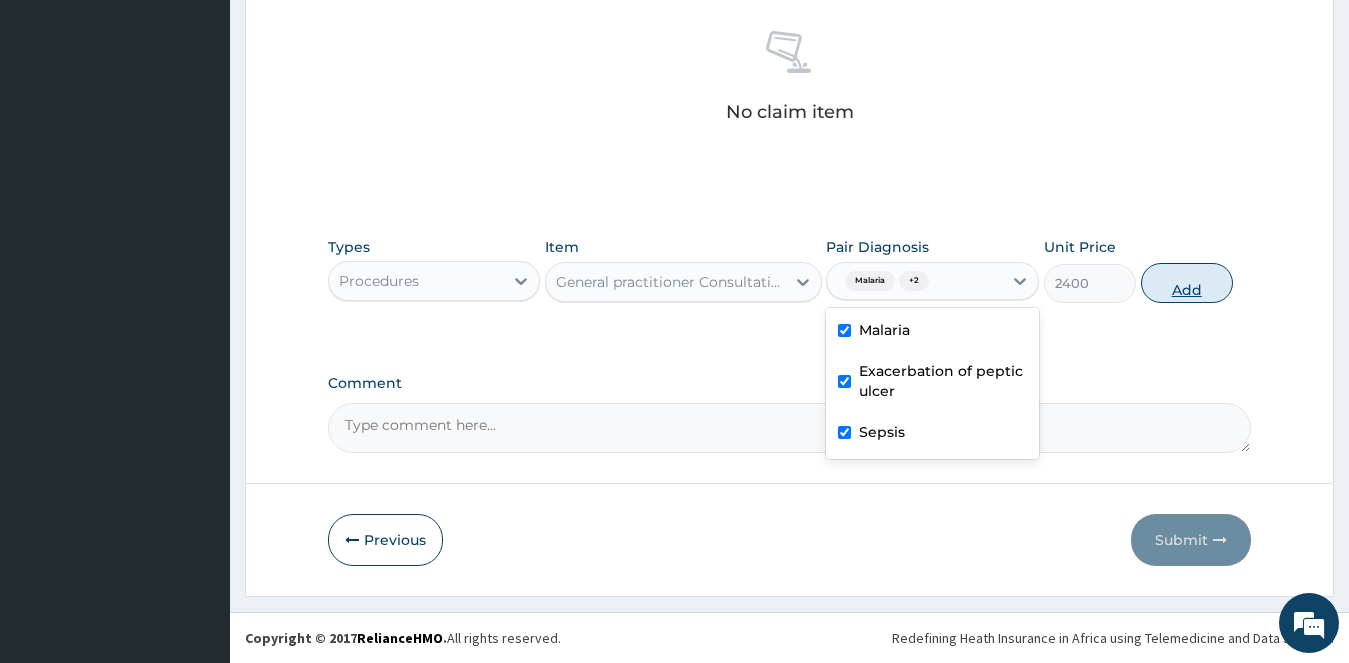 click on "Add" at bounding box center [1187, 283] 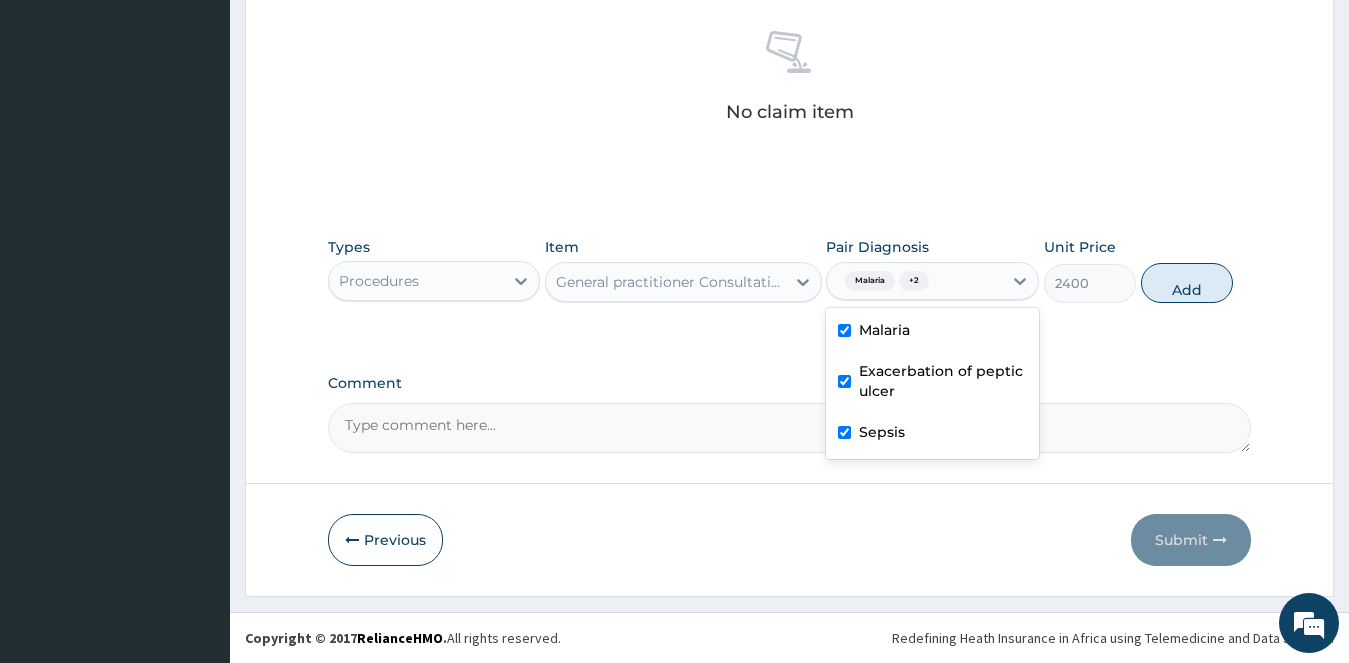 type on "0" 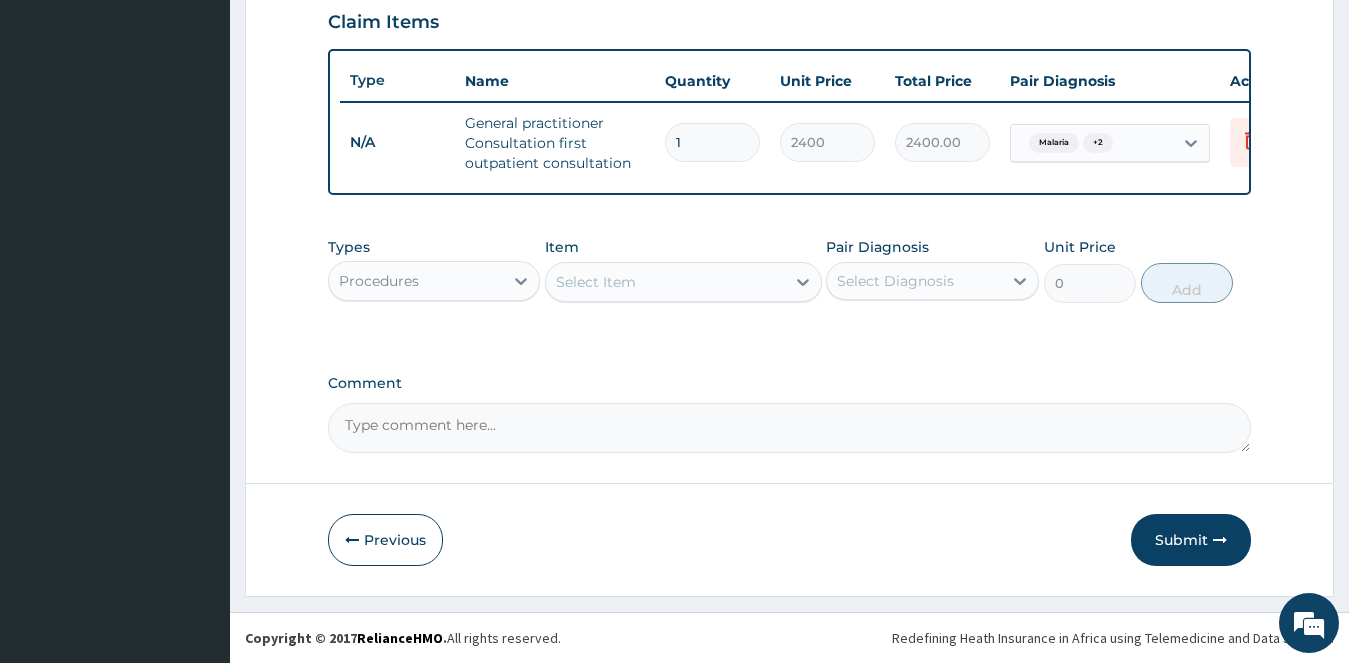 scroll, scrollTop: 712, scrollLeft: 0, axis: vertical 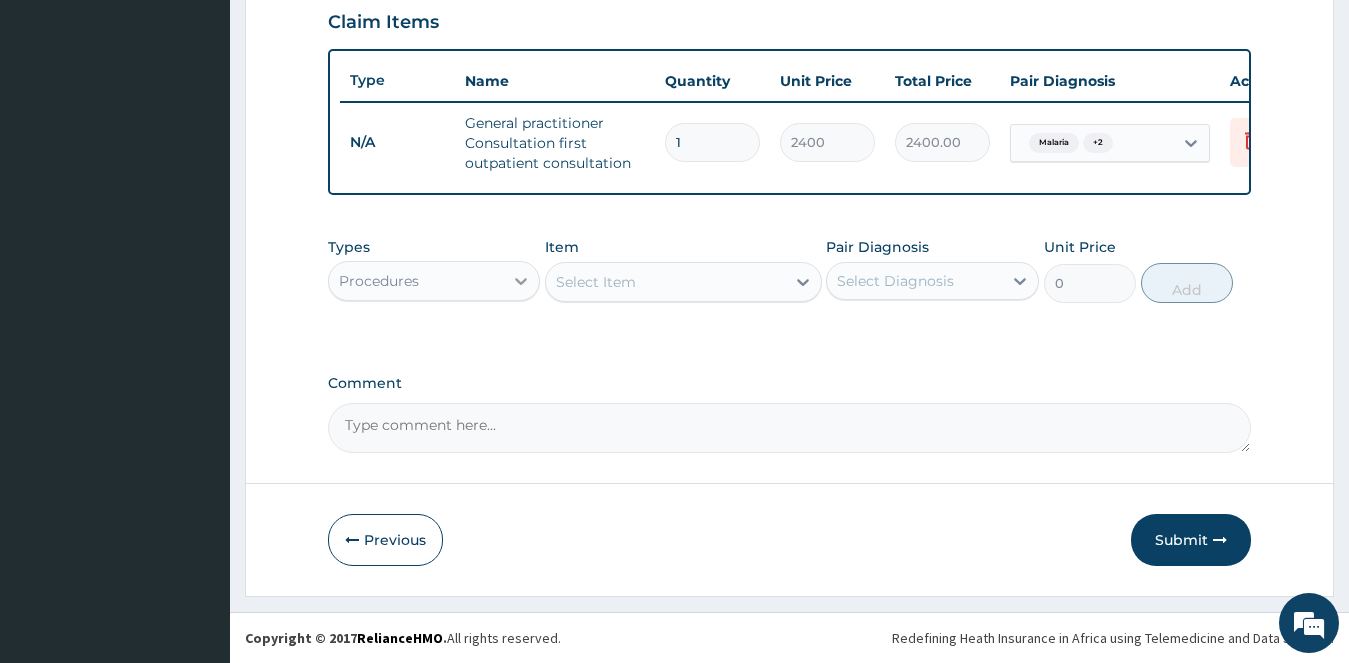 click at bounding box center (521, 281) 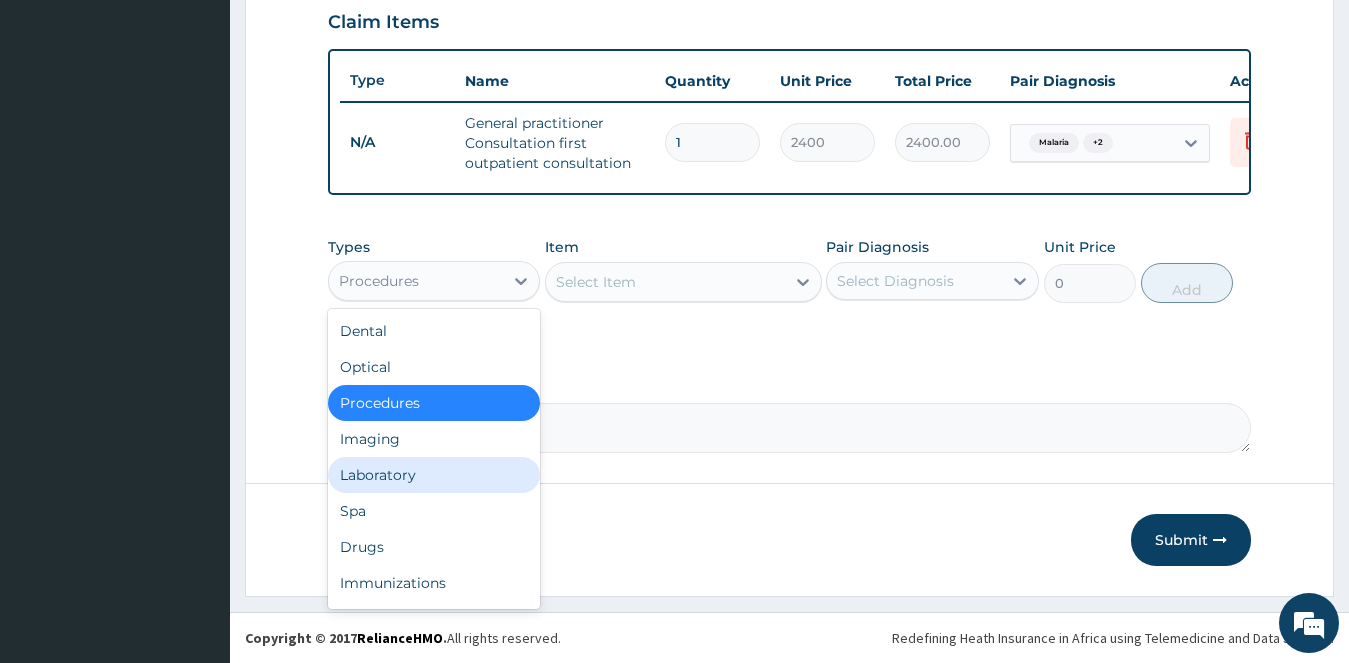 click on "Laboratory" at bounding box center (434, 475) 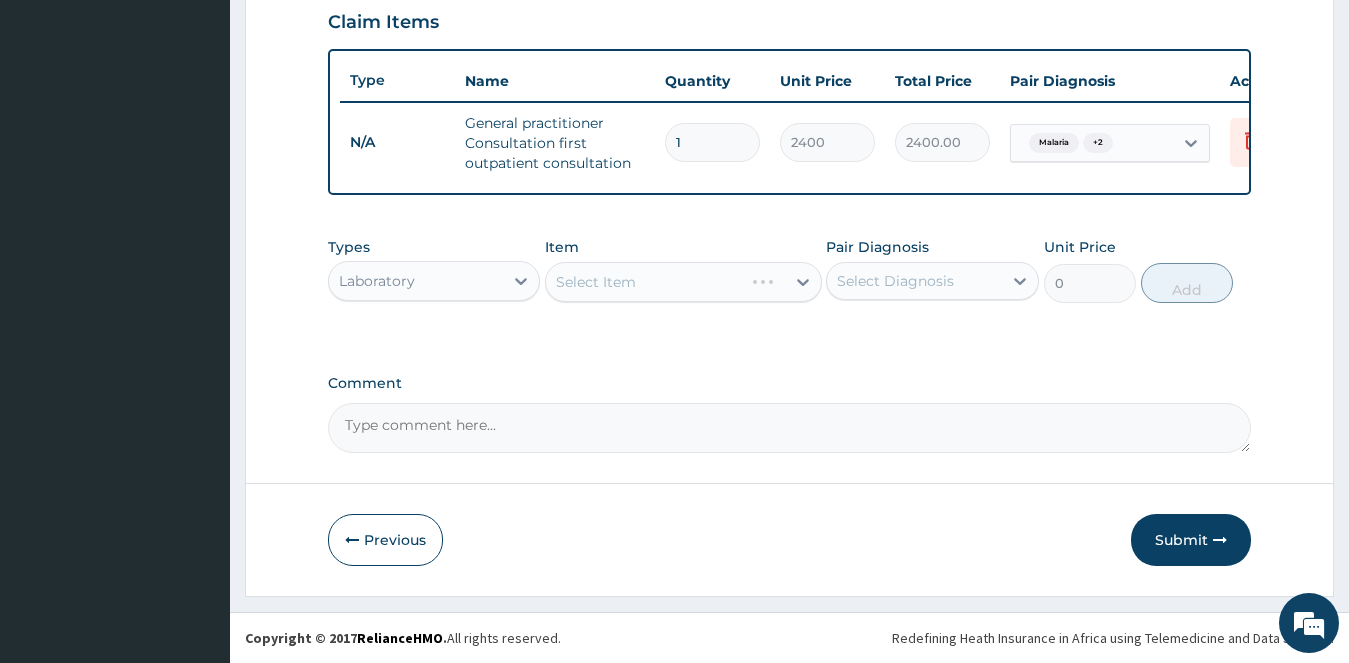 click on "Select Item" at bounding box center (683, 282) 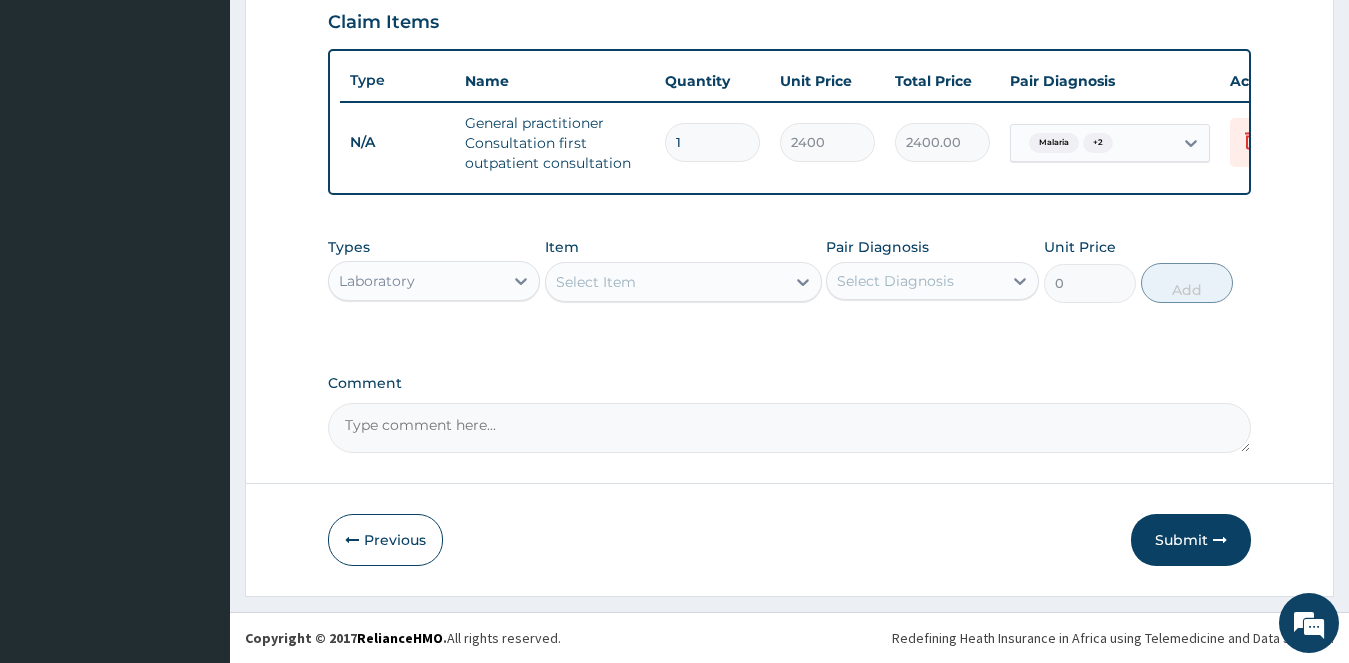 click at bounding box center [803, 282] 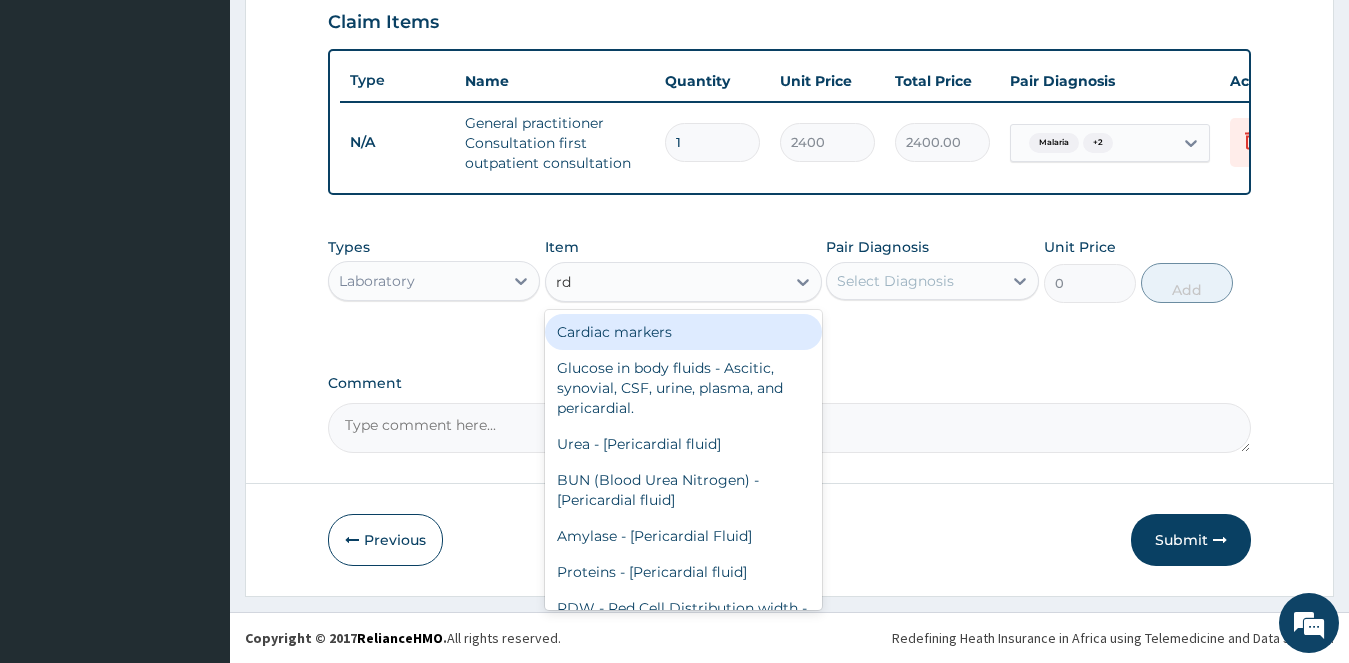 type on "rdt" 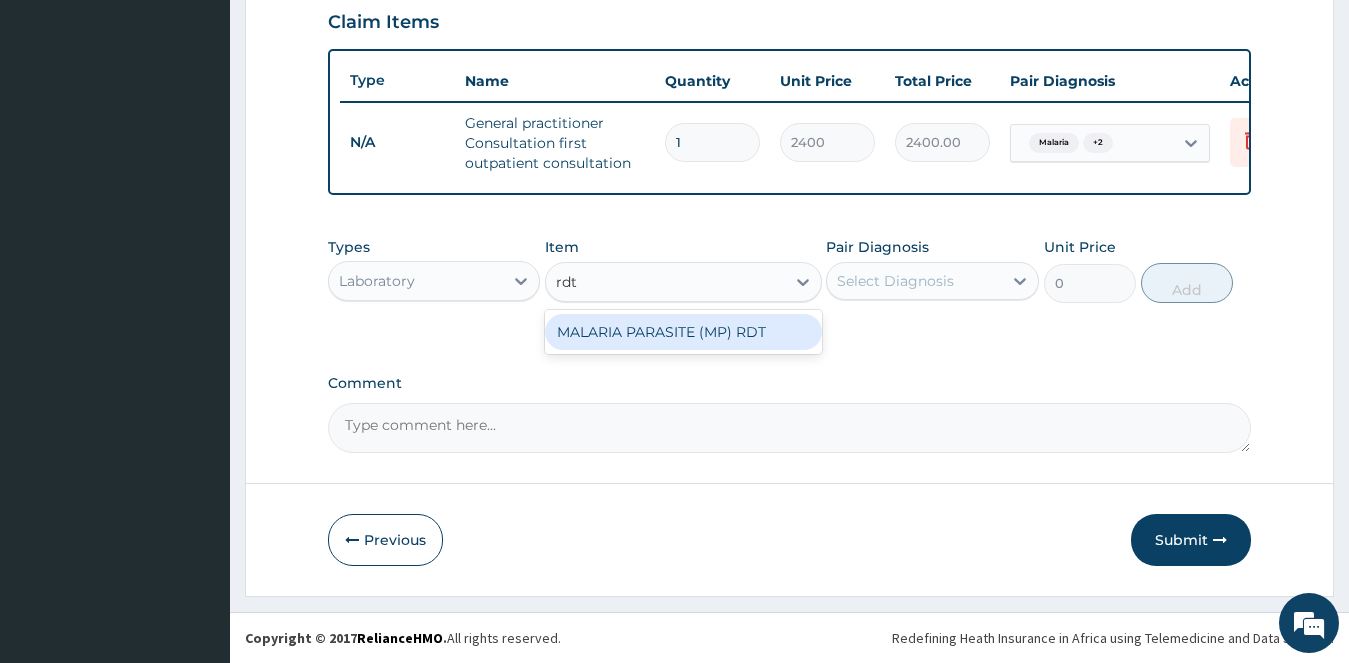 click on "MALARIA PARASITE (MP) RDT" at bounding box center (683, 332) 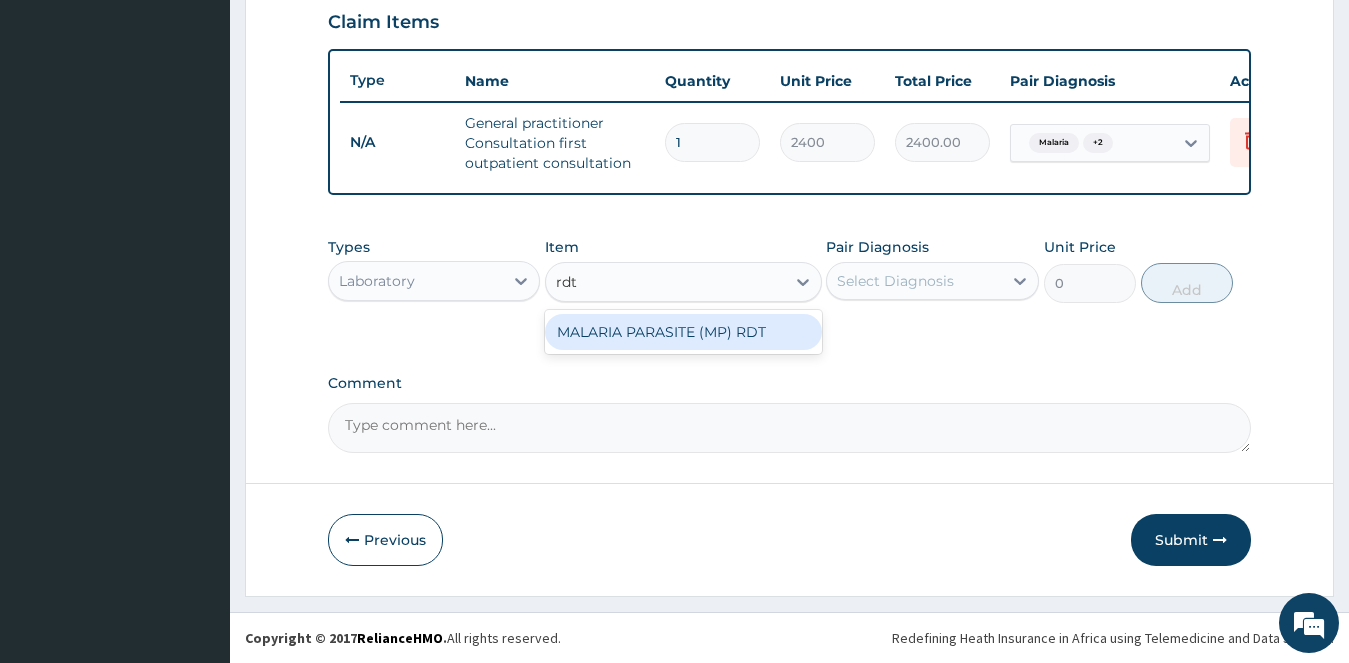 type 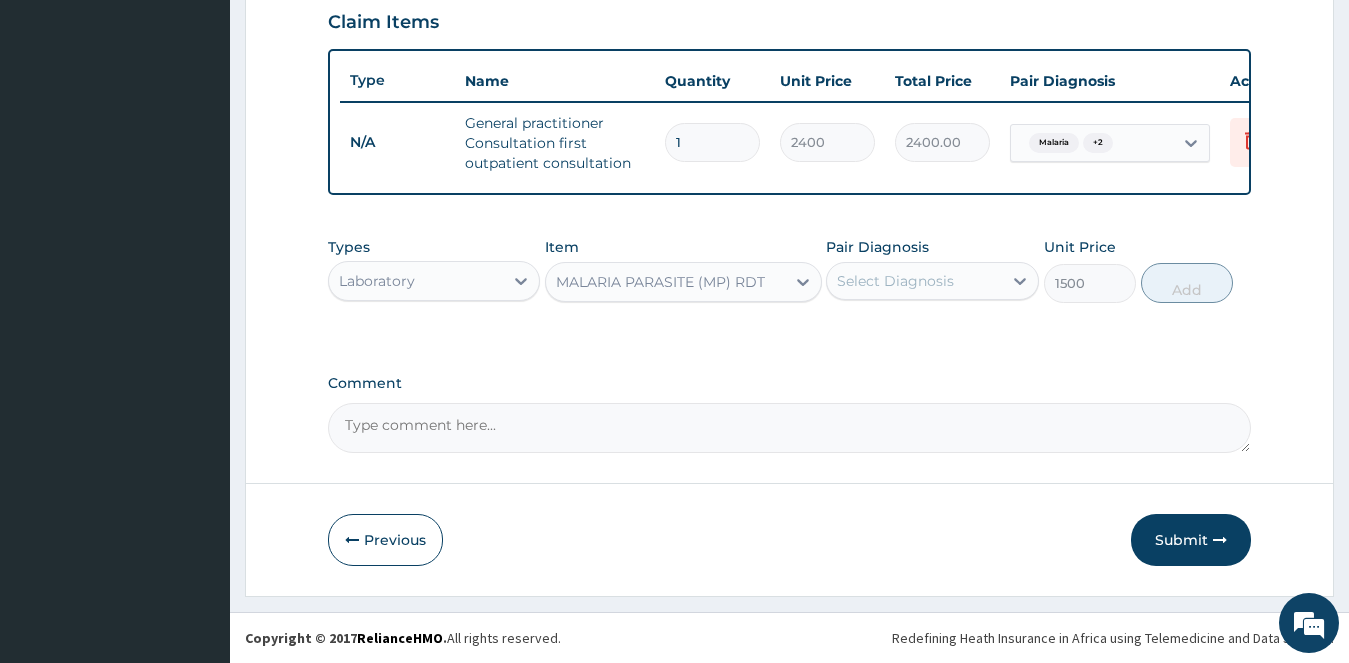 click on "Select Diagnosis" at bounding box center (914, 281) 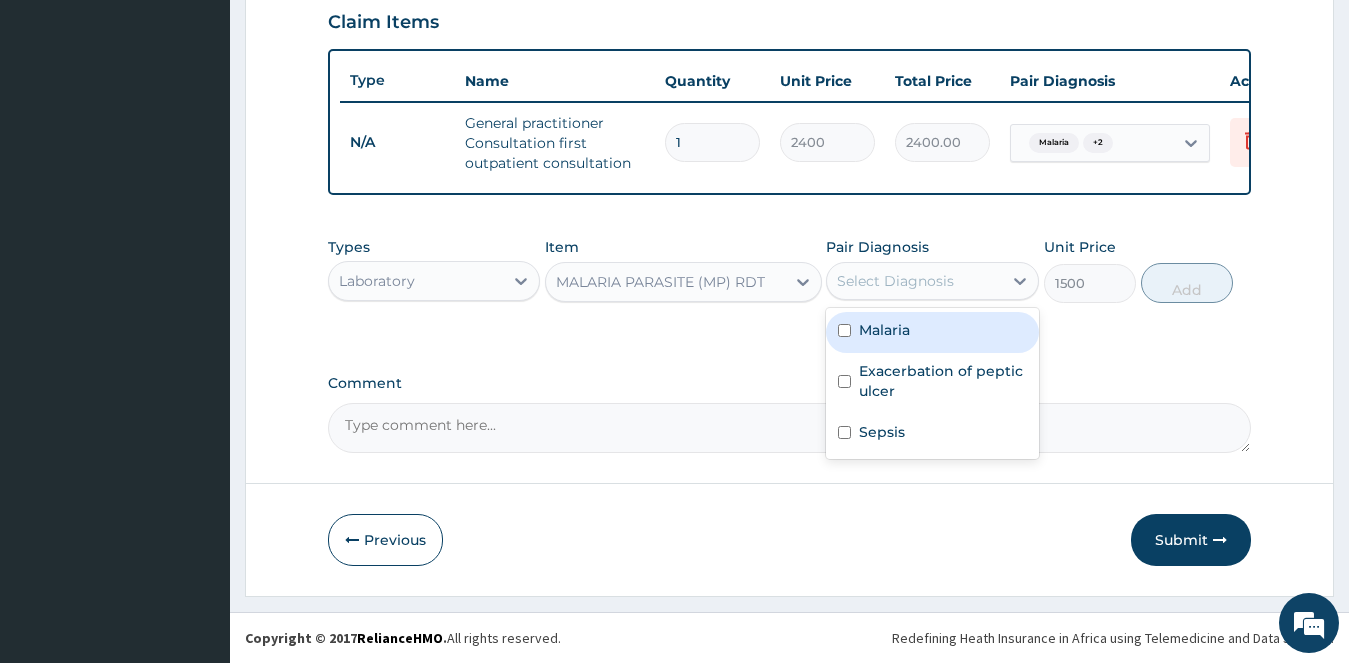 click on "Malaria" at bounding box center (932, 332) 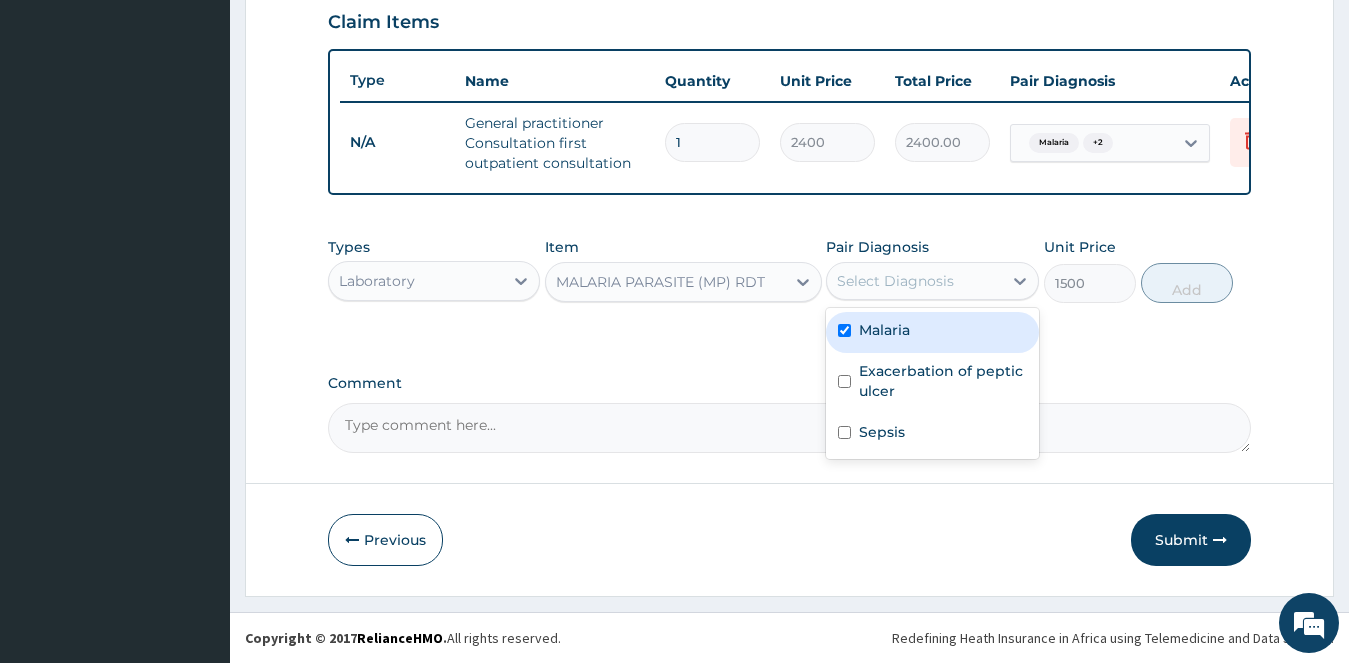 checkbox on "true" 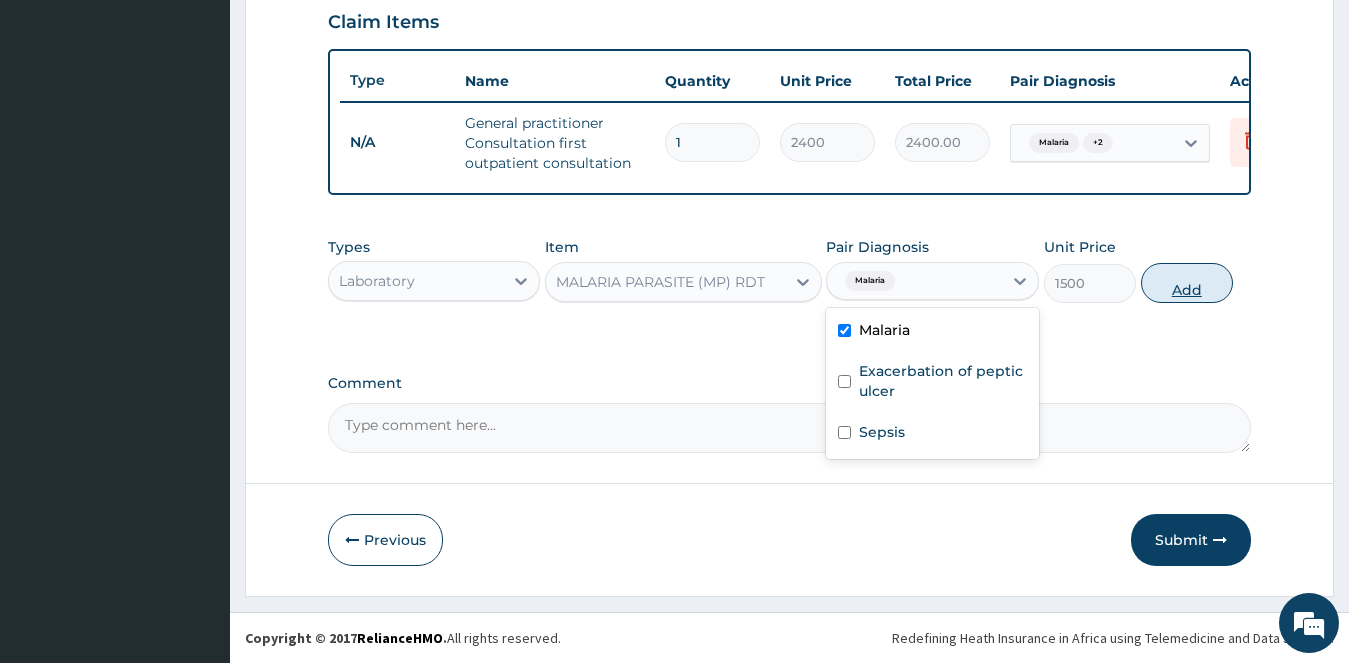click on "Add" at bounding box center (1187, 283) 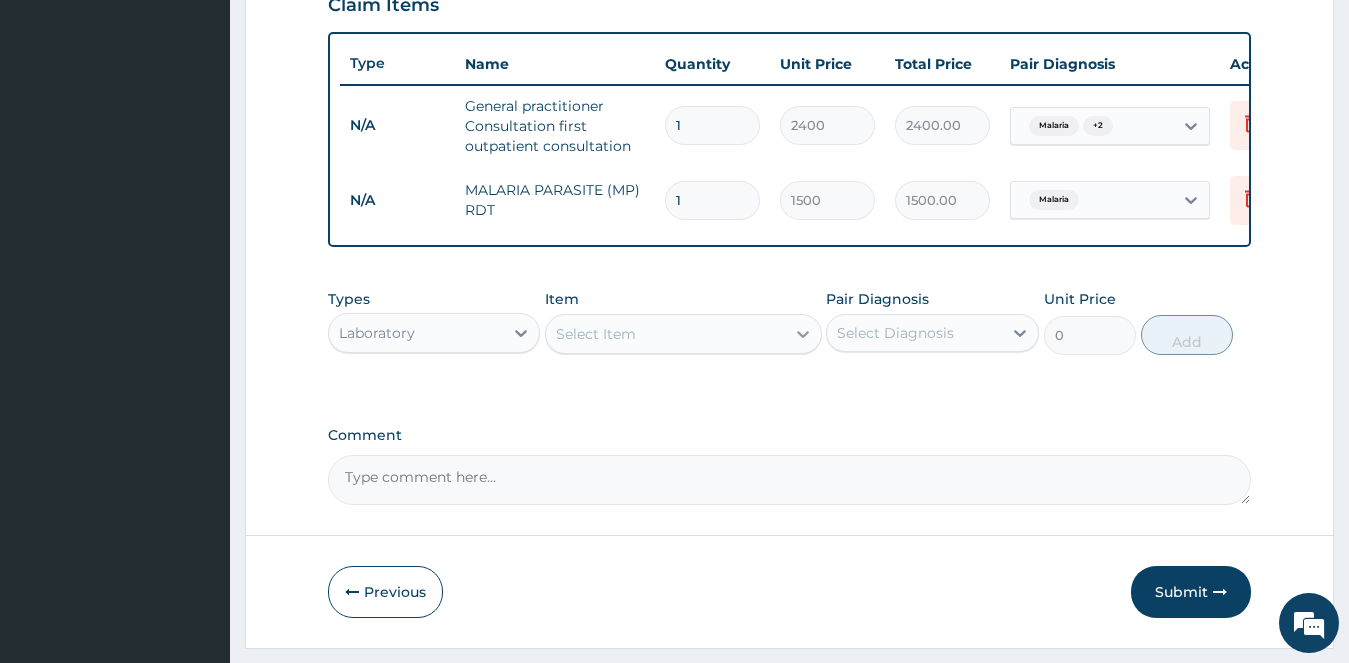 click 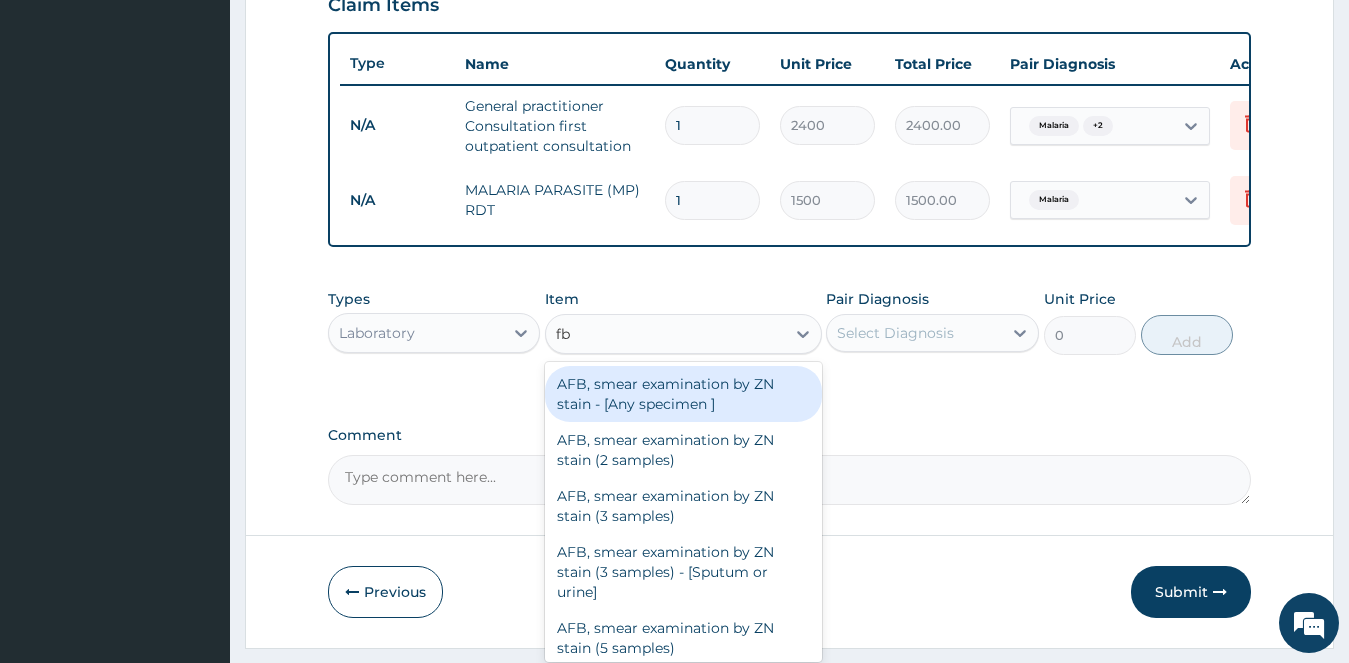 type on "fbc" 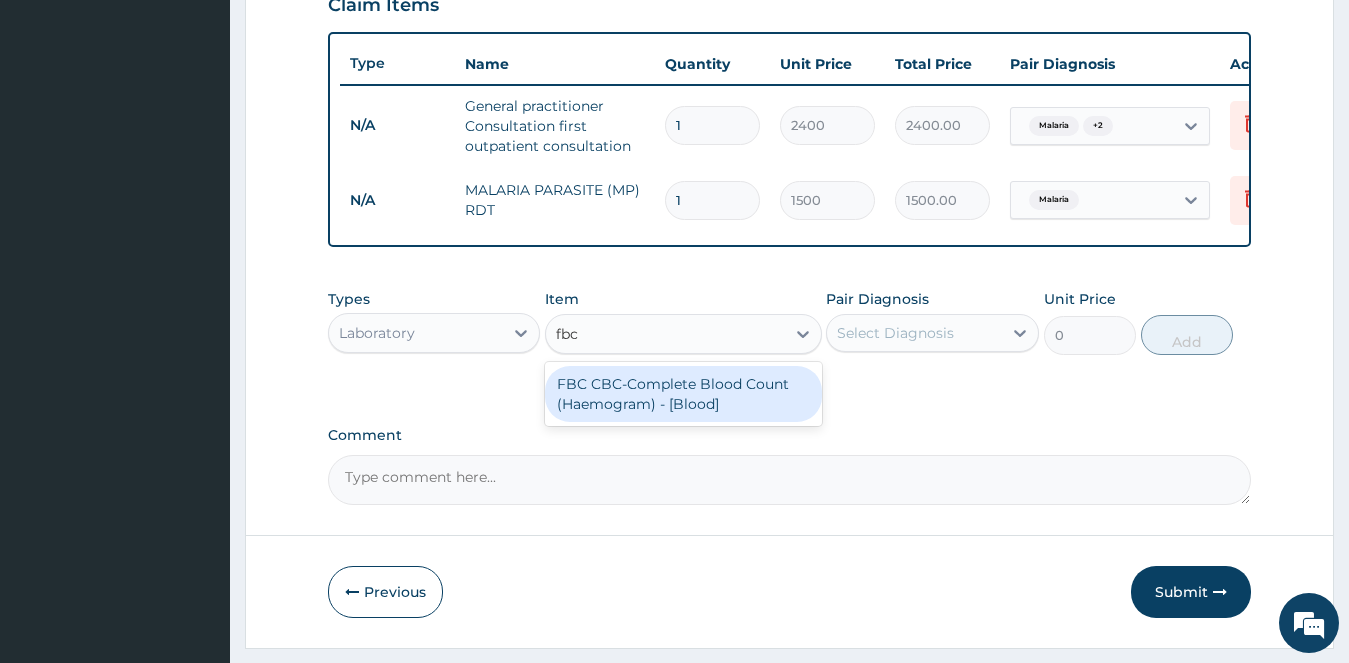 click on "FBC CBC-Complete Blood Count (Haemogram) - [Blood]" at bounding box center [683, 394] 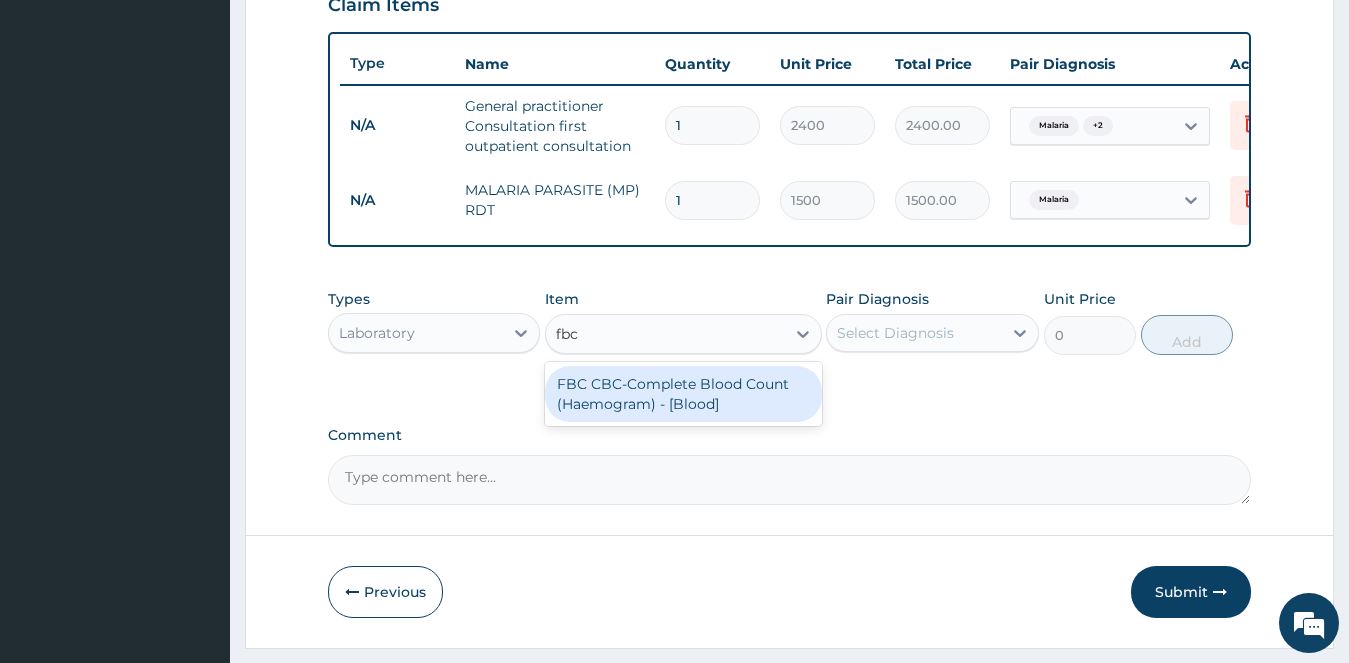 type 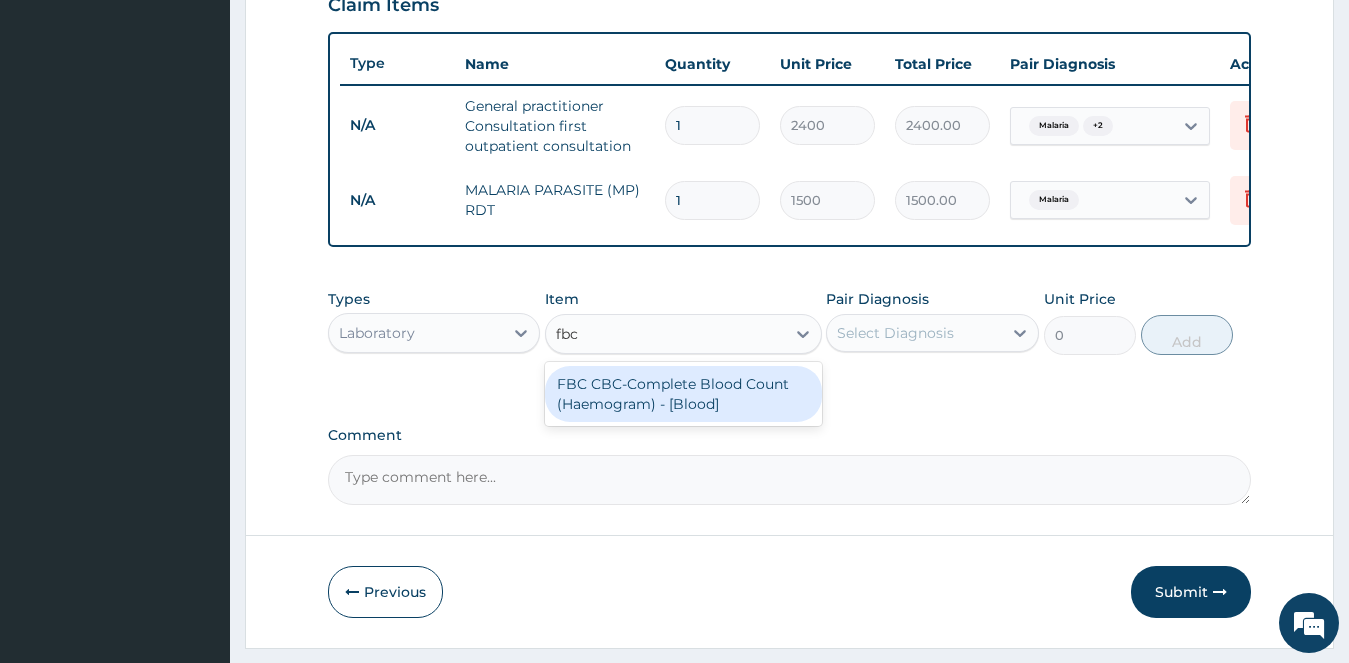 type on "3000" 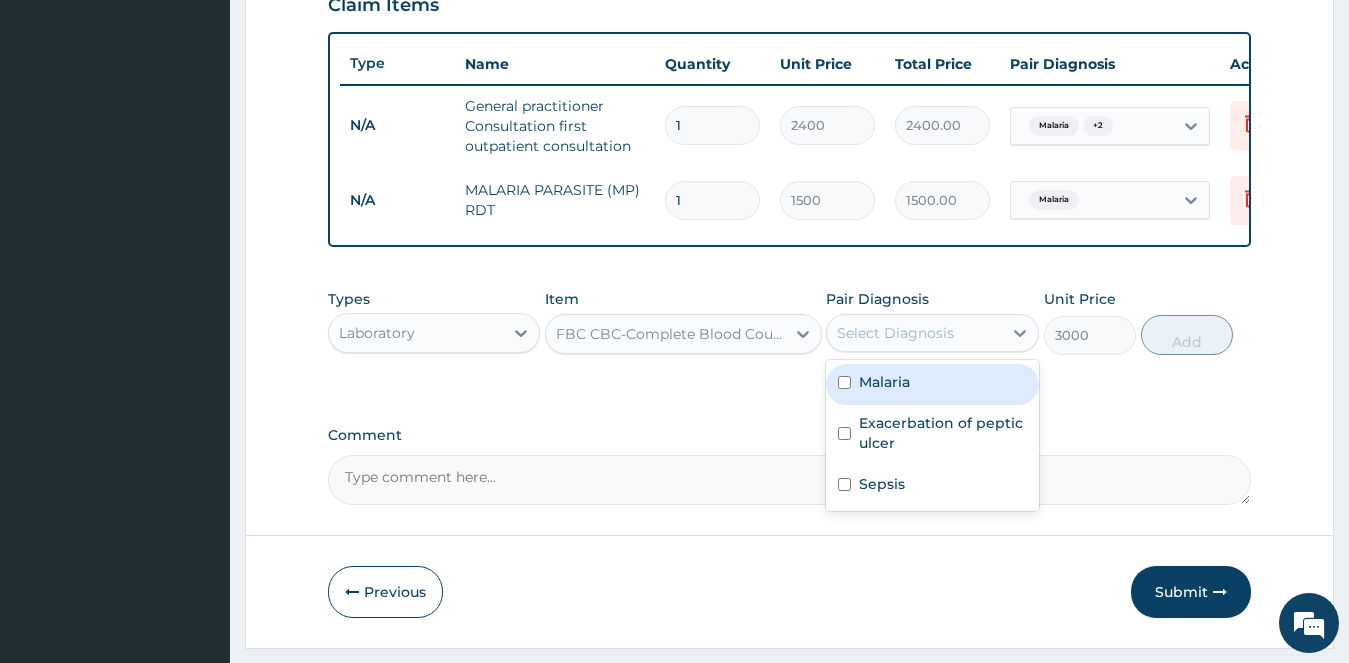 click on "Select Diagnosis" at bounding box center (914, 333) 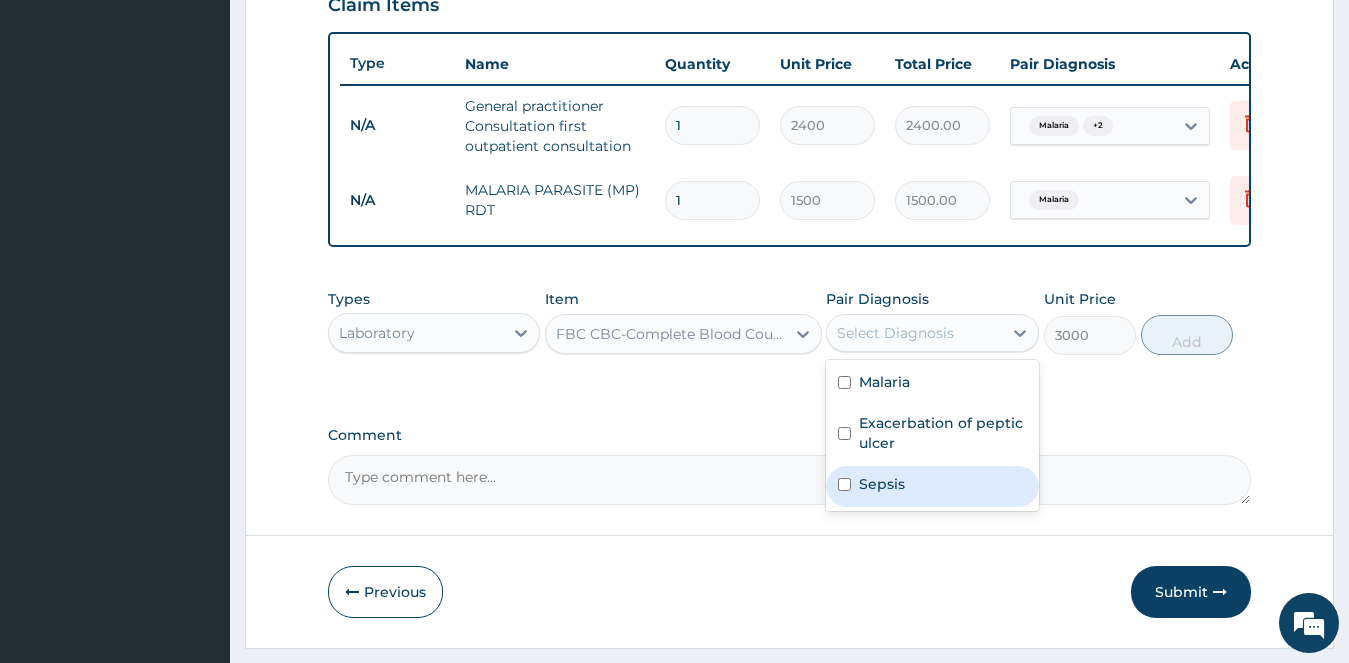 click on "Sepsis" at bounding box center (882, 484) 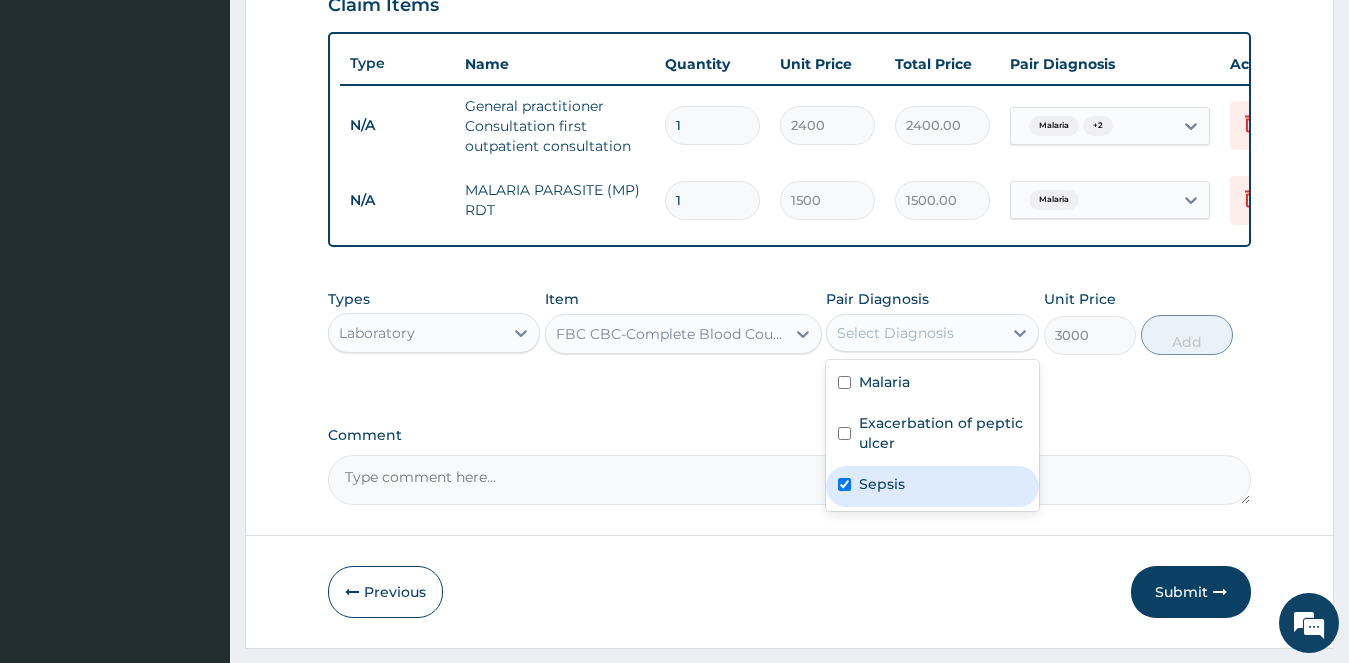 checkbox on "true" 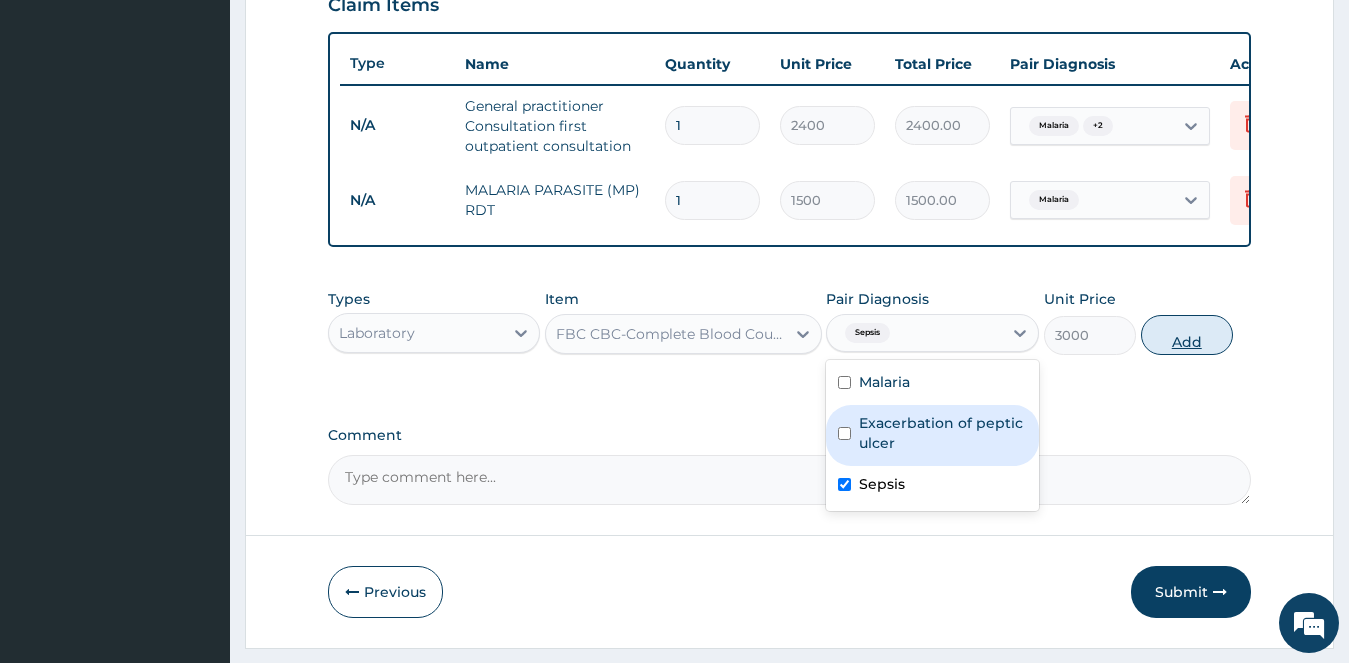 click on "Add" at bounding box center (1187, 335) 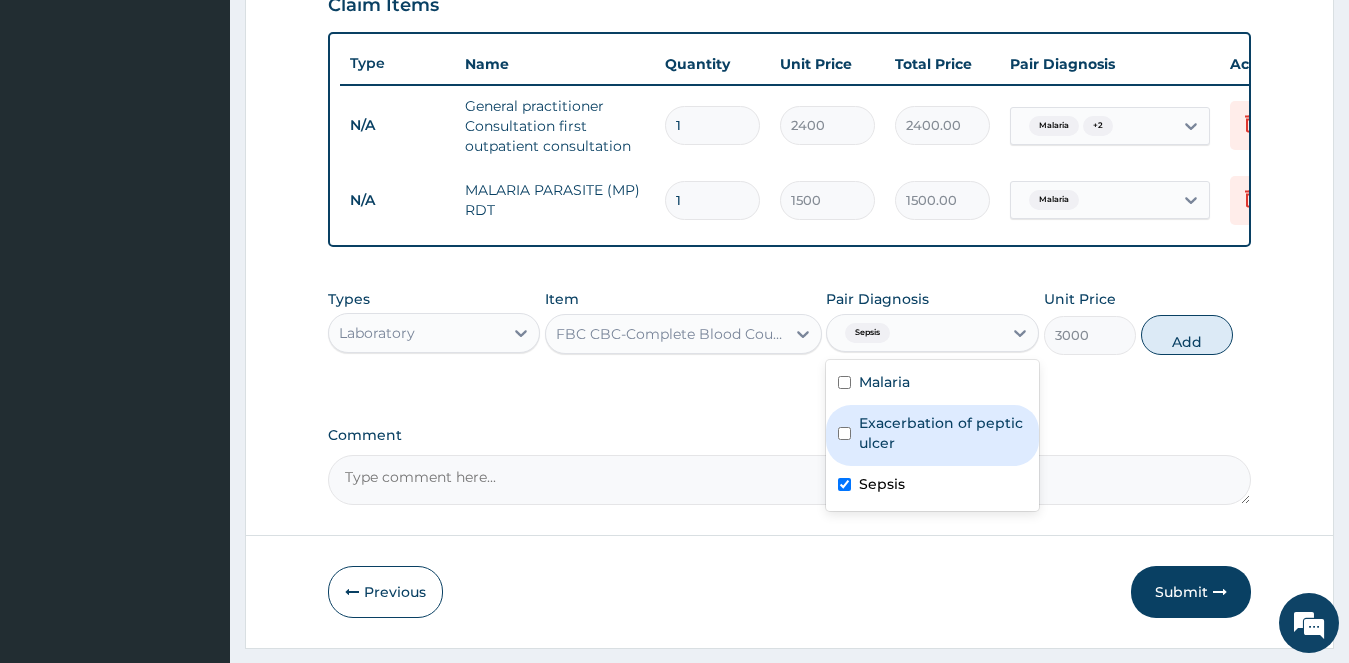 type on "0" 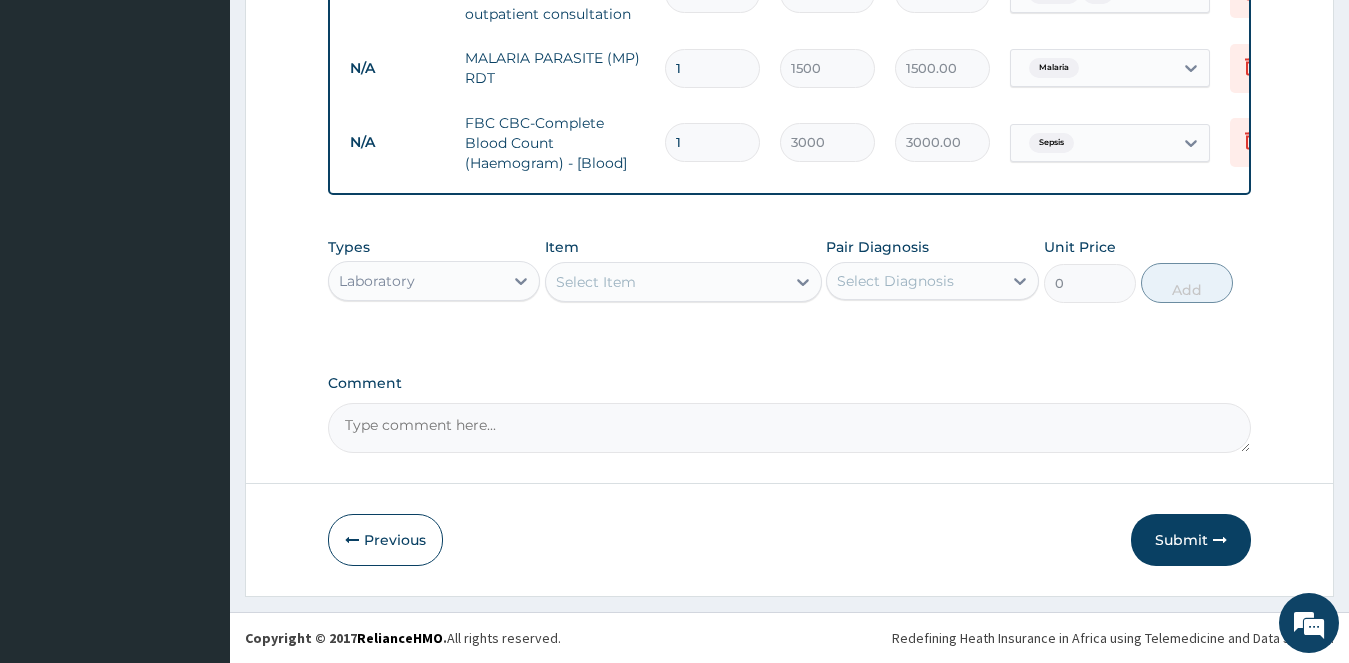 scroll, scrollTop: 861, scrollLeft: 0, axis: vertical 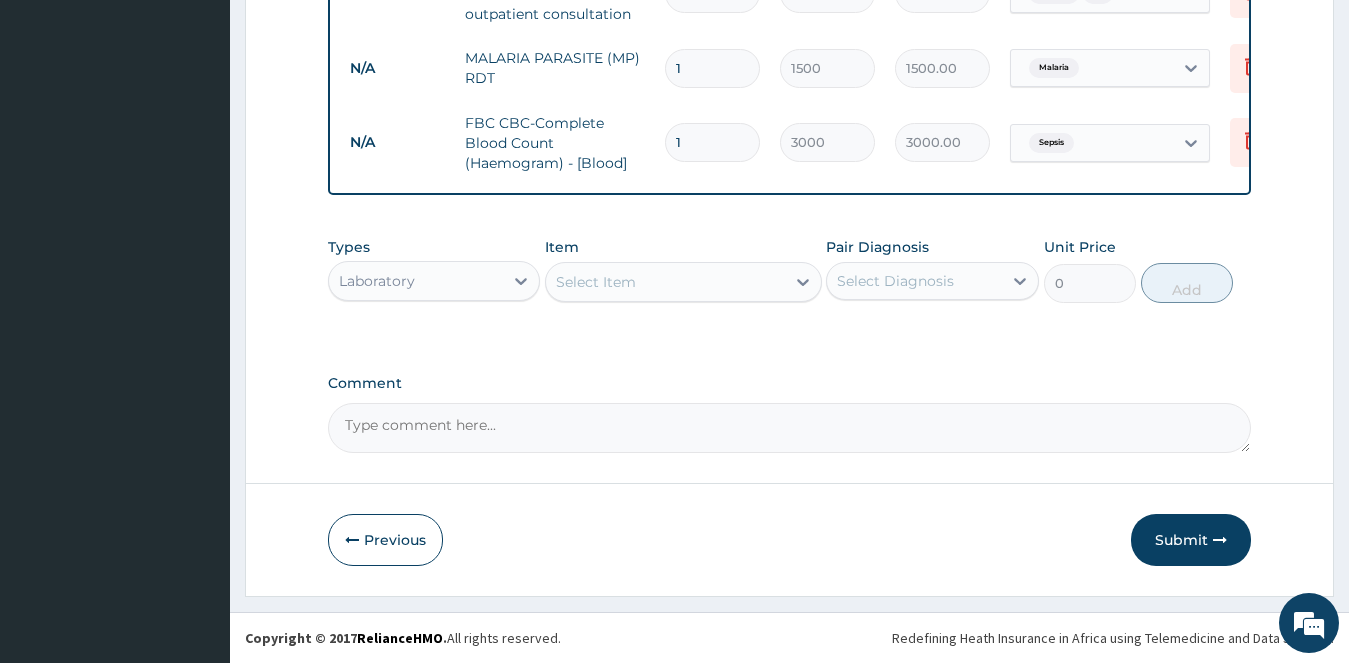 drag, startPoint x: 415, startPoint y: 268, endPoint x: 408, endPoint y: 293, distance: 25.96151 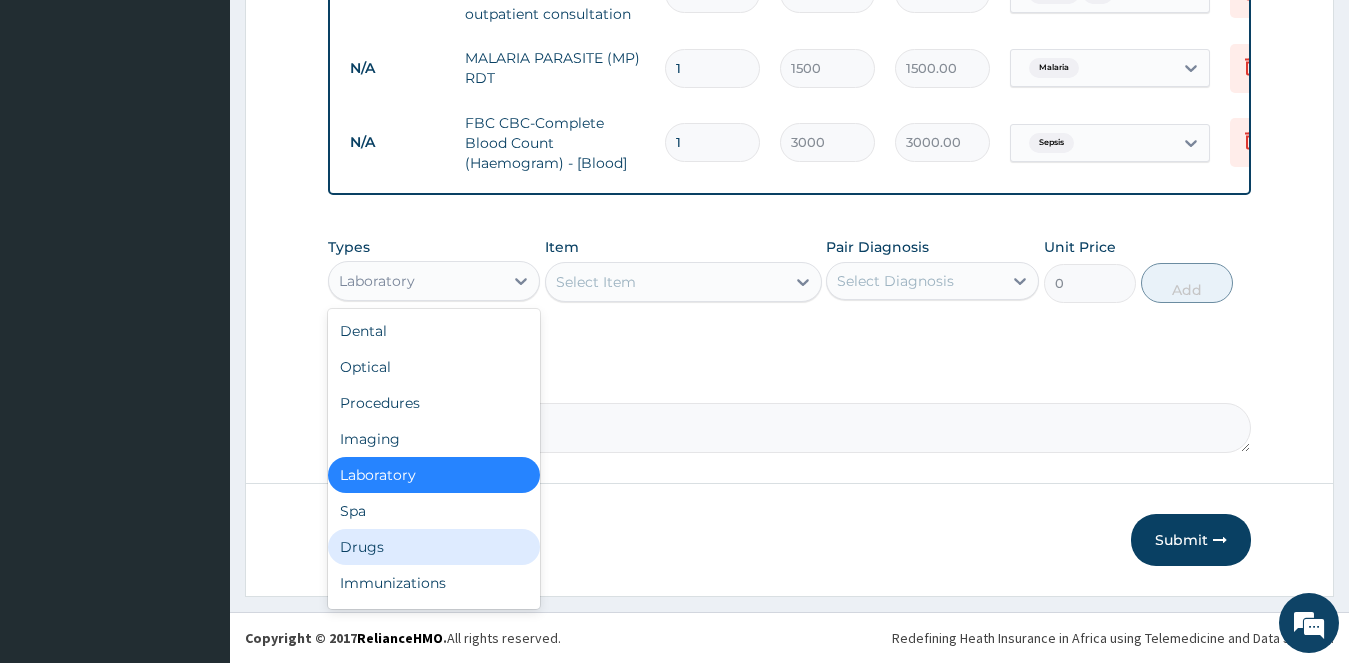 click on "Drugs" at bounding box center (434, 547) 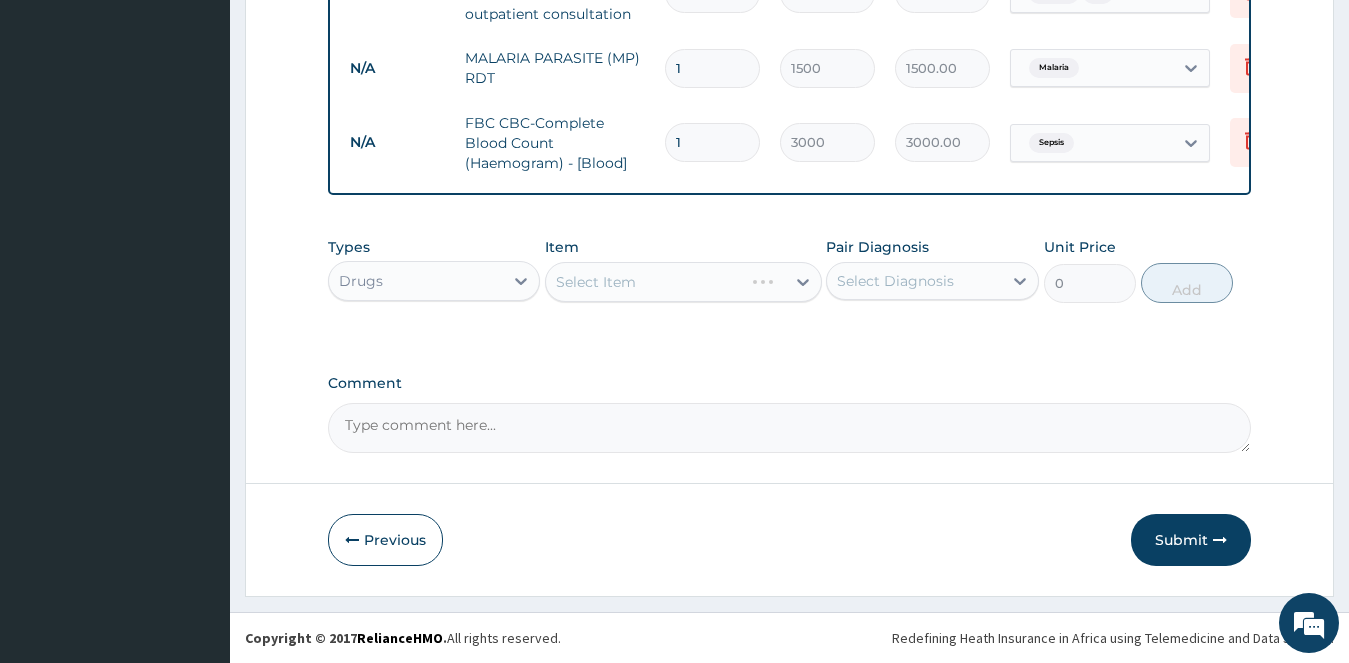 click on "Select Item" at bounding box center [644, 282] 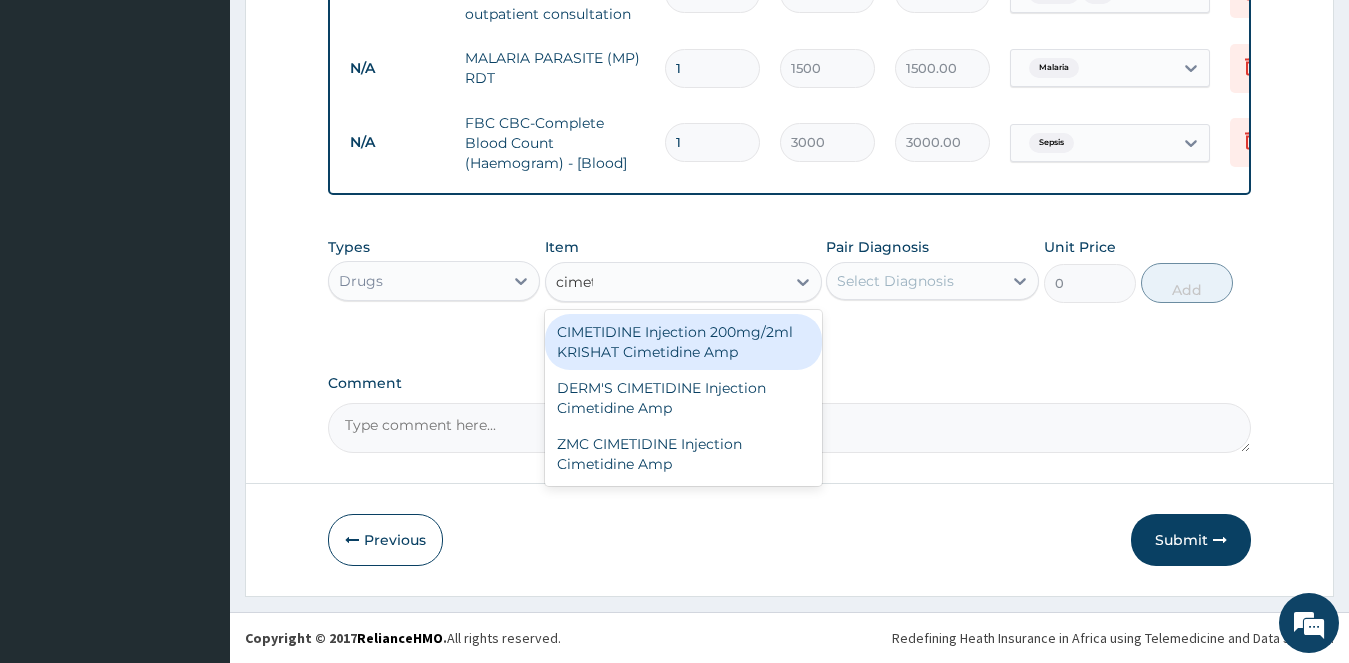 type on "cimetidine" 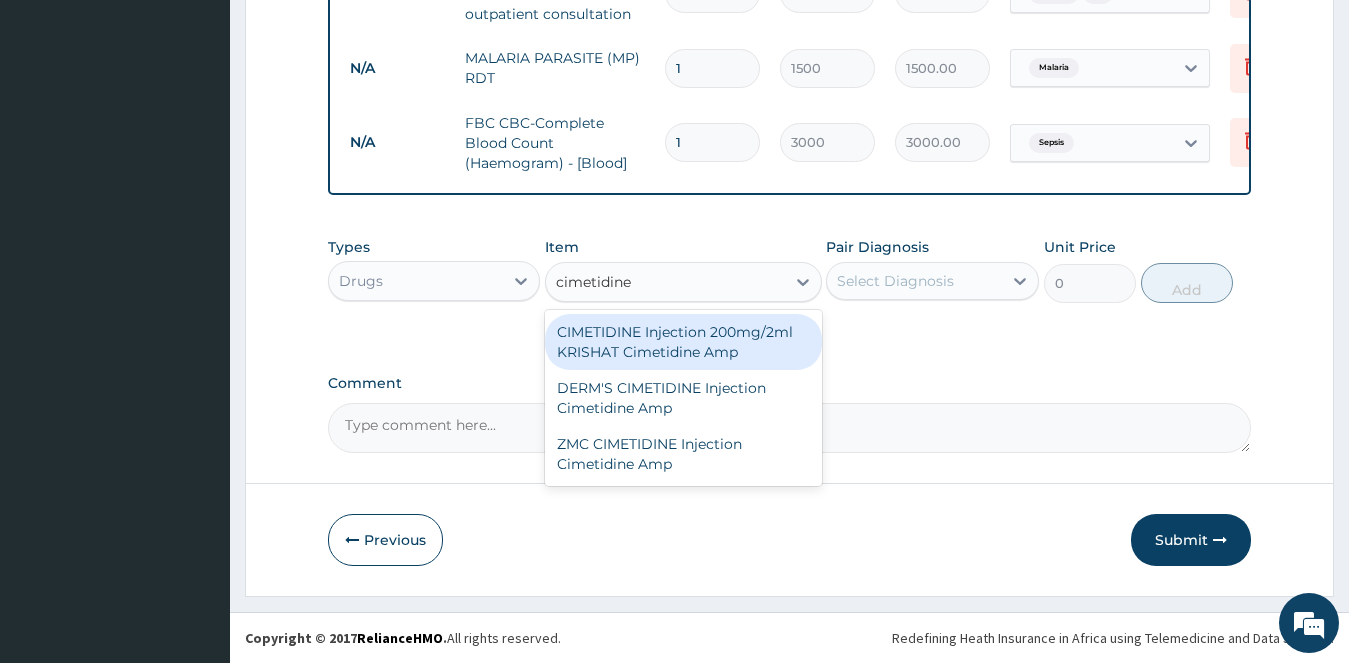 click on "CIMETIDINE Injection 200mg/2ml KRISHAT Cimetidine Amp" at bounding box center [683, 342] 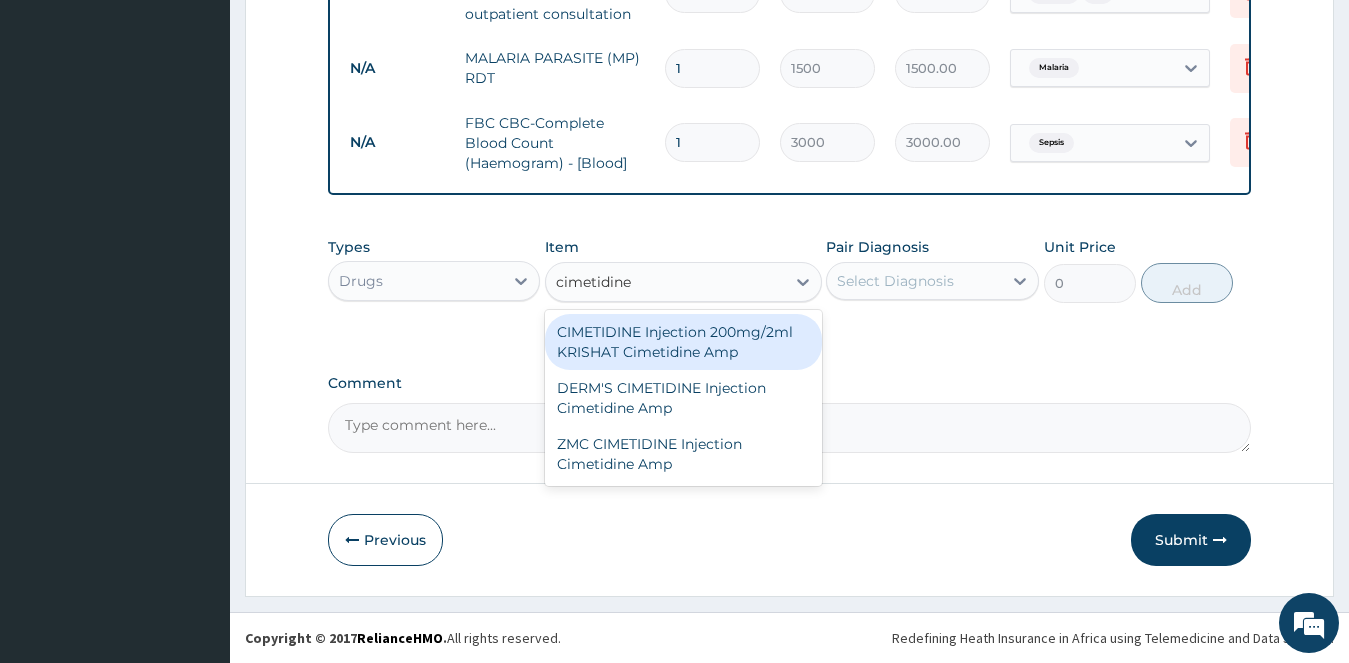 type 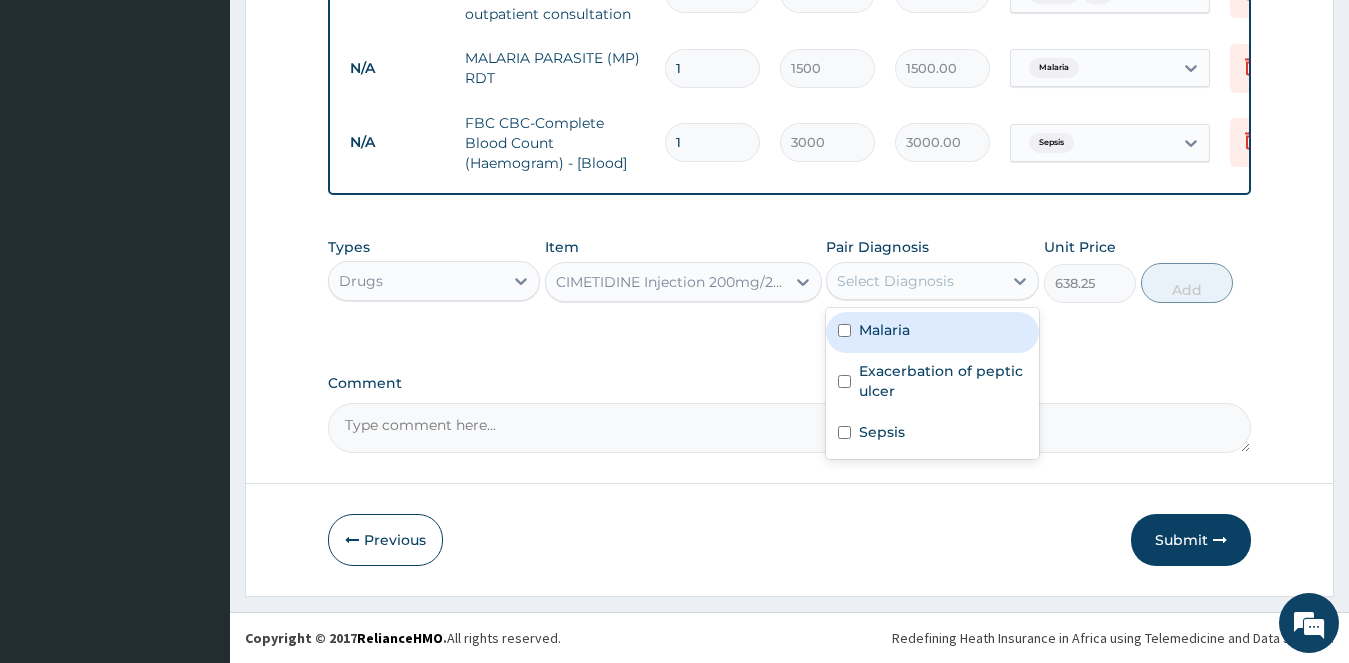 click on "Select Diagnosis" at bounding box center (914, 281) 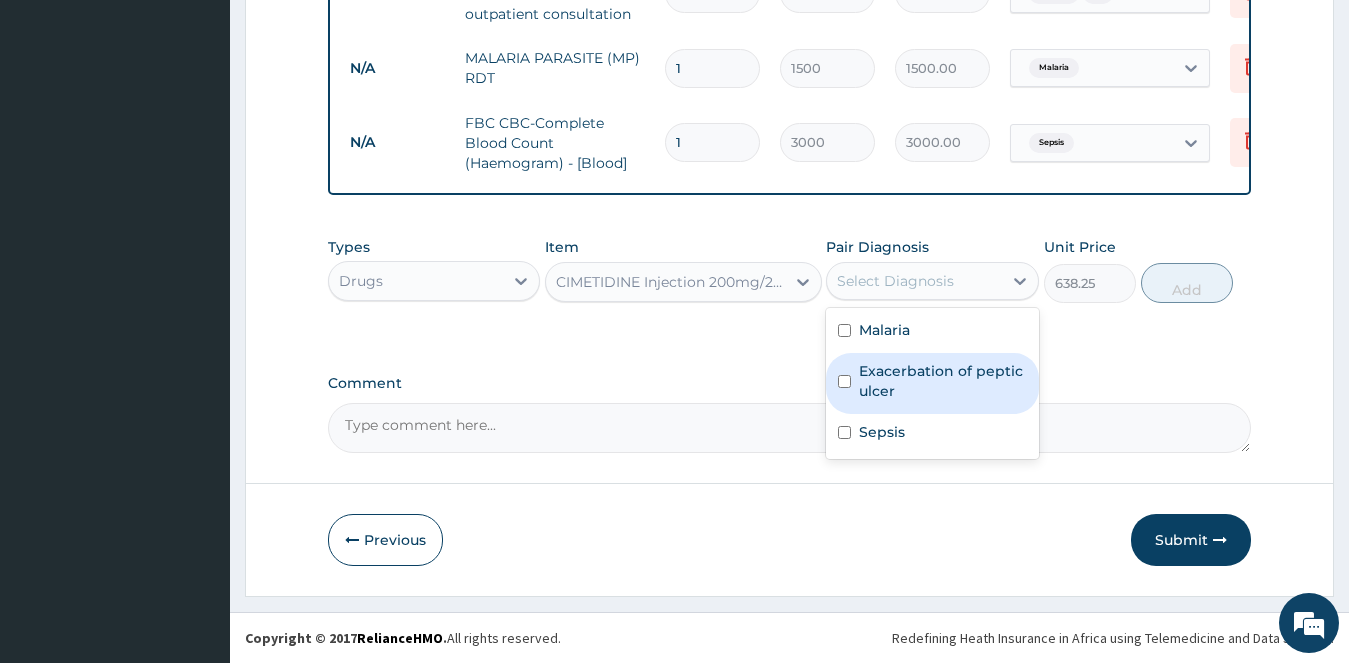 click on "Exacerbation of peptic ulcer" at bounding box center [943, 381] 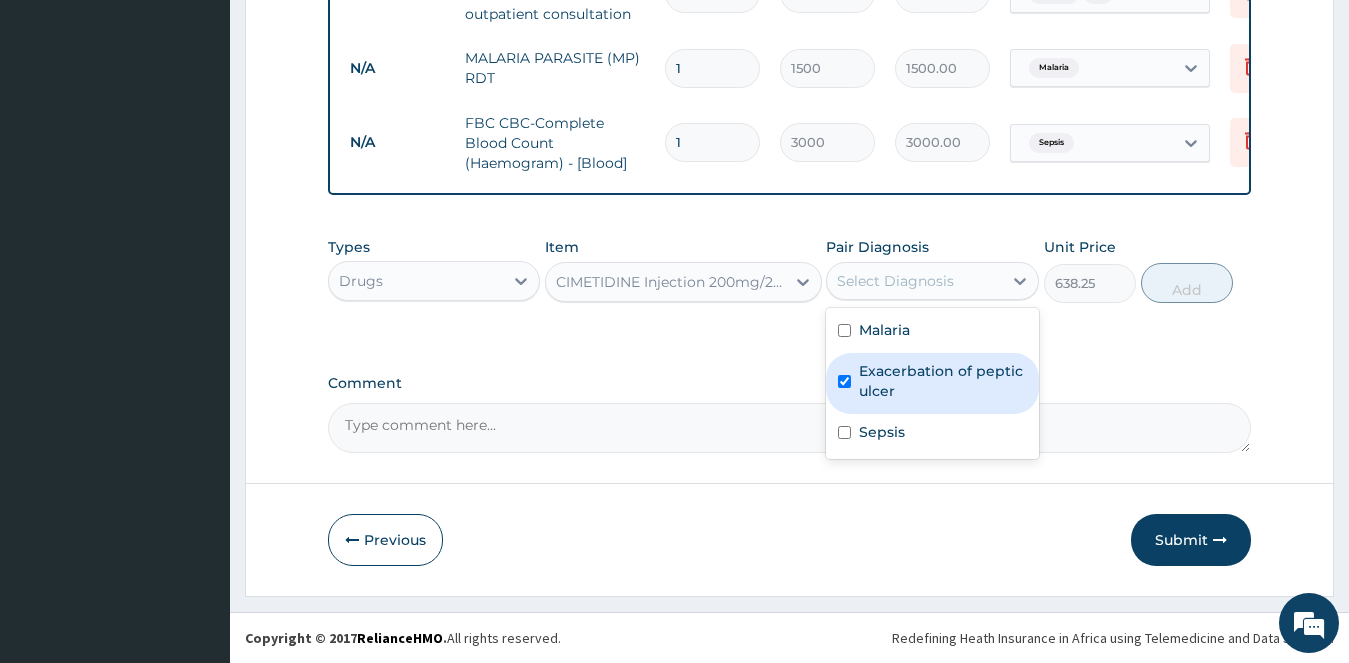 checkbox on "true" 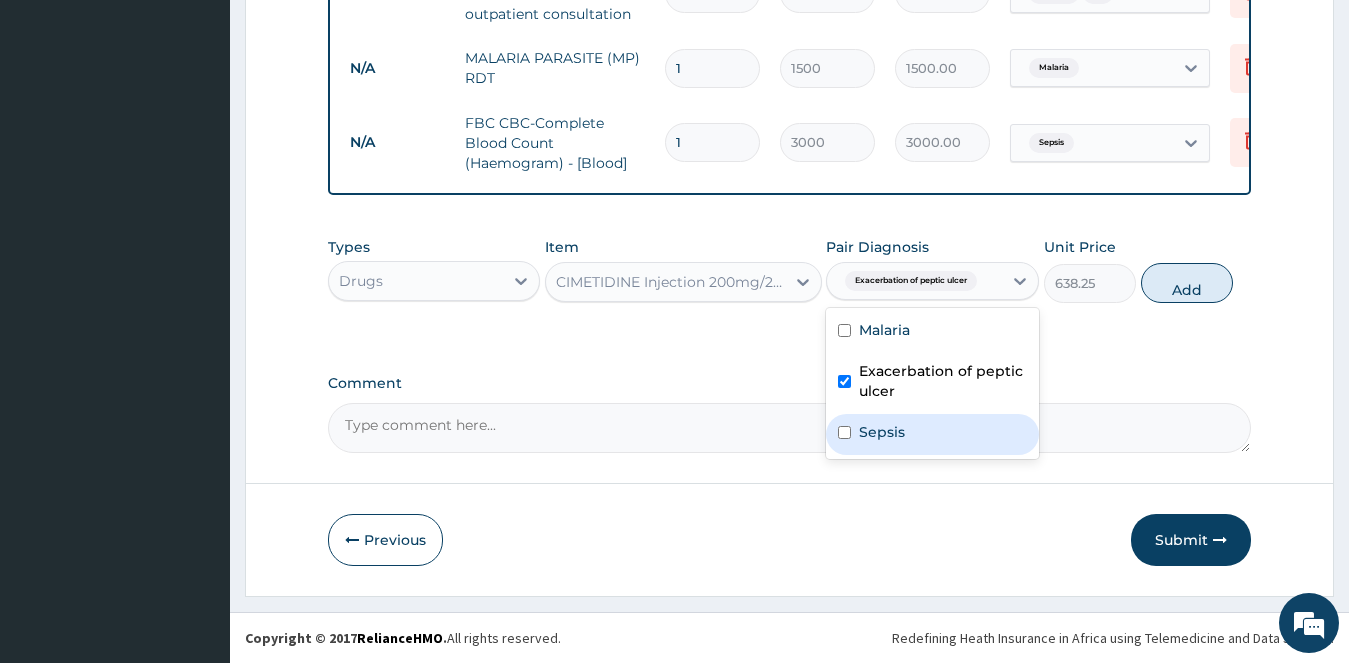 click on "Sepsis" at bounding box center [932, 434] 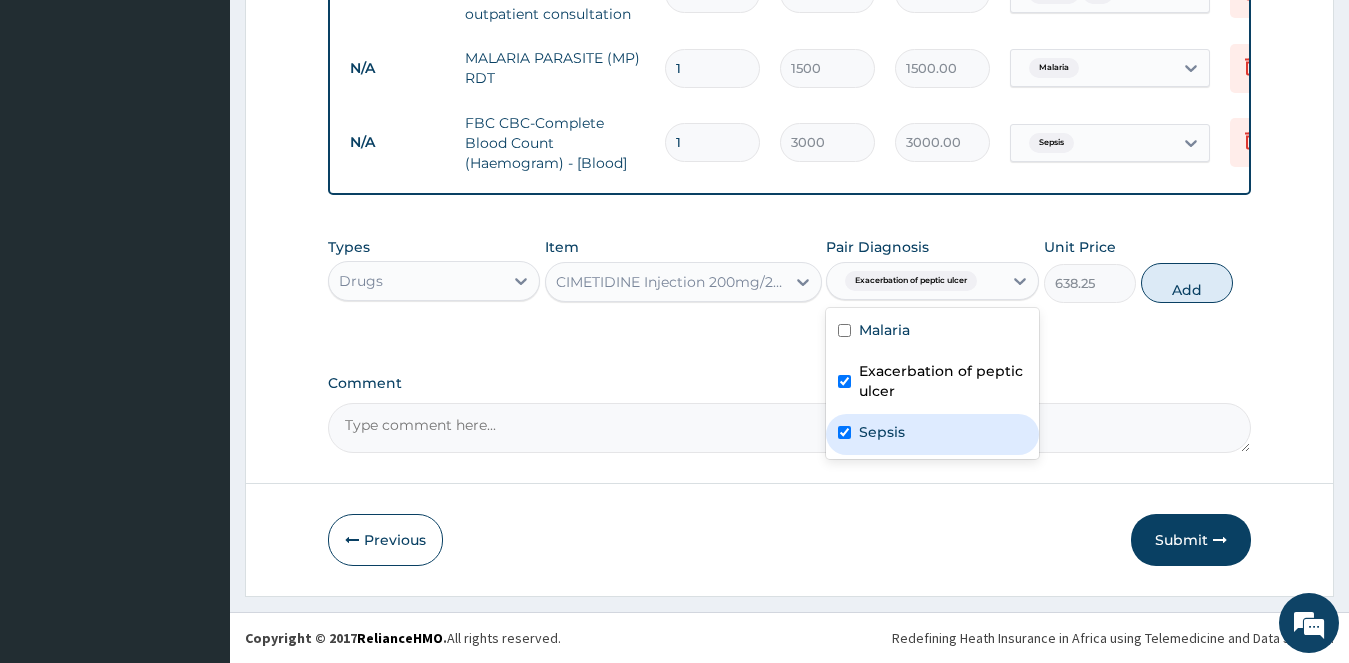 checkbox on "true" 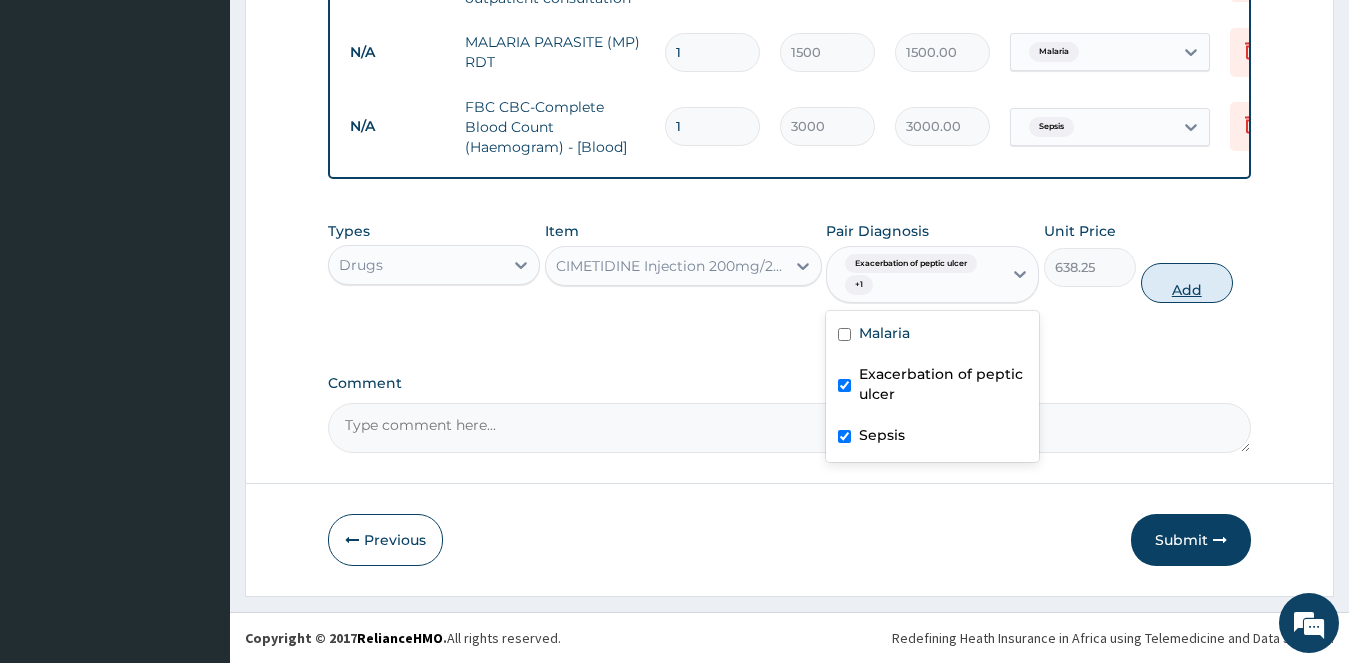 click on "Add" at bounding box center [1187, 283] 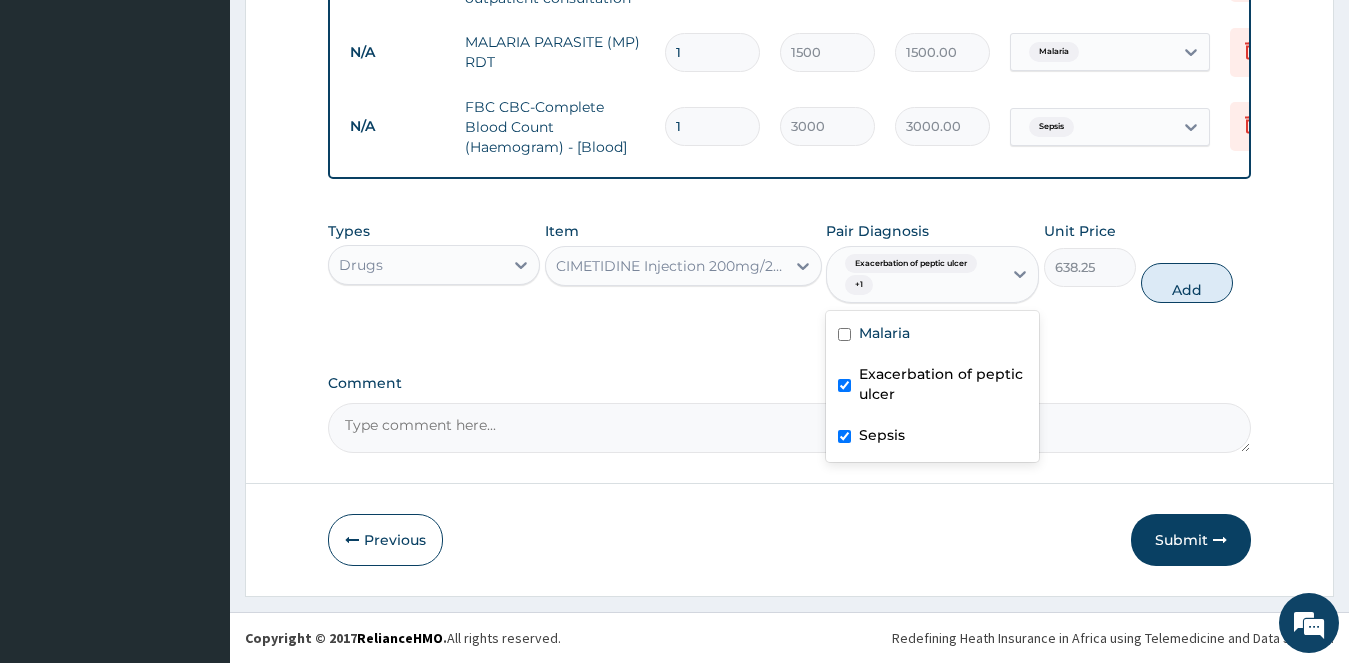 type on "0" 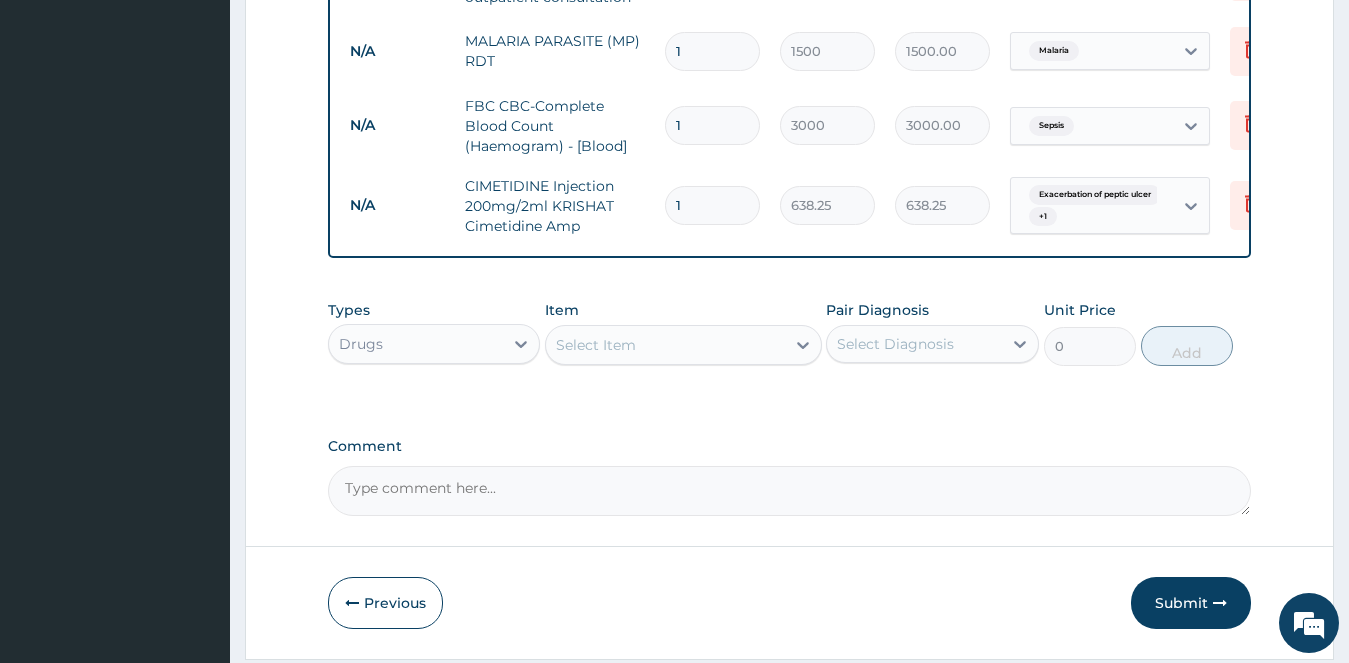 type 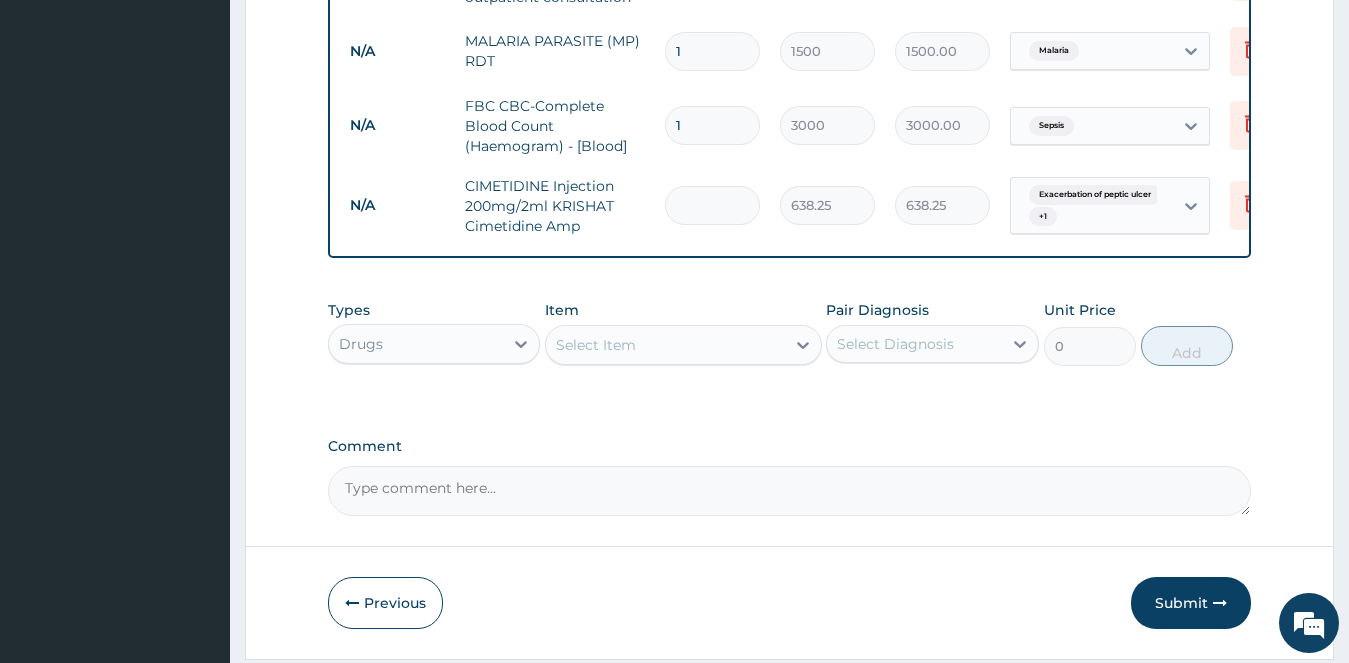 type on "0.00" 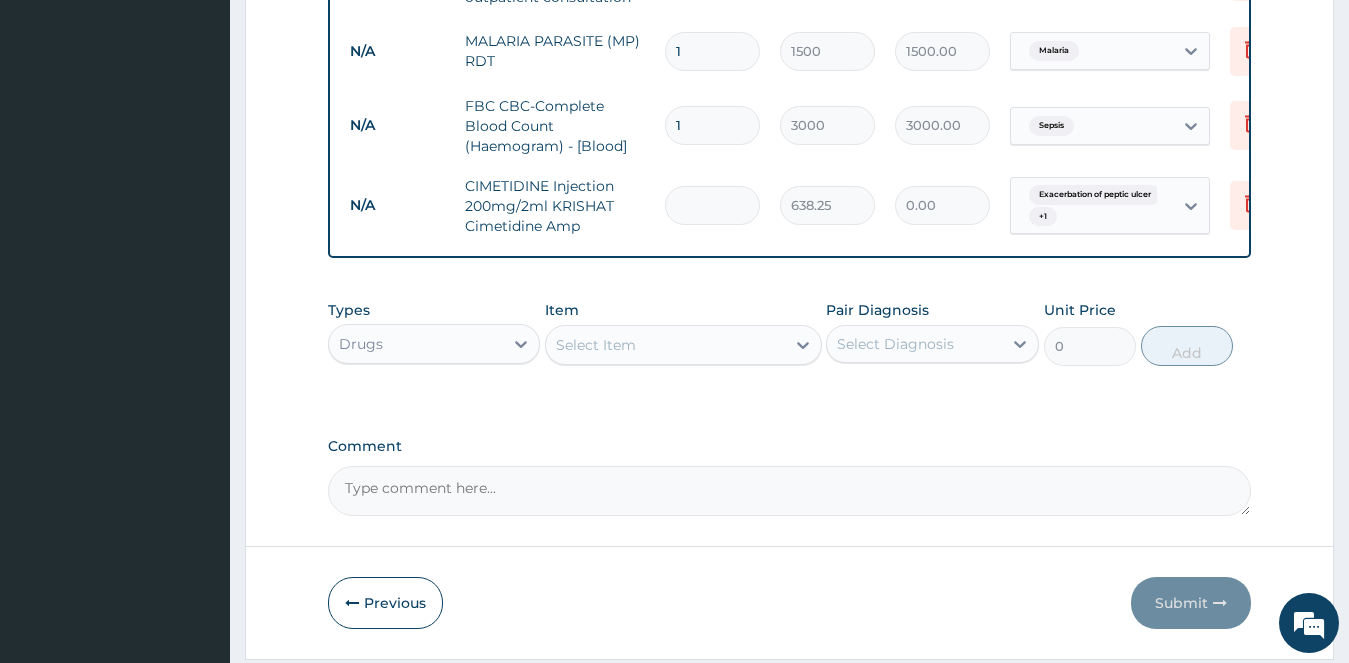 type on "4" 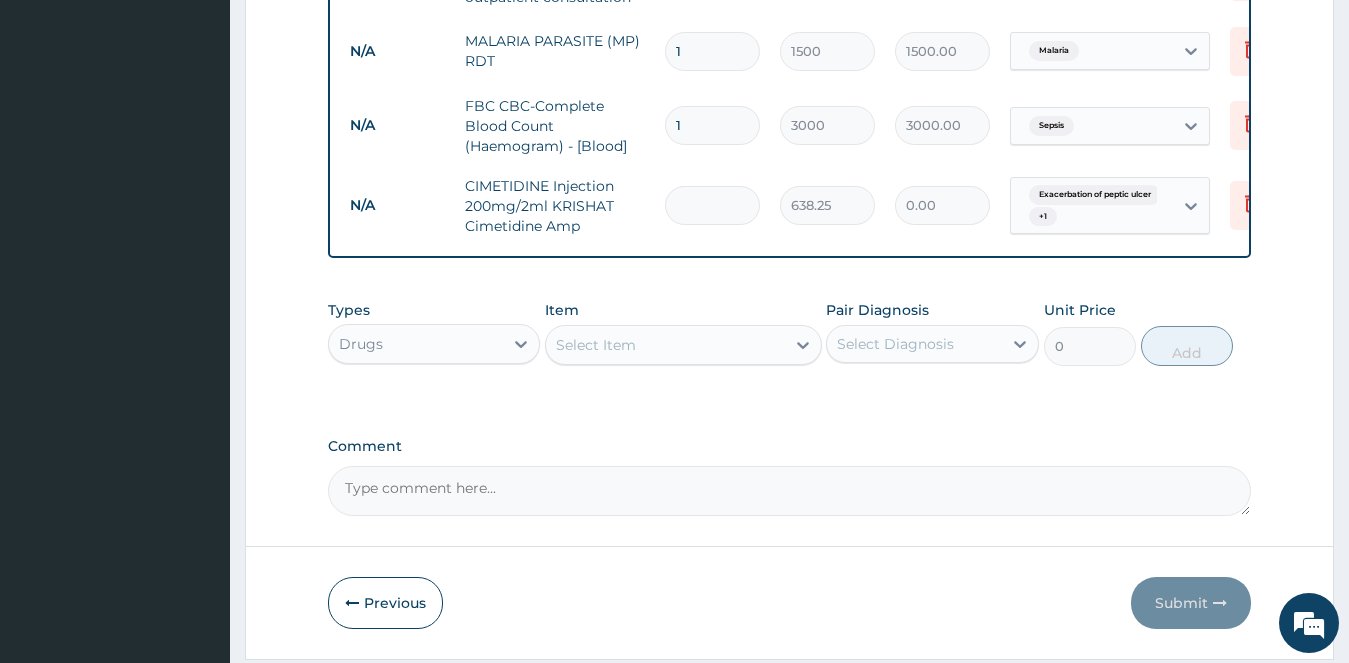 type on "2553.00" 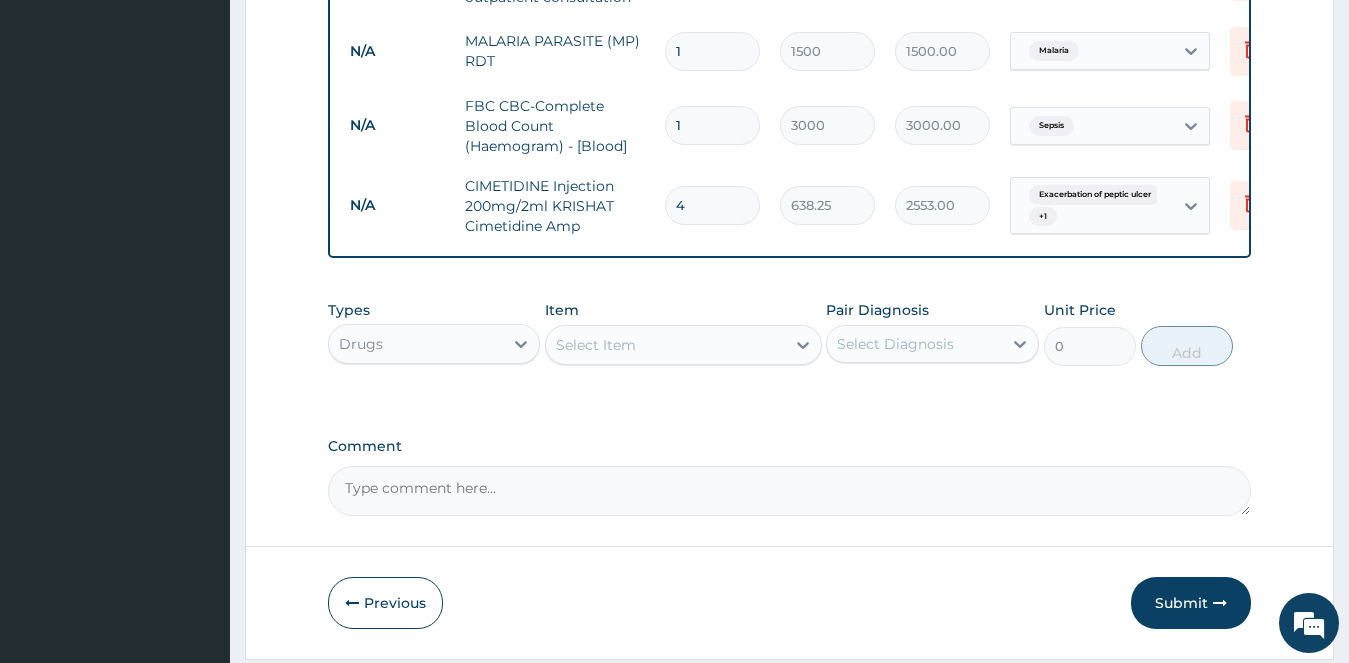 type on "4" 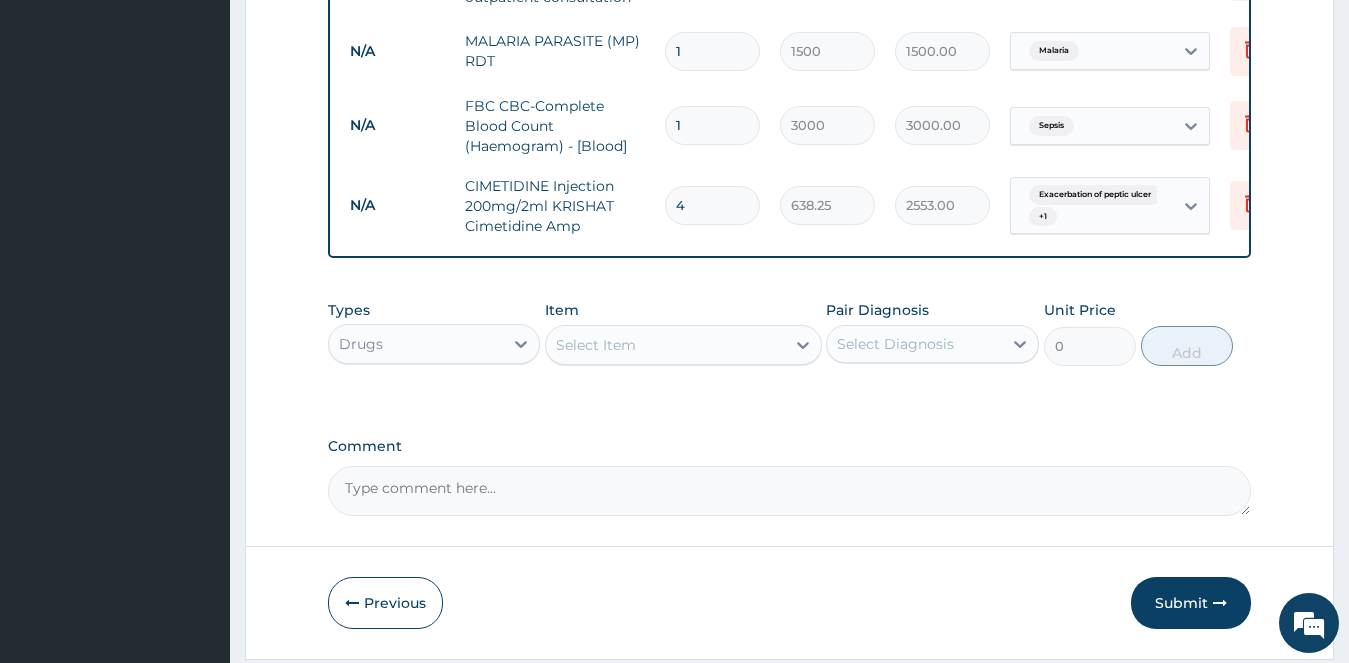 click on "Select Item" at bounding box center [665, 345] 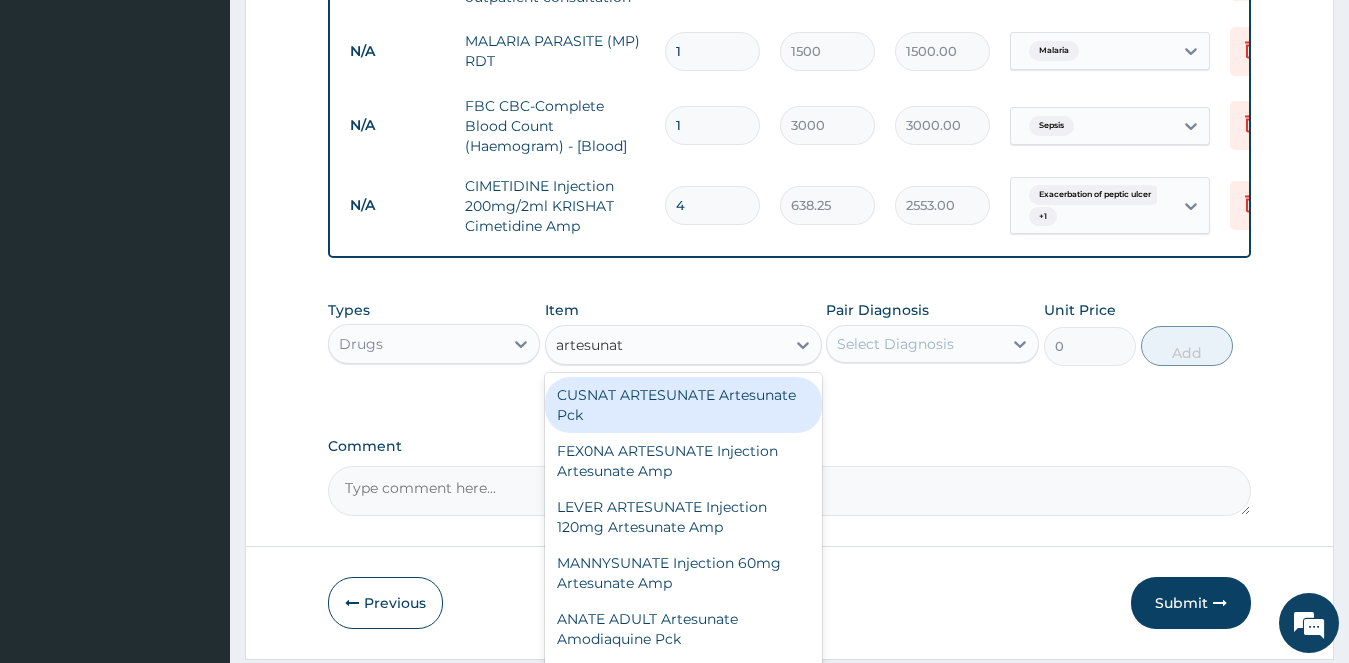 type on "artesunate" 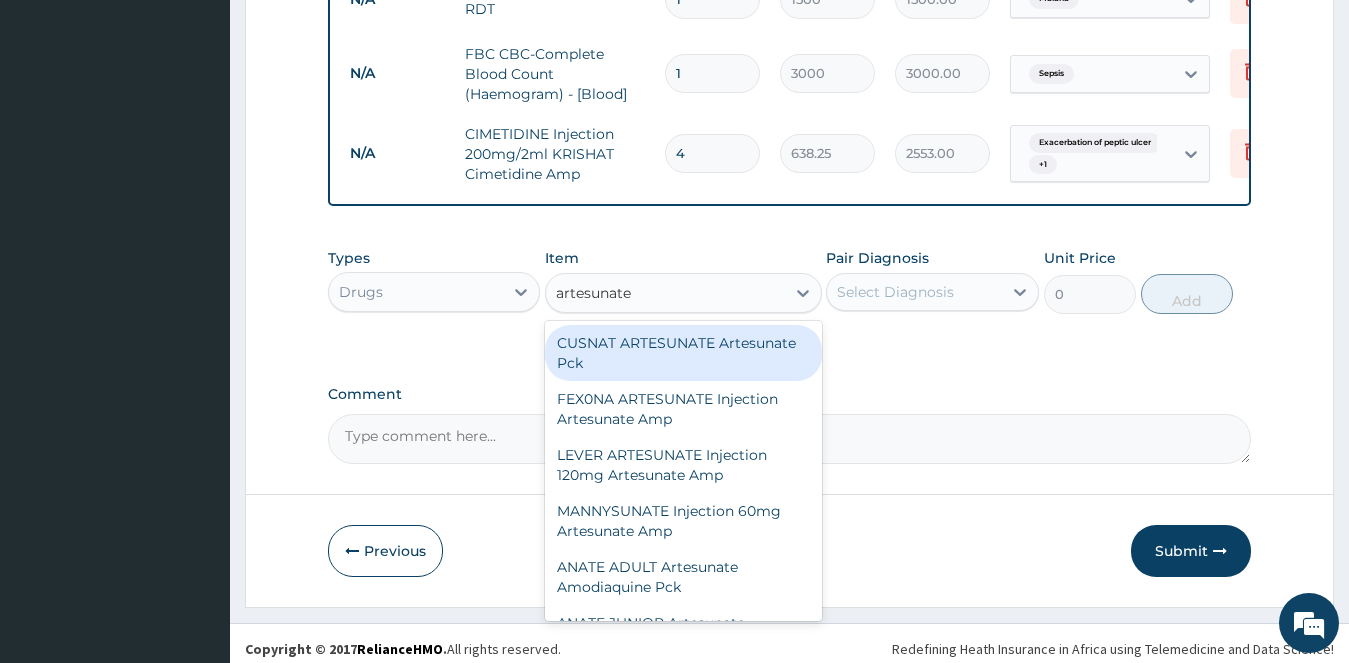 scroll, scrollTop: 941, scrollLeft: 0, axis: vertical 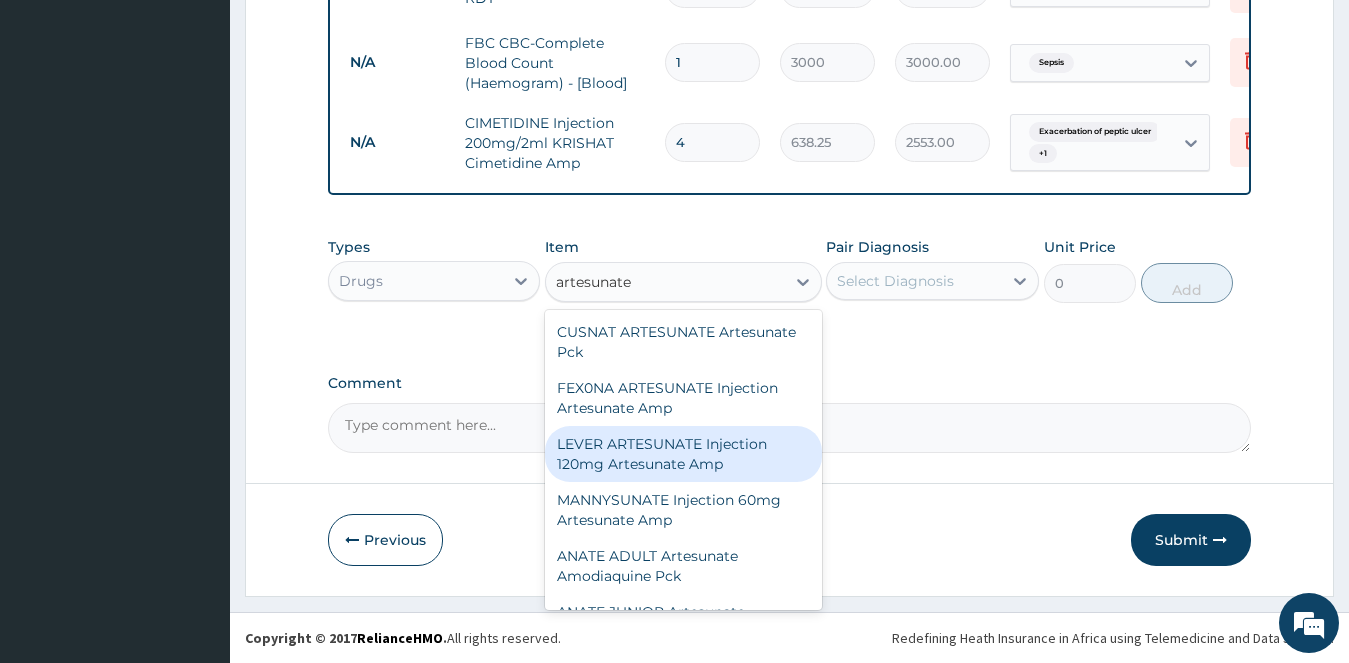 click on "LEVER ARTESUNATE Injection 120mg Artesunate Amp" at bounding box center (683, 454) 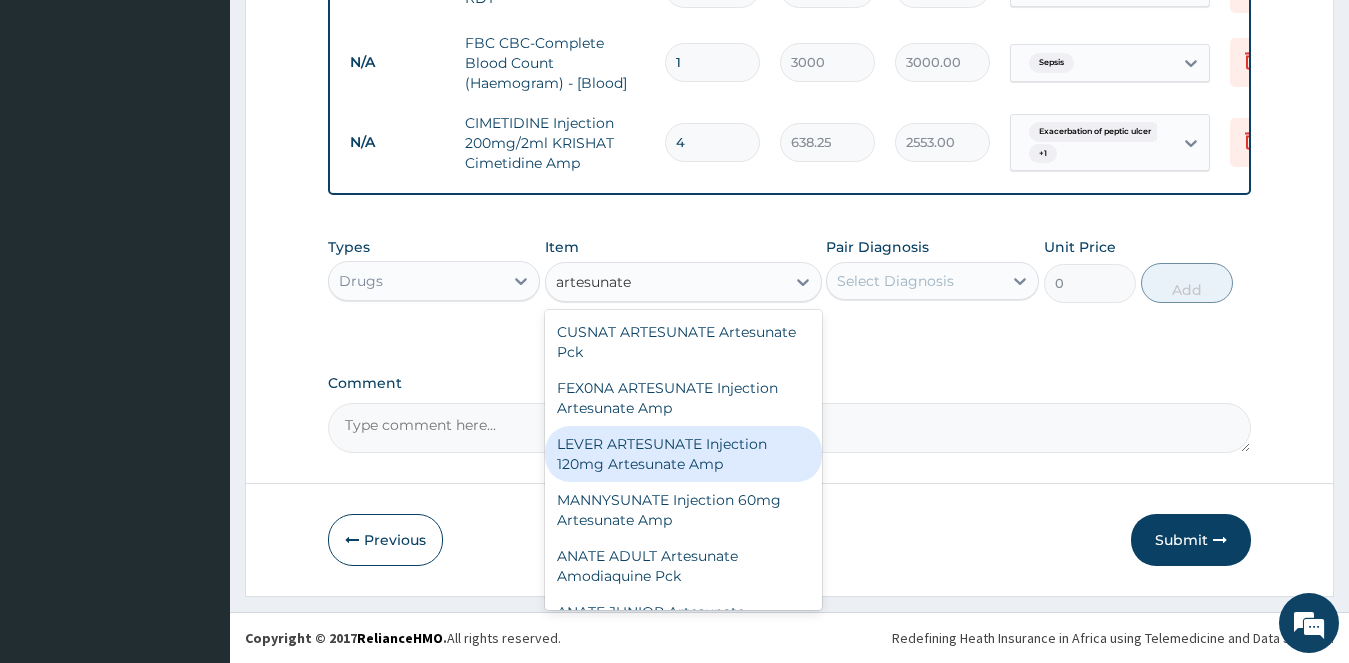 type 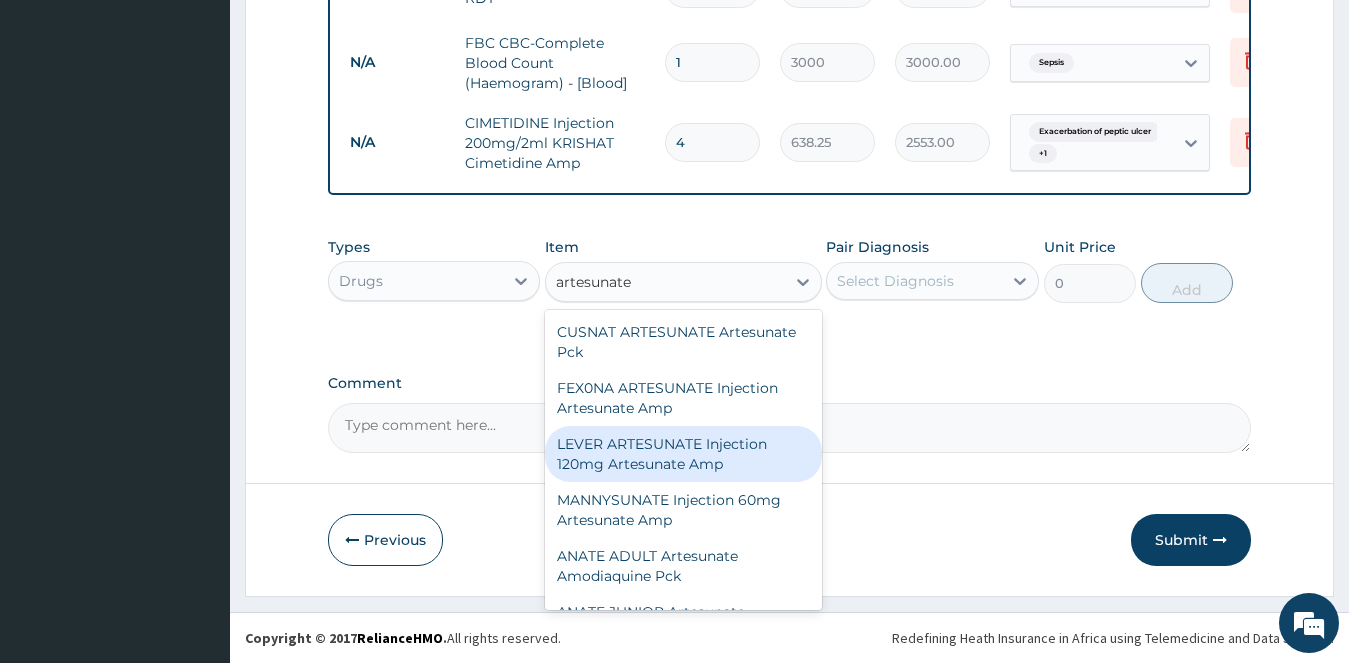 type on "1728.25" 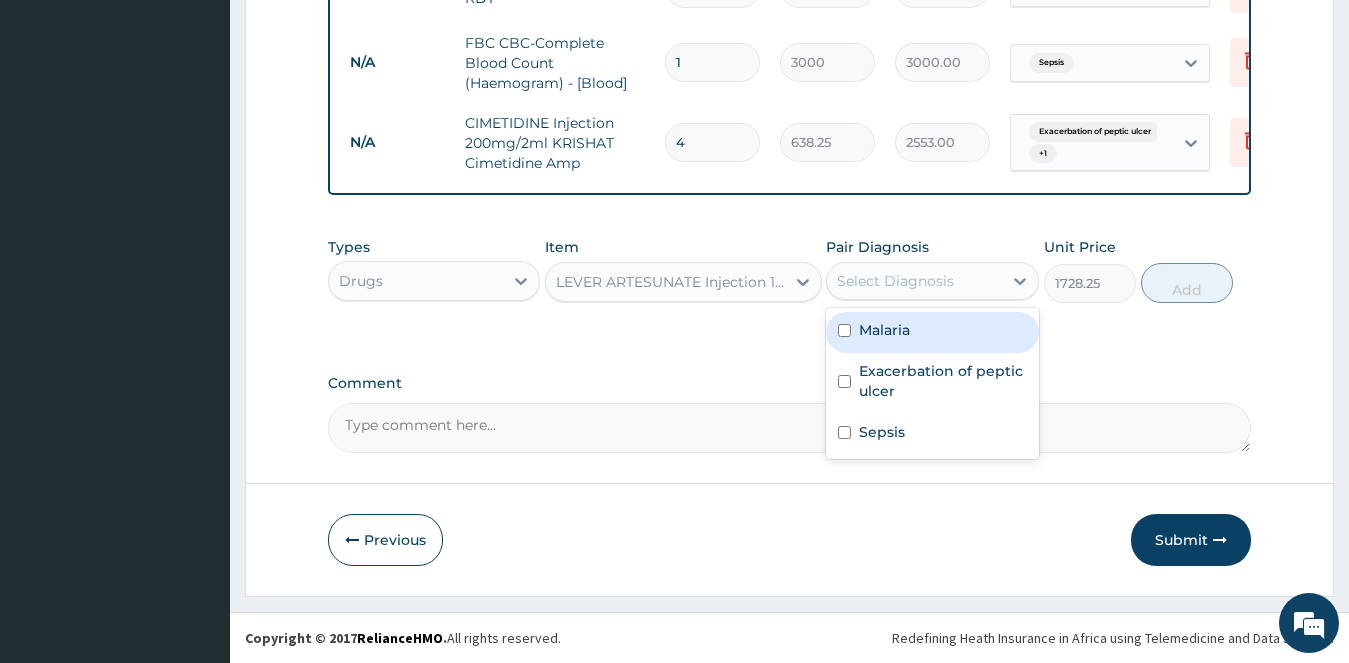 click on "Select Diagnosis" at bounding box center (914, 281) 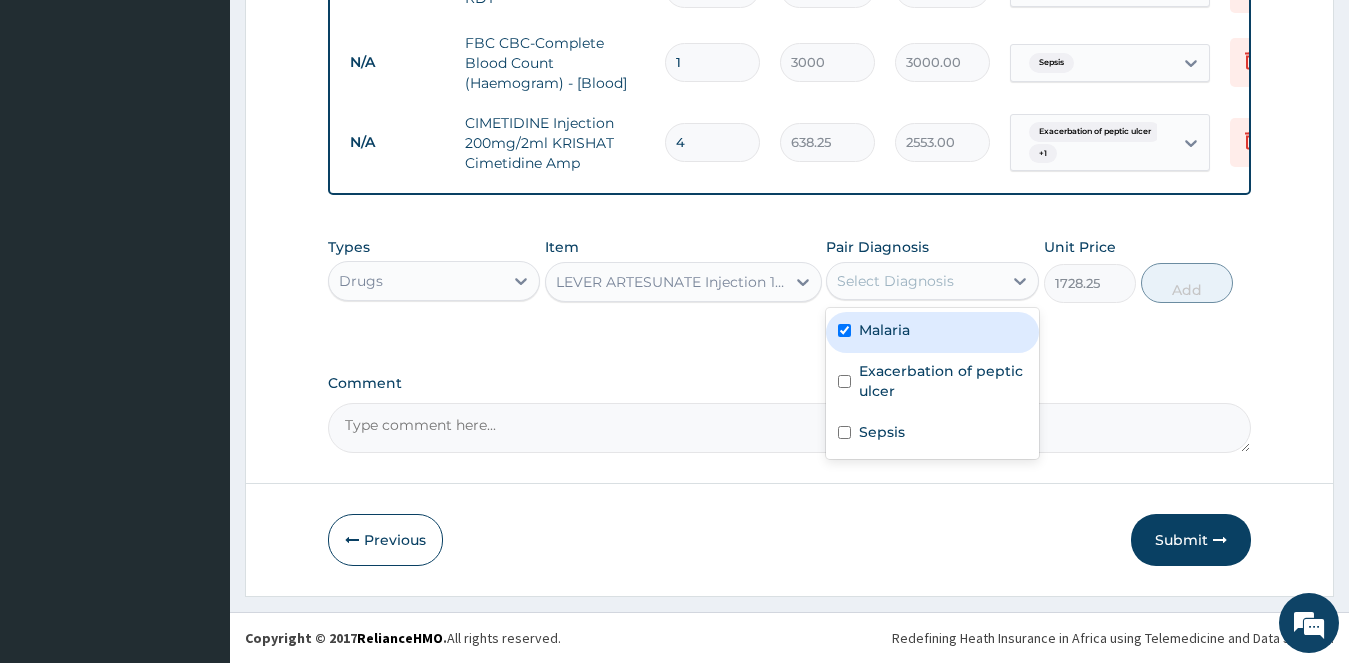 checkbox on "true" 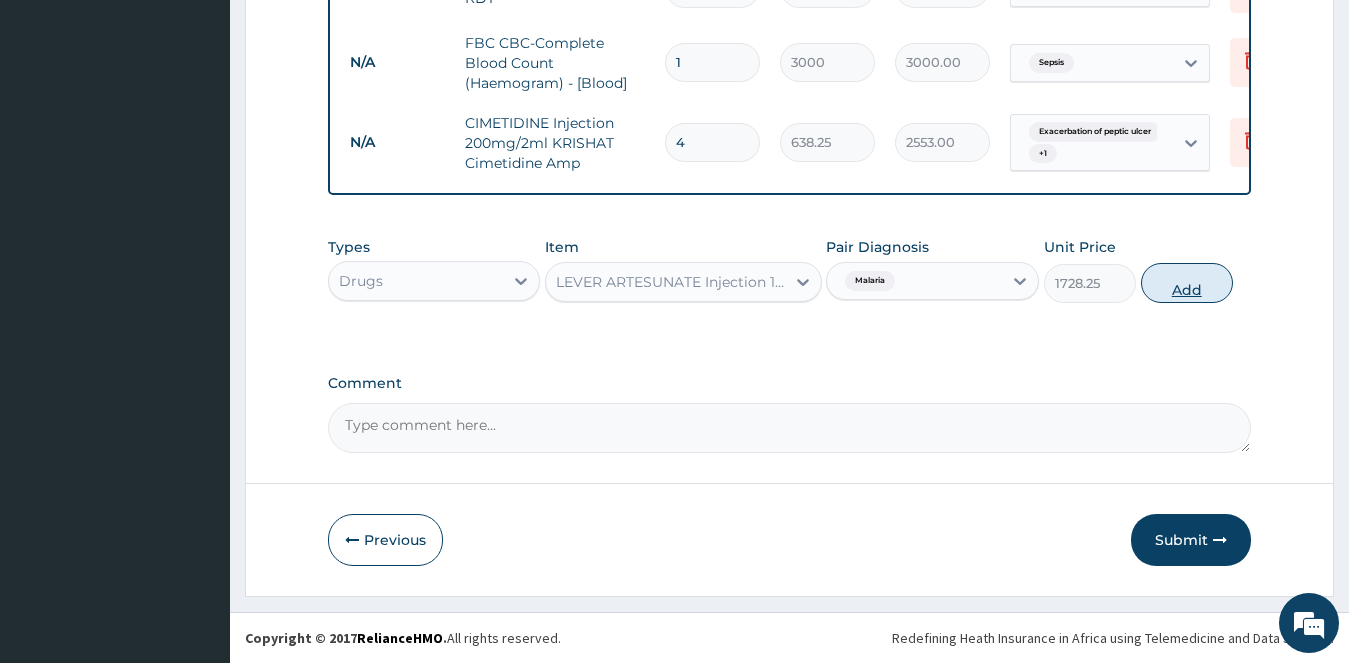 click on "Add" at bounding box center [1187, 283] 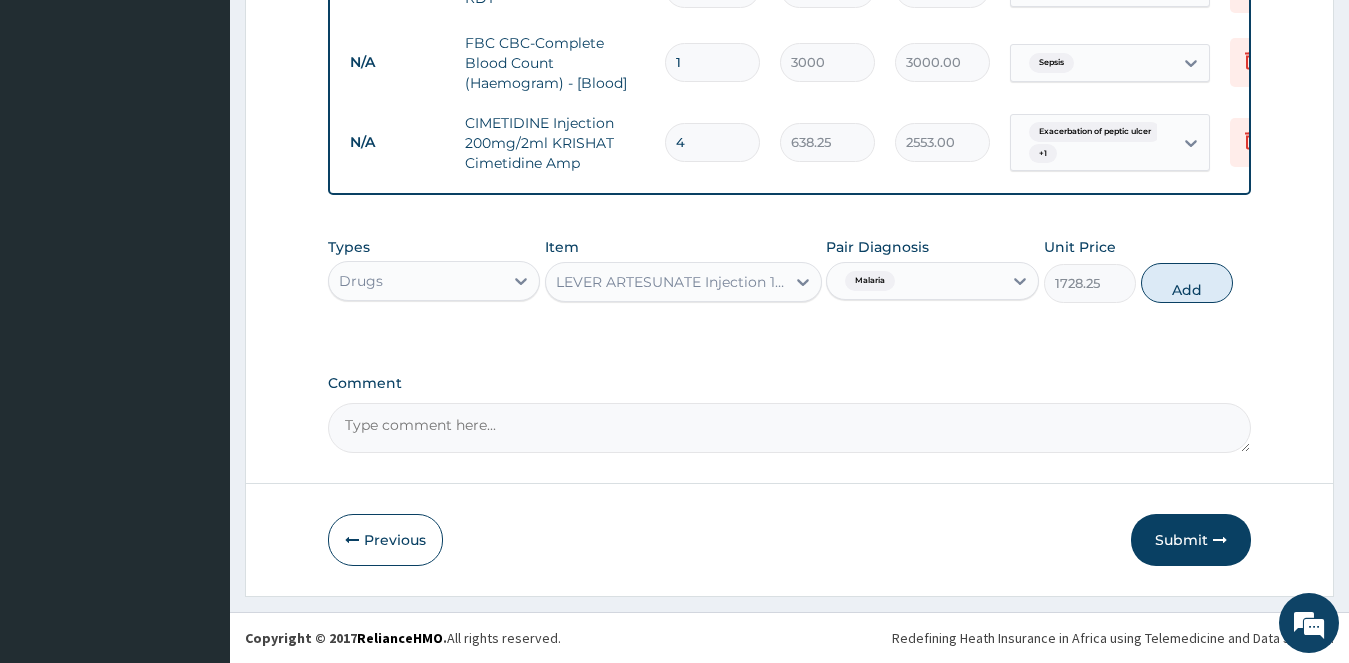 type on "0" 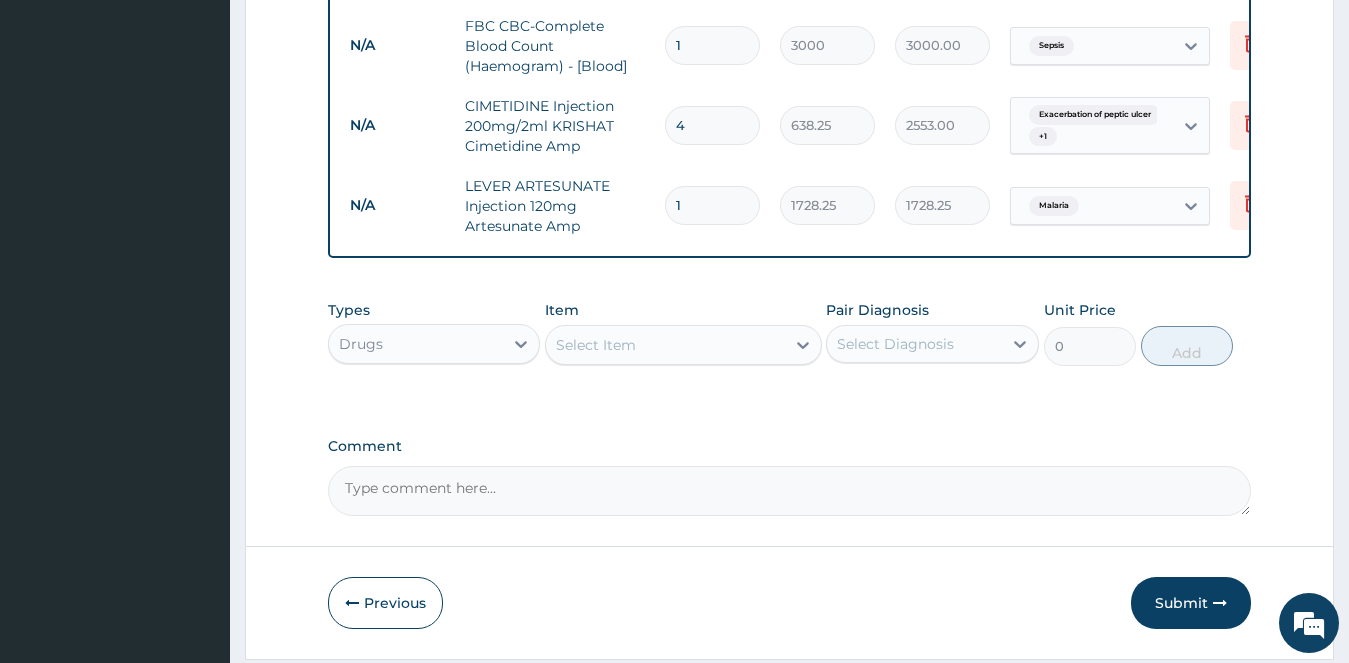 type 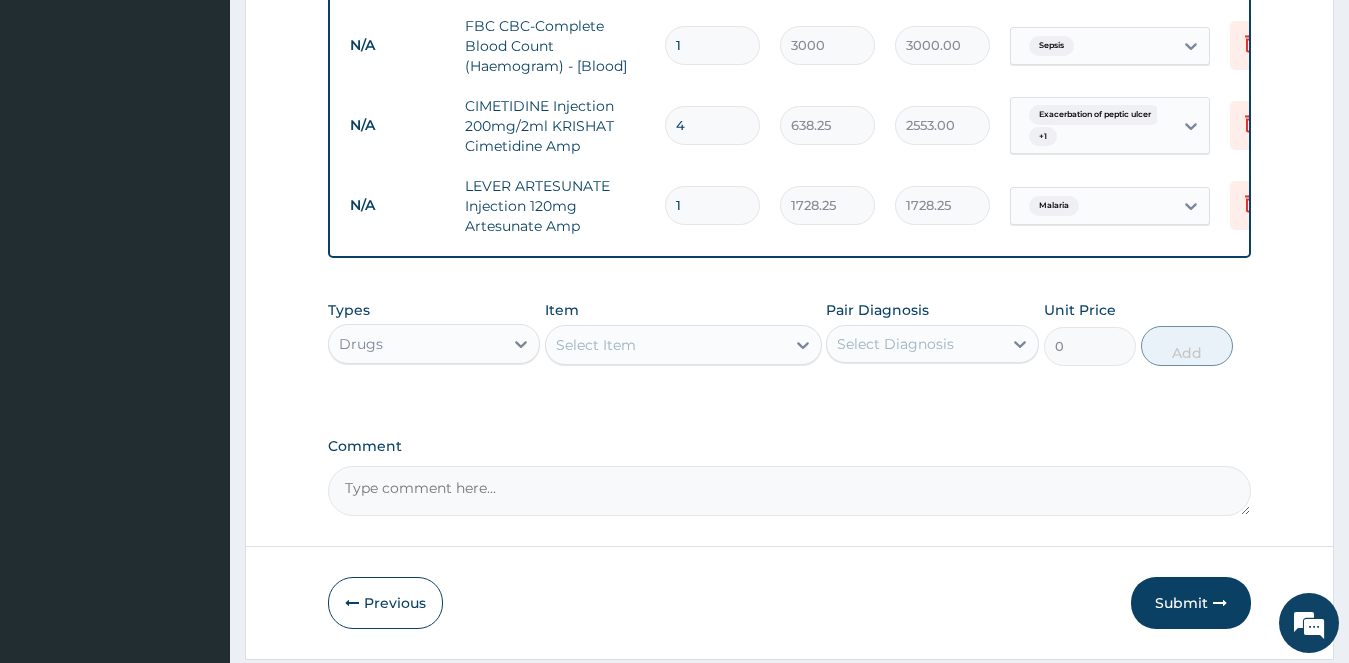 type on "0.00" 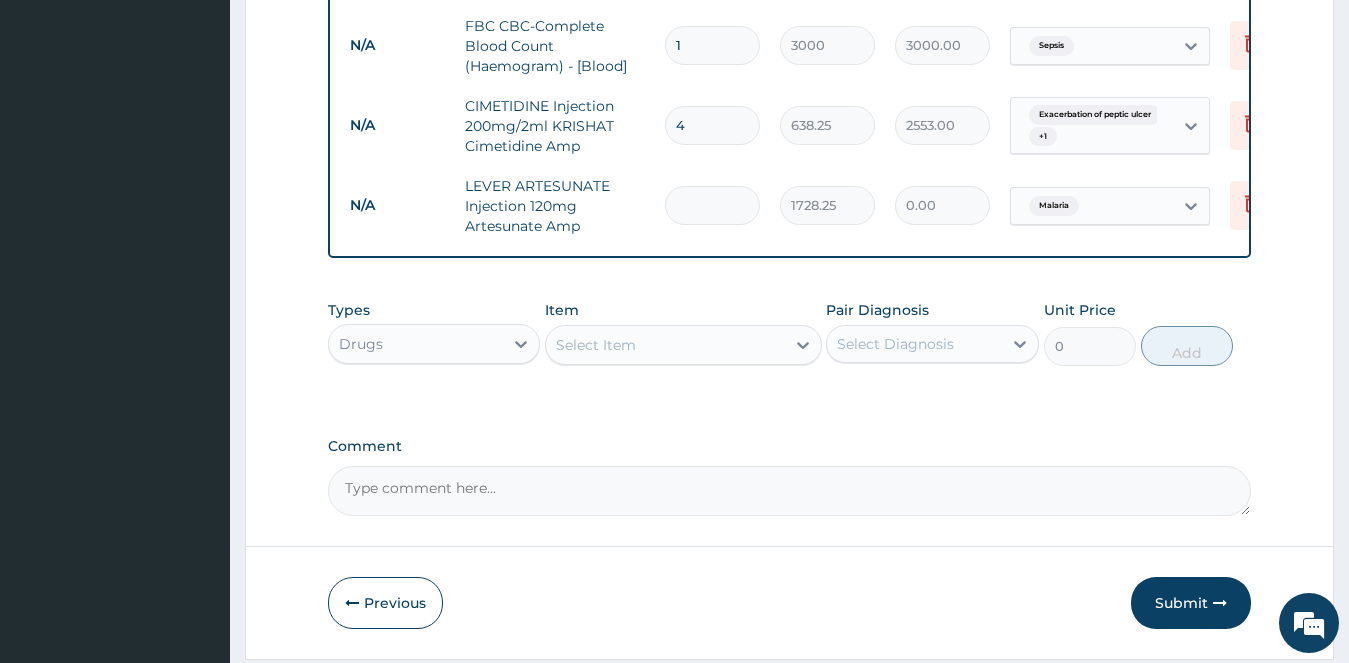 type on "3" 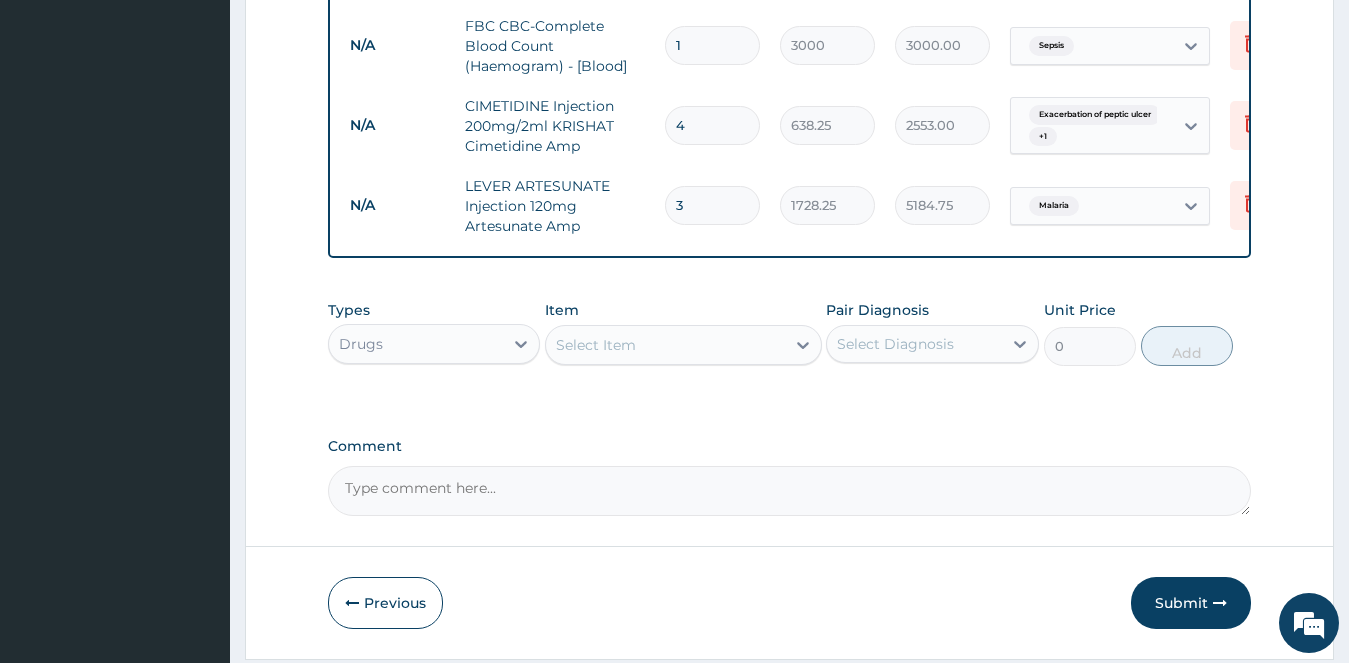 type on "3" 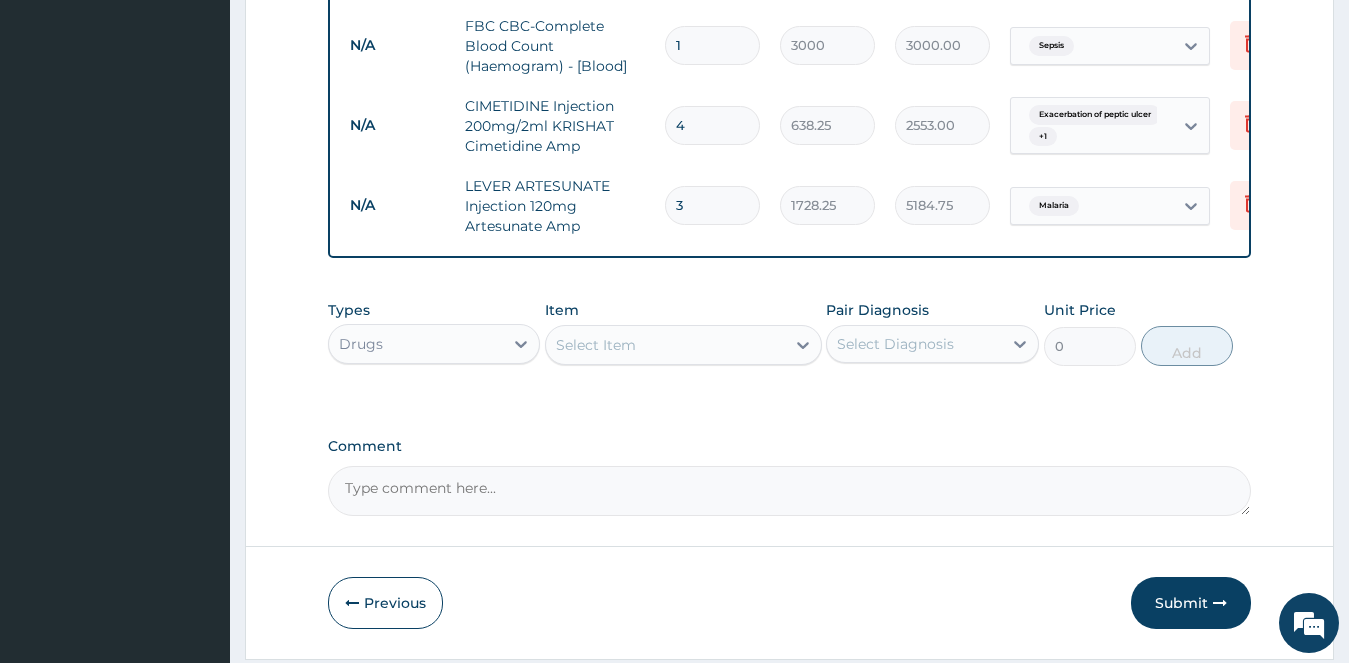 click on "Select Item" at bounding box center [596, 345] 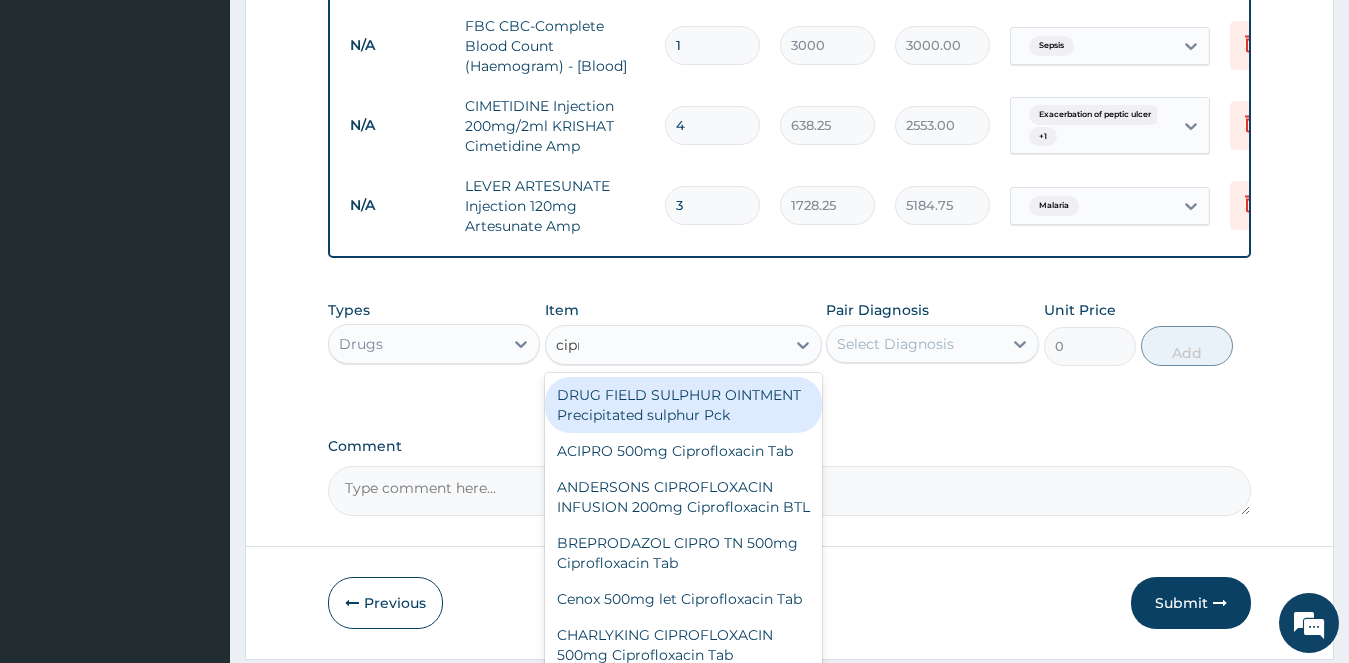 type on "ciprofloxa" 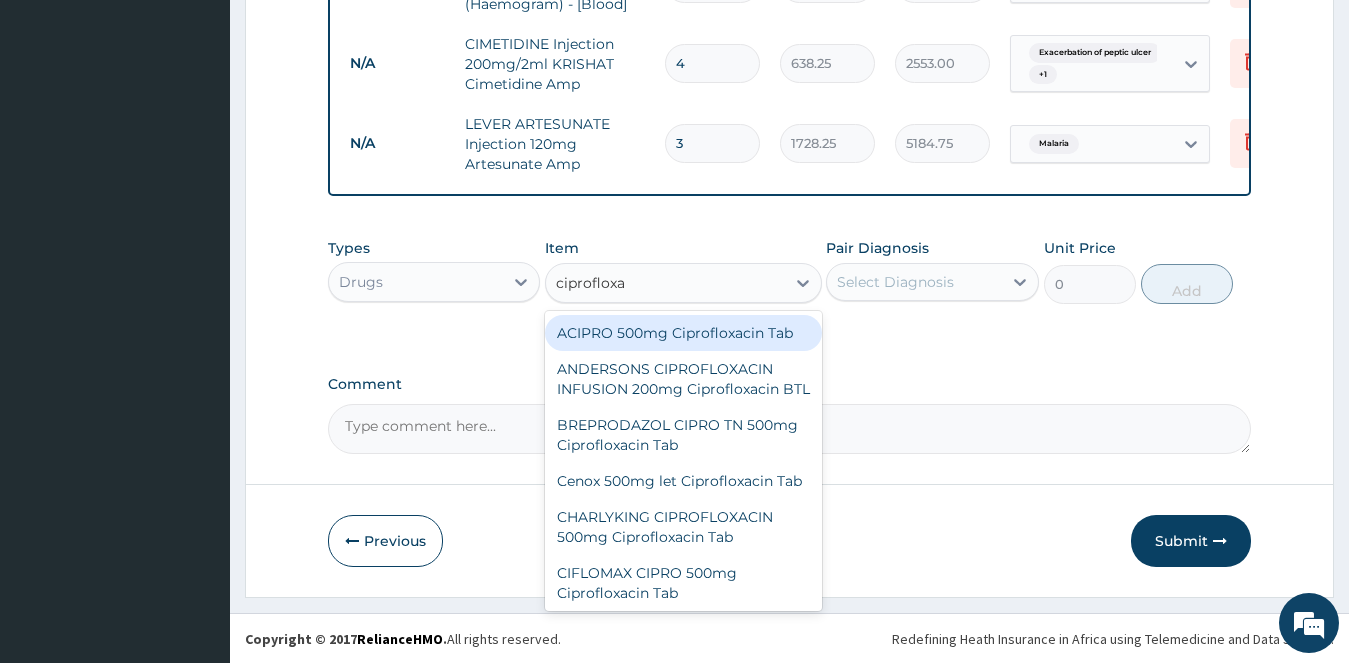 scroll, scrollTop: 1021, scrollLeft: 0, axis: vertical 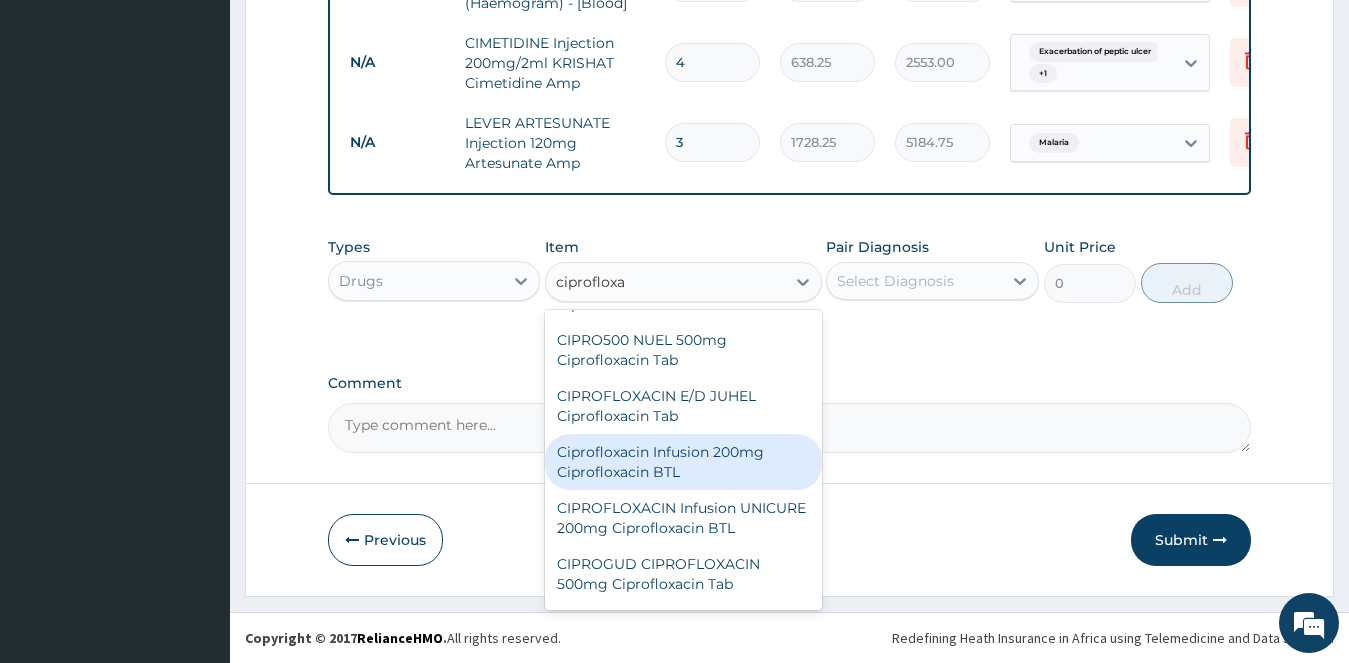 click on "Ciprofloxacin Infusion 200mg Ciprofloxacin BTL" at bounding box center (683, 462) 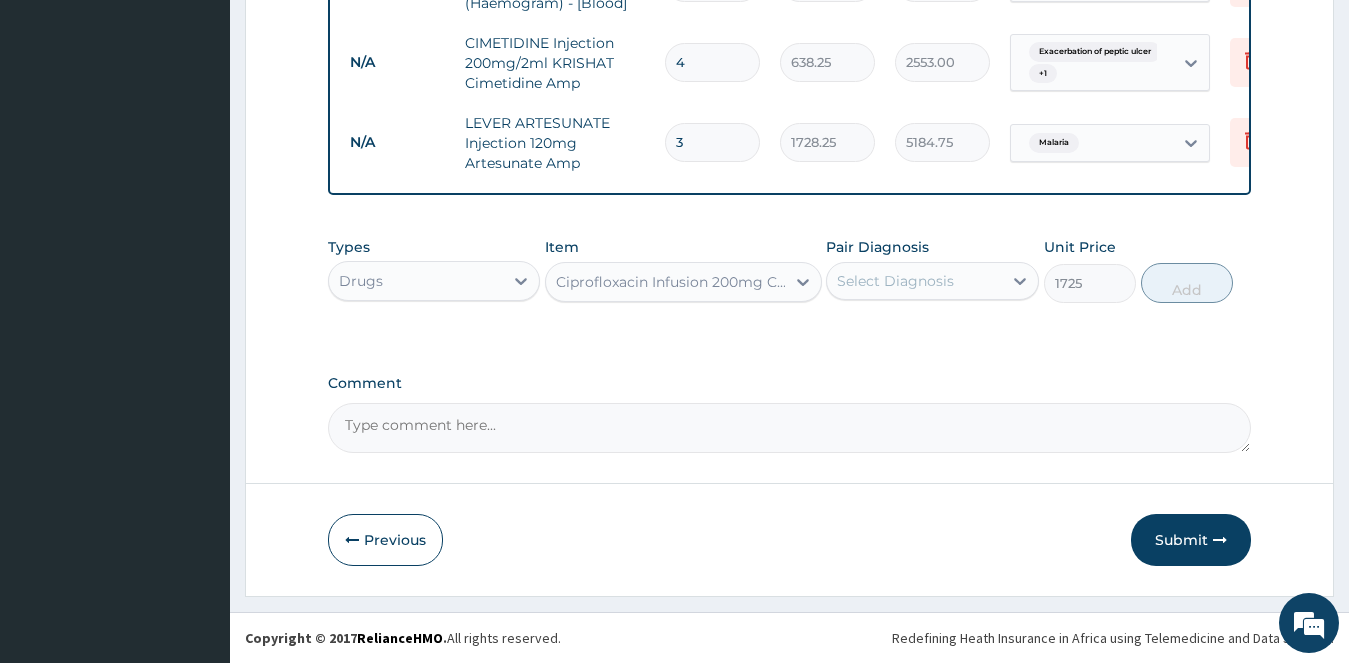 click on "Select Diagnosis" at bounding box center [914, 281] 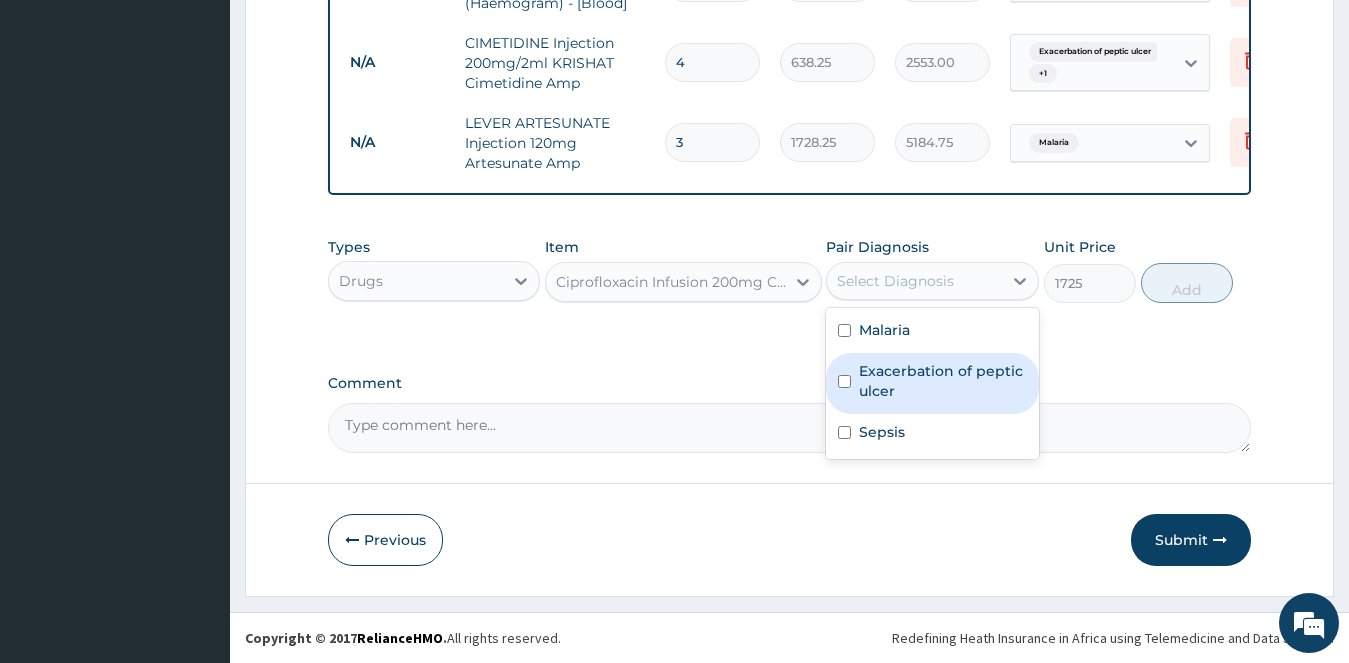 click on "Exacerbation of peptic ulcer" at bounding box center (943, 381) 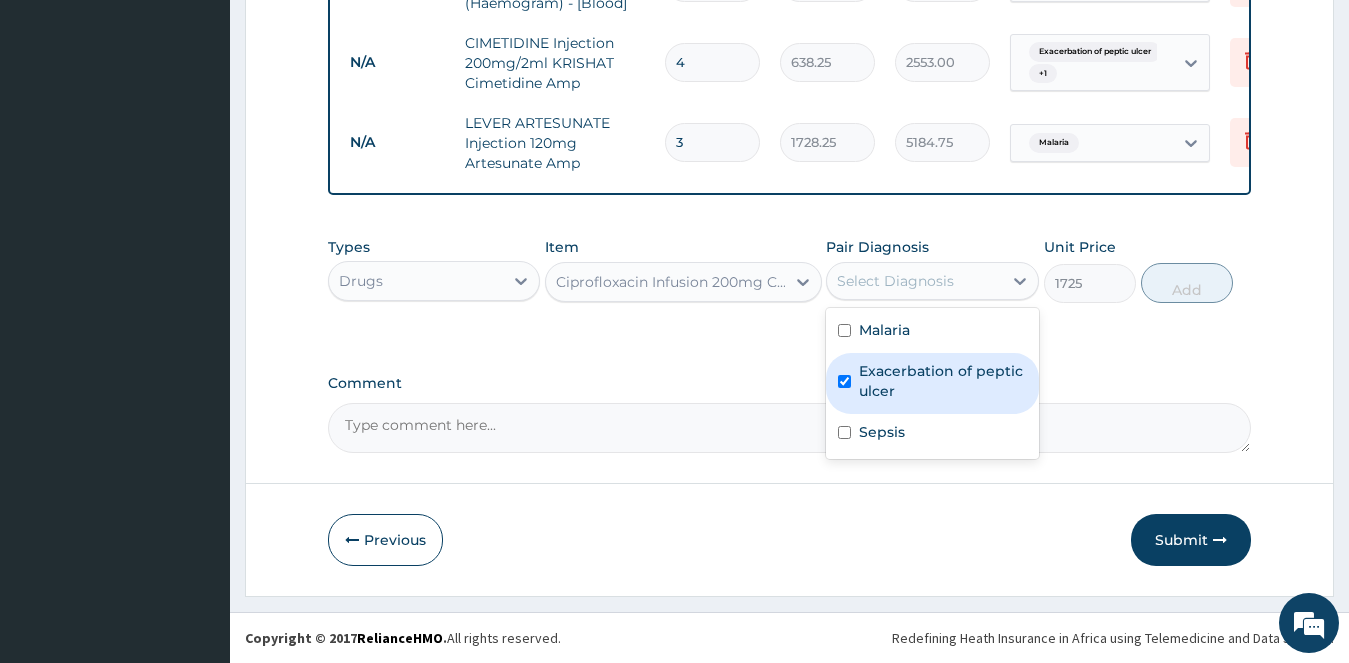 checkbox on "true" 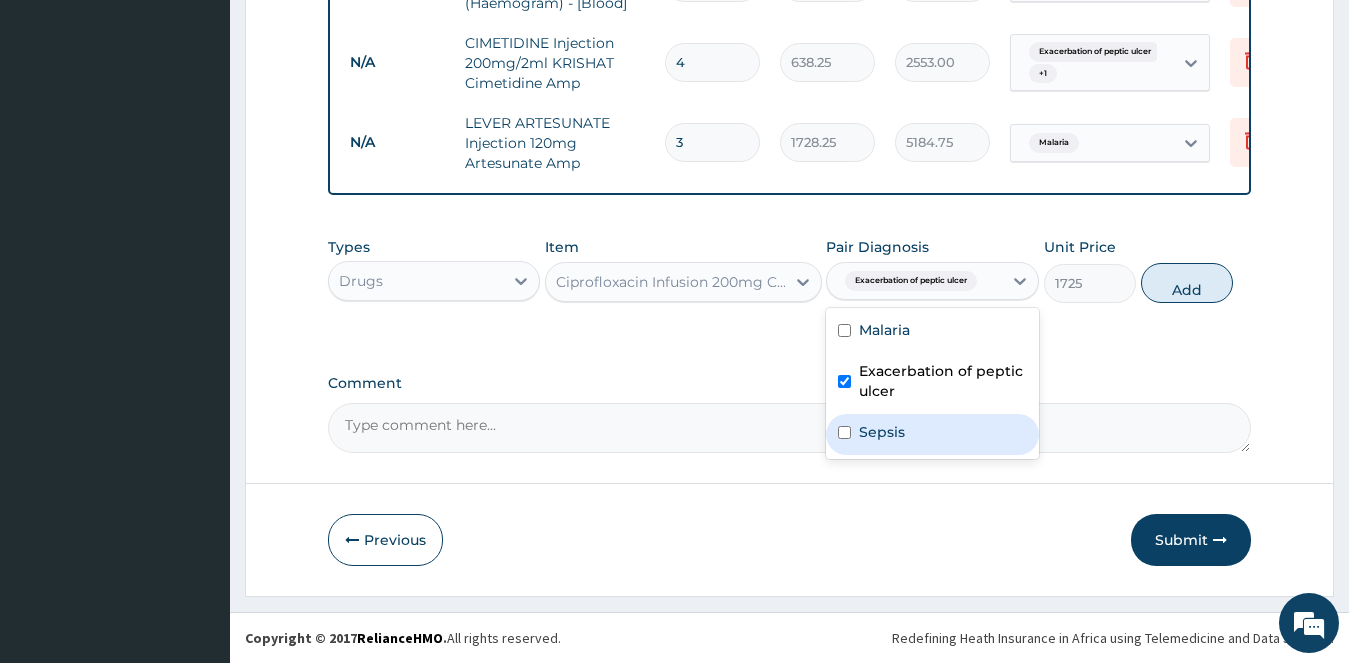 click on "Sepsis" at bounding box center (932, 434) 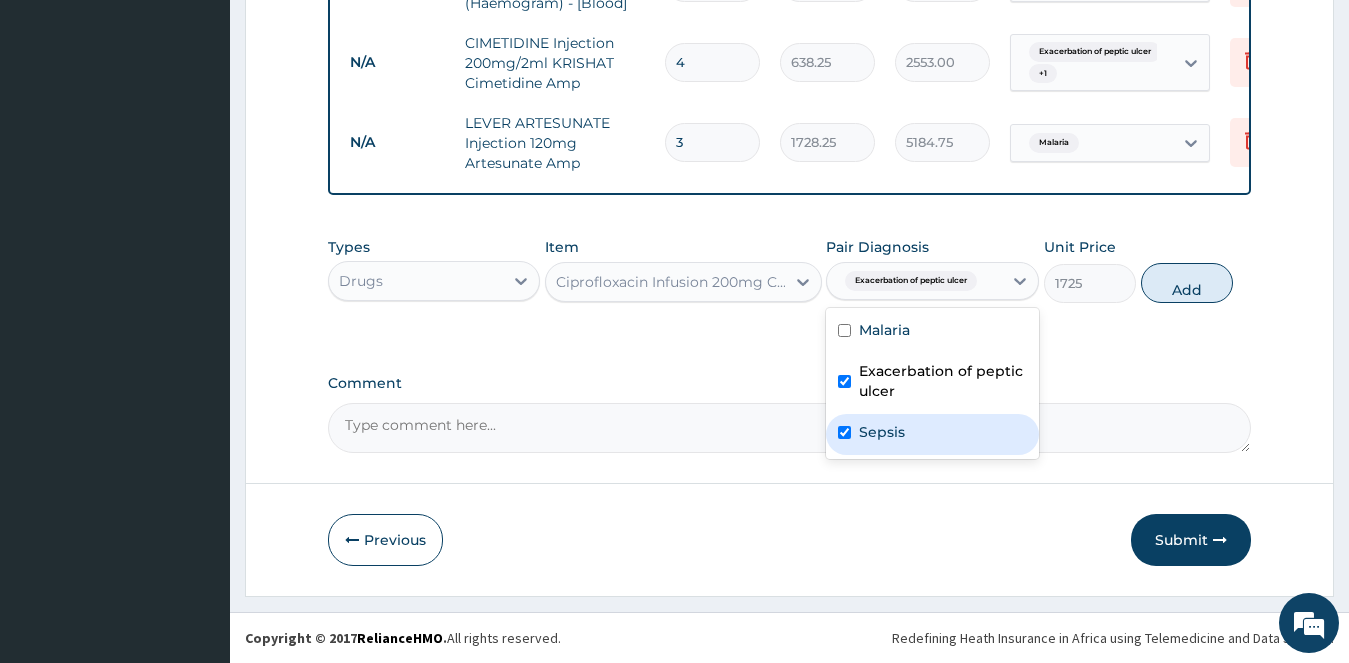 checkbox on "true" 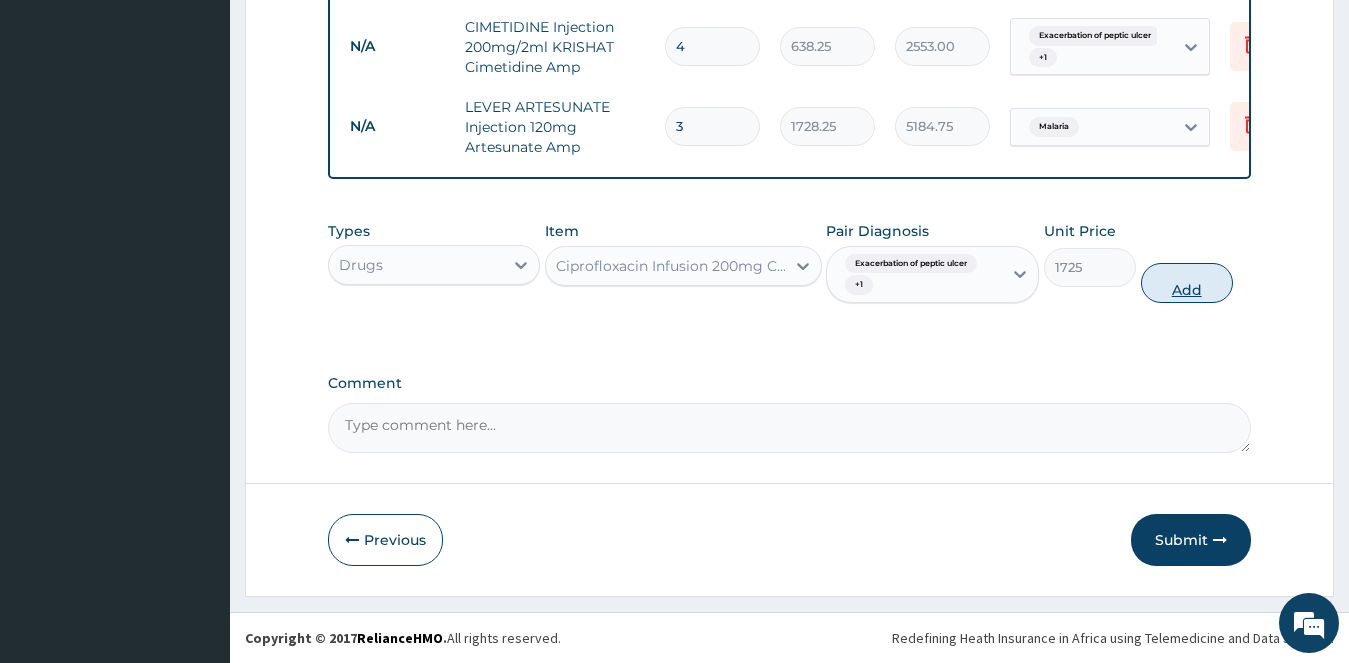click on "Add" at bounding box center (1187, 283) 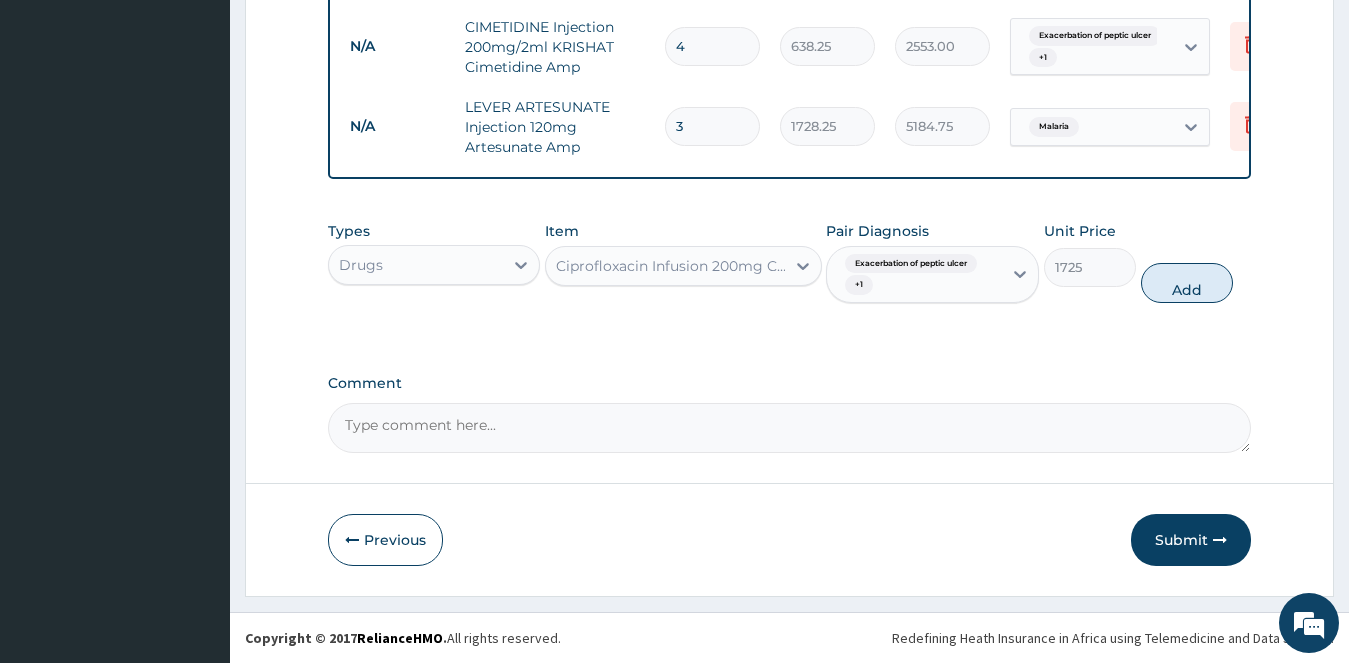 type on "0" 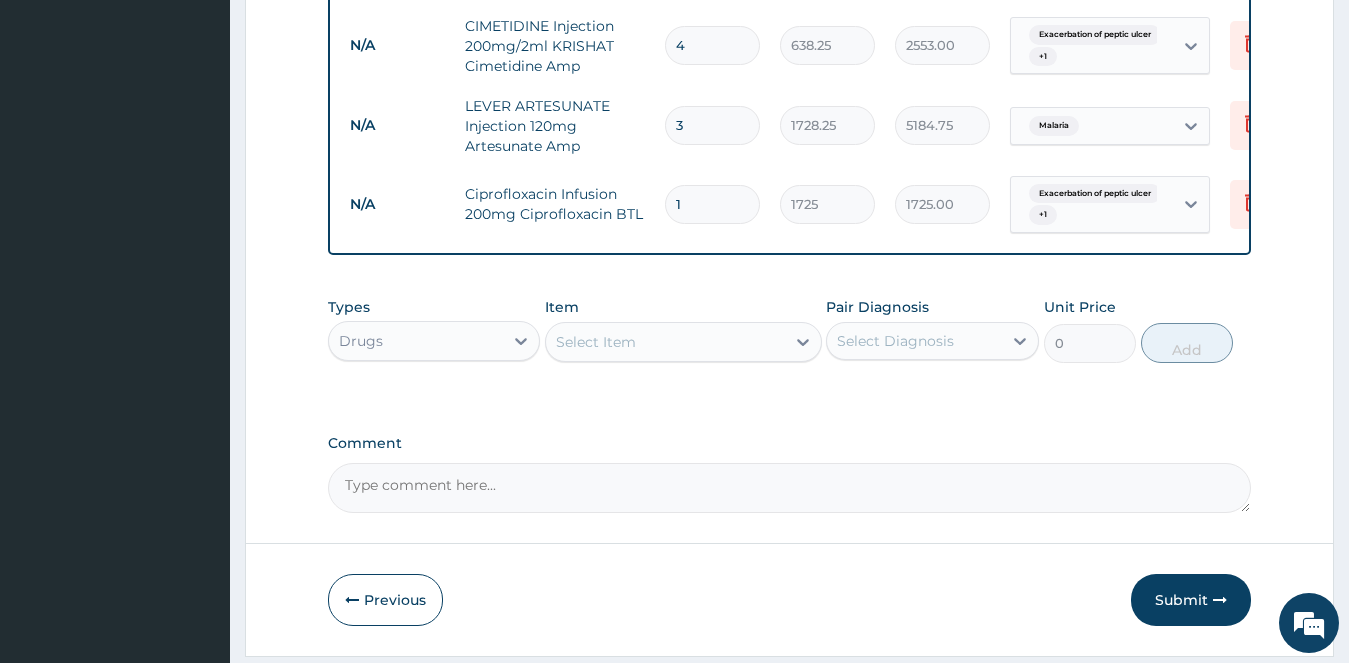 type 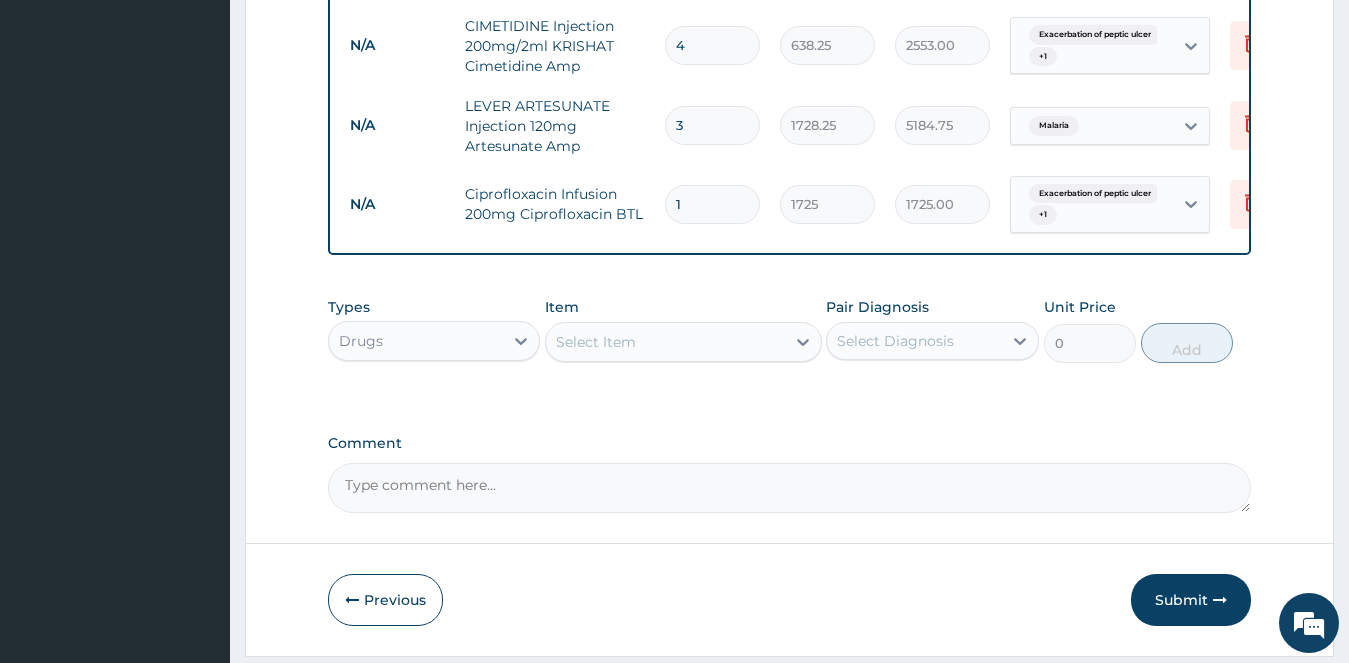 type on "0.00" 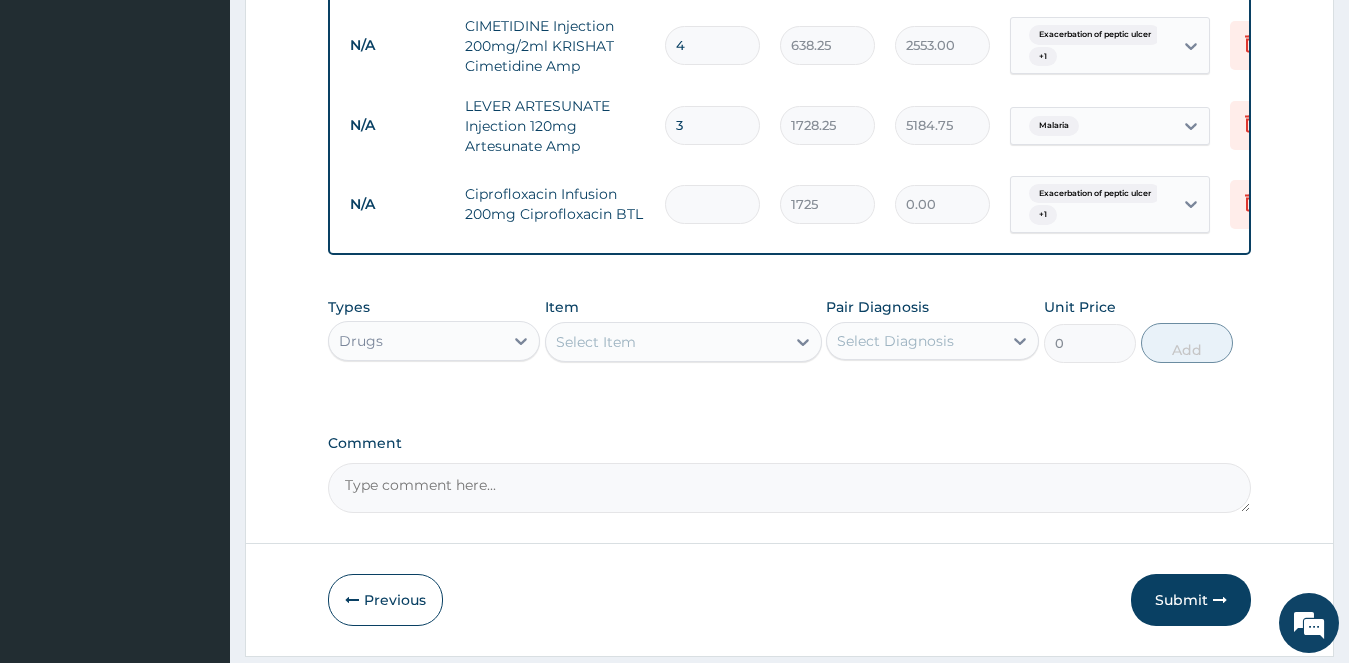 type on "3" 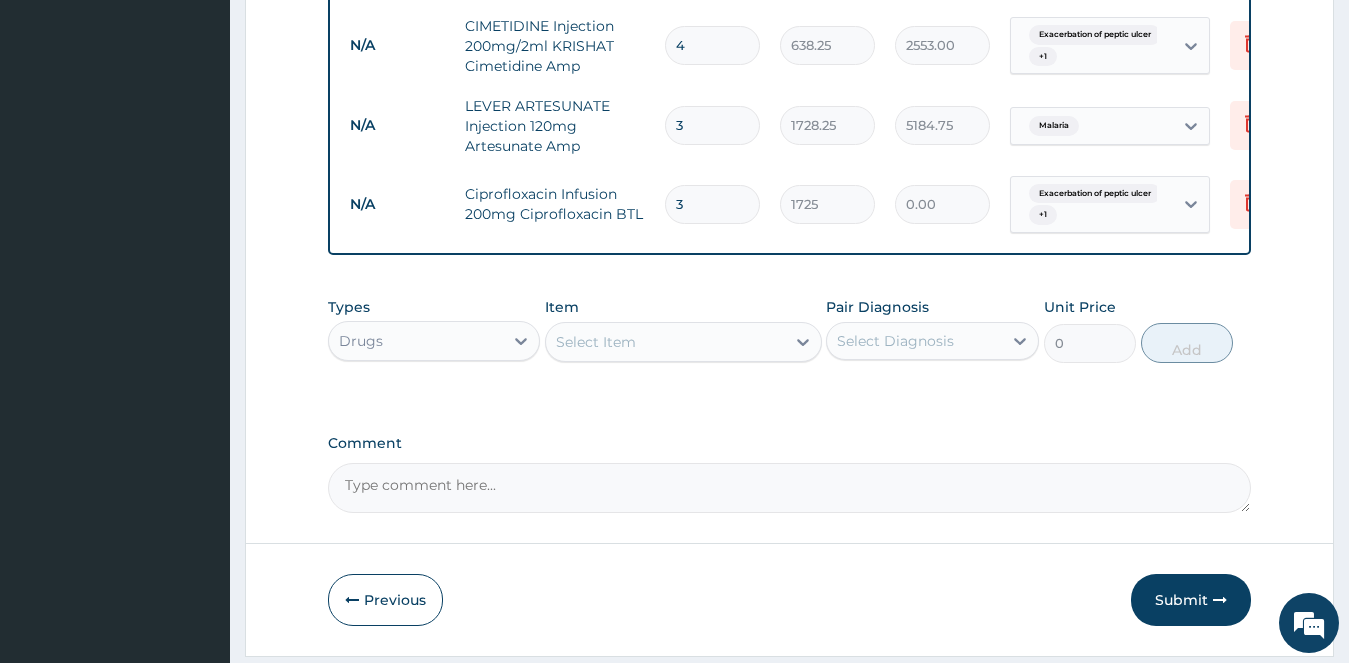 type on "5175.00" 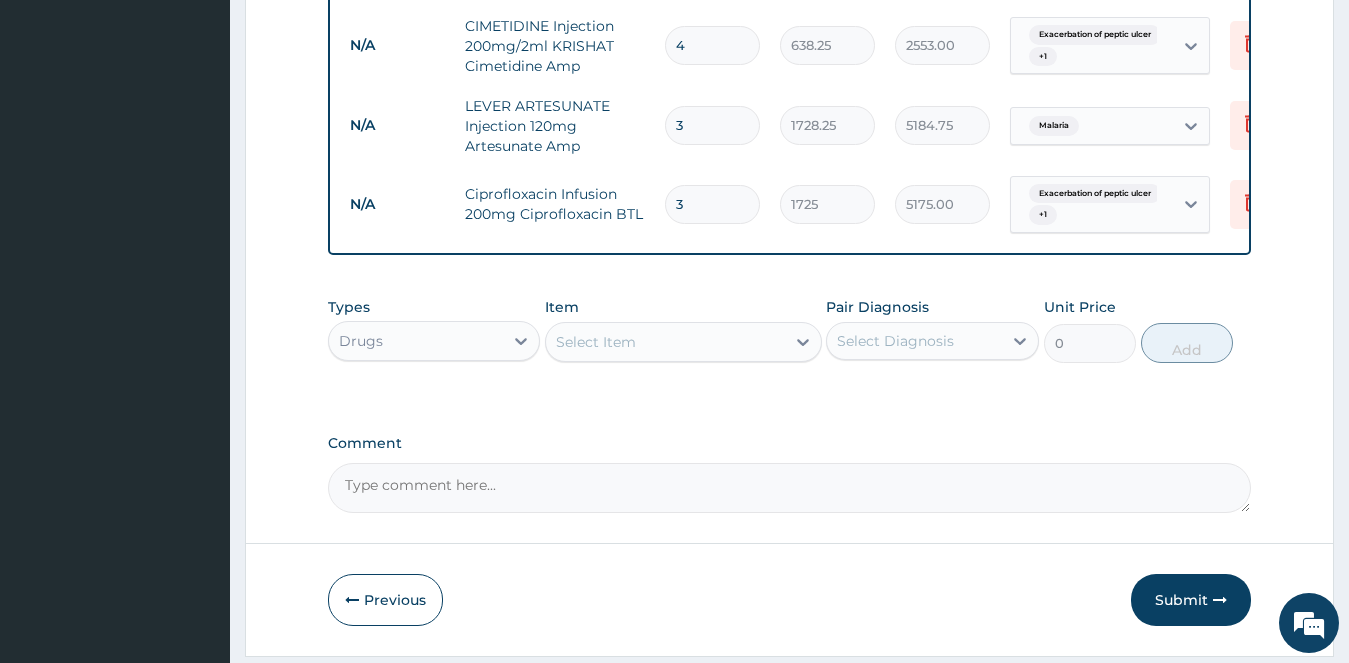 type on "3" 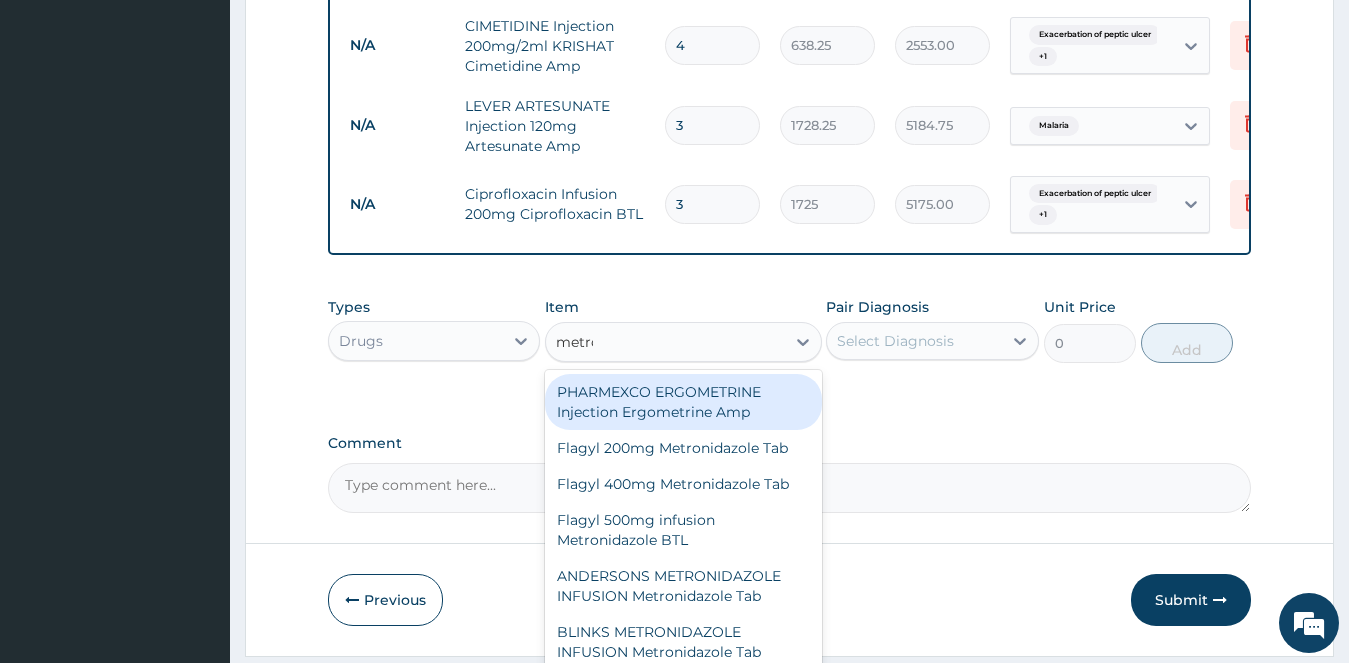 type on "metronida" 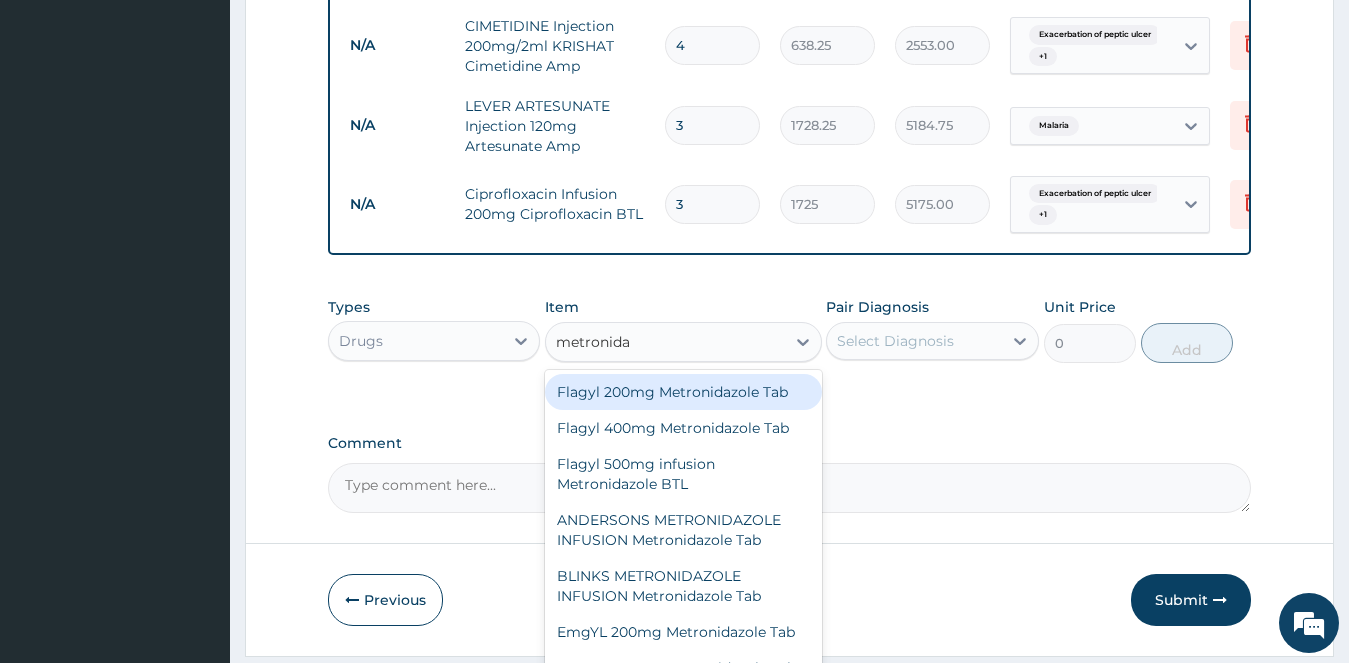 scroll, scrollTop: 1098, scrollLeft: 0, axis: vertical 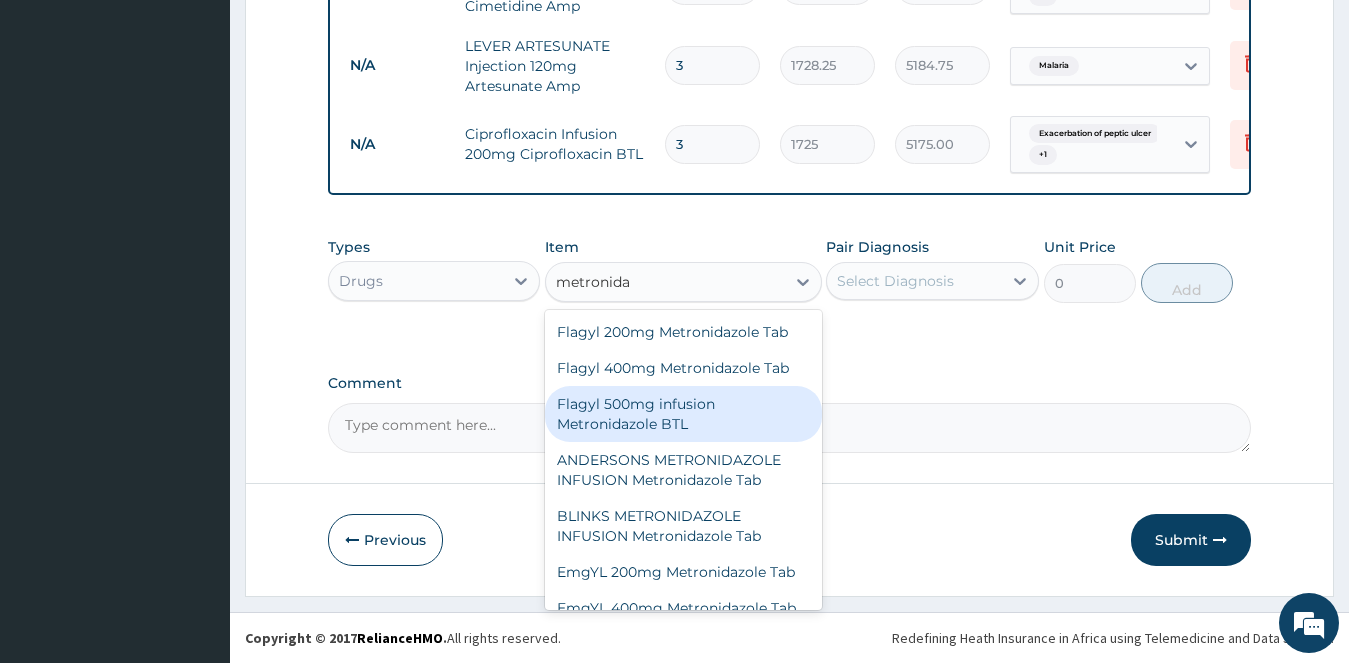 click on "Flagyl 500mg infusion Metronidazole BTL" at bounding box center [683, 414] 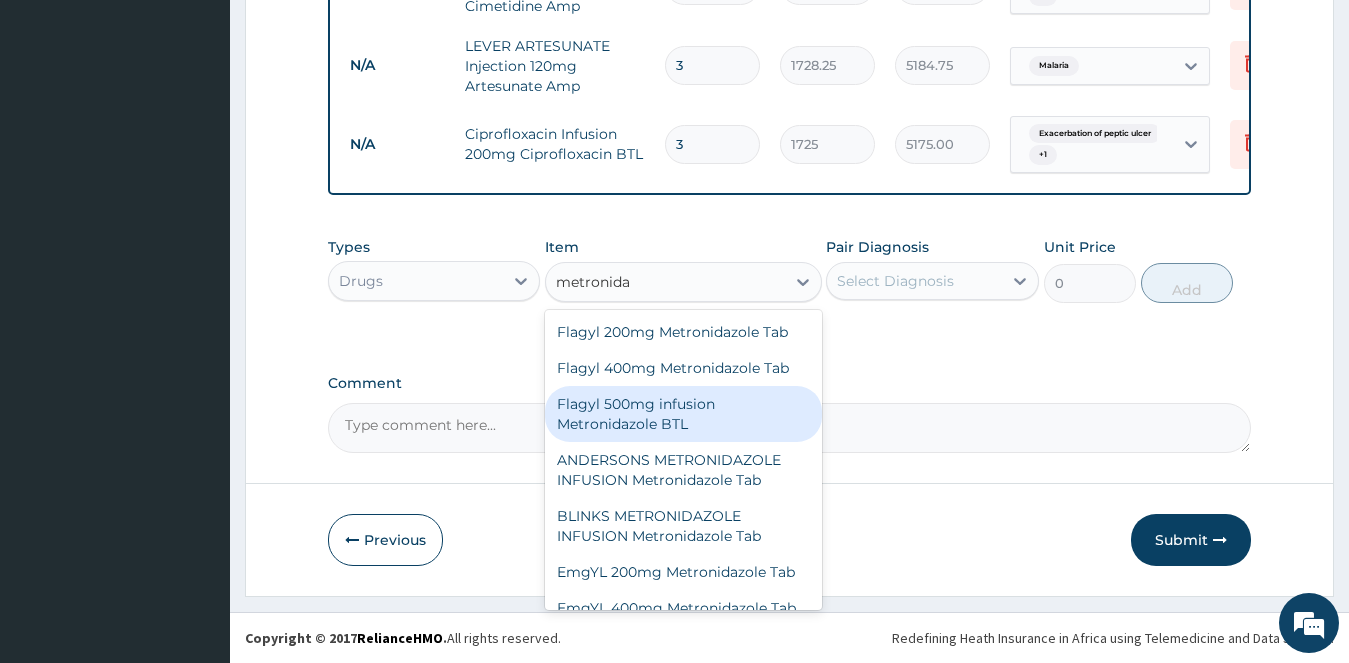 type 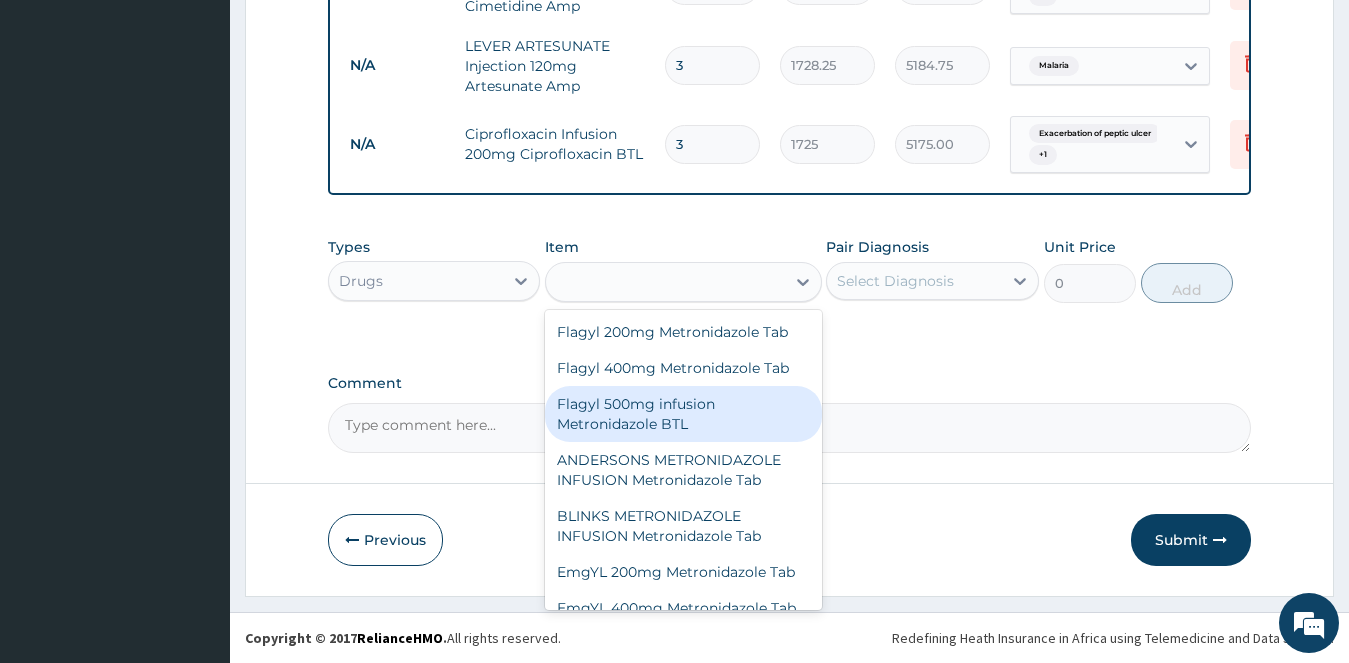 type on "1200" 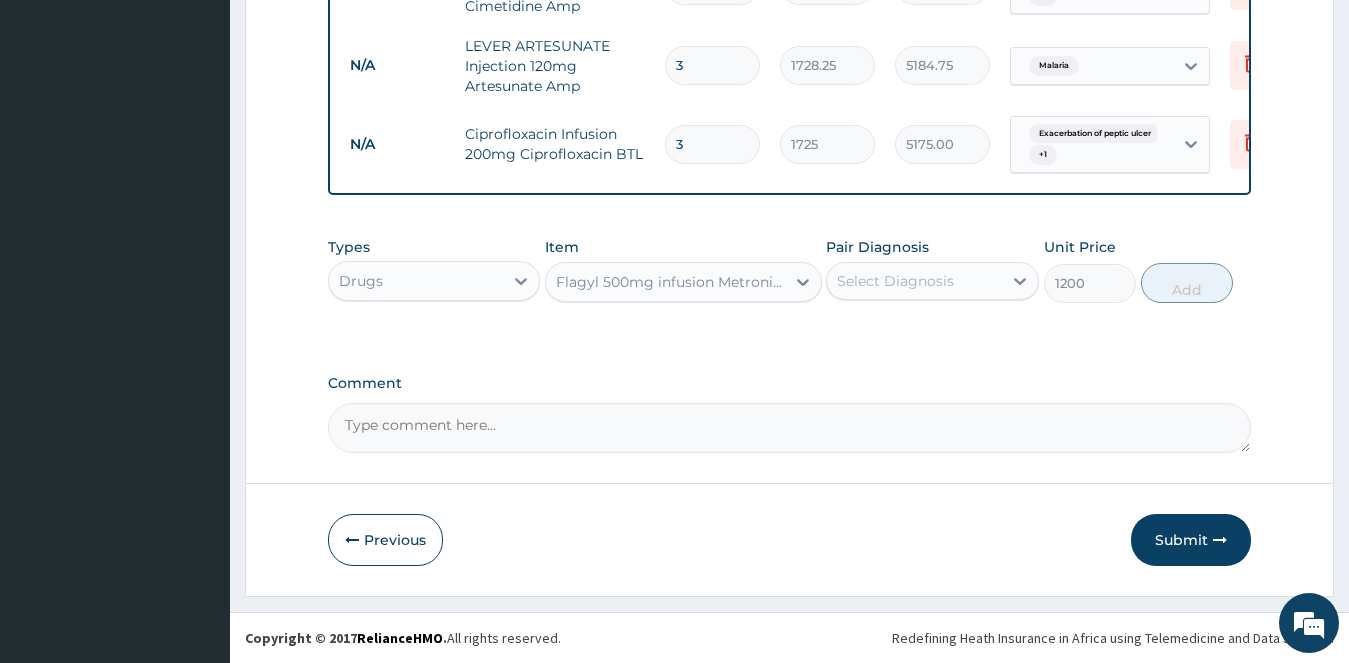 click on "Select Diagnosis" at bounding box center (914, 281) 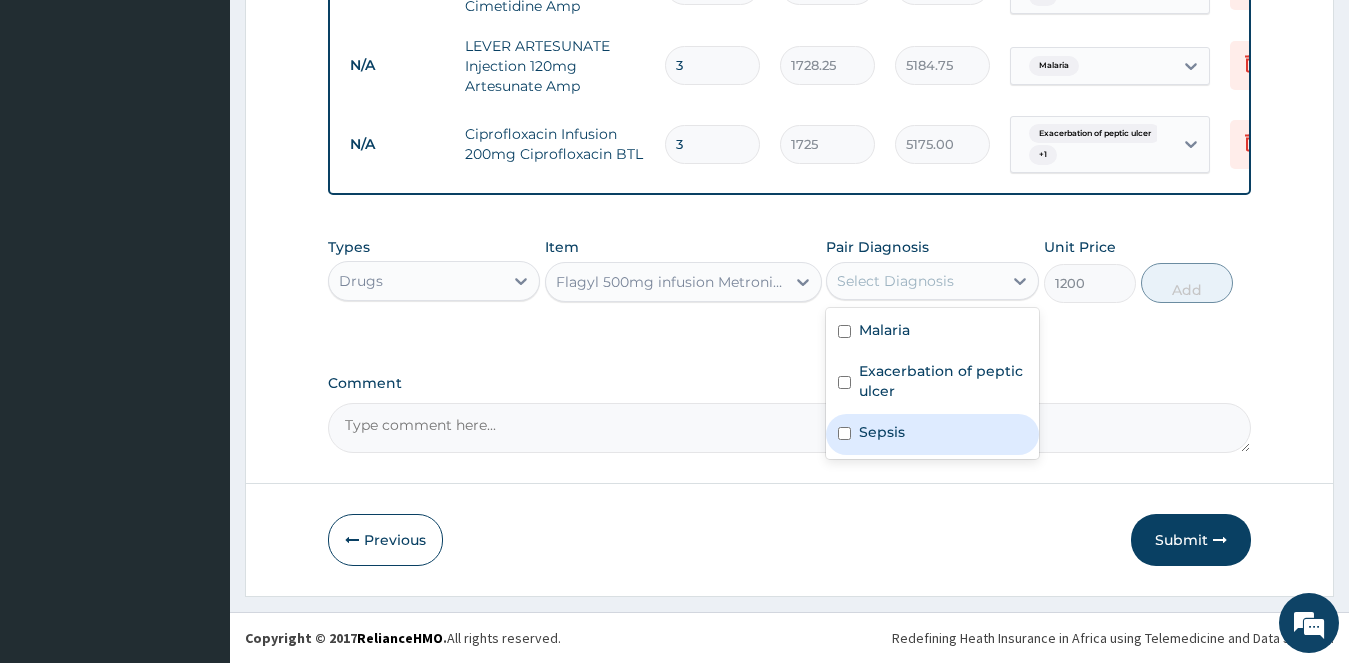 drag, startPoint x: 898, startPoint y: 433, endPoint x: 905, endPoint y: 392, distance: 41.59327 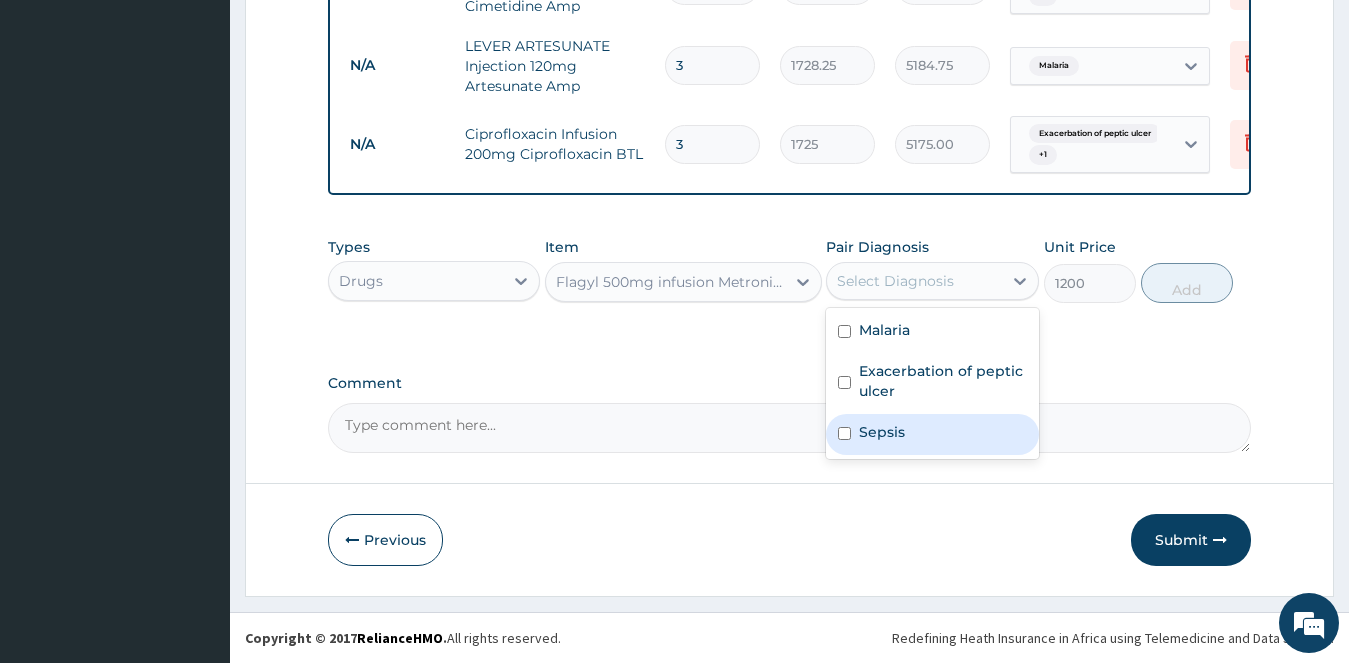 click on "Sepsis" at bounding box center (882, 432) 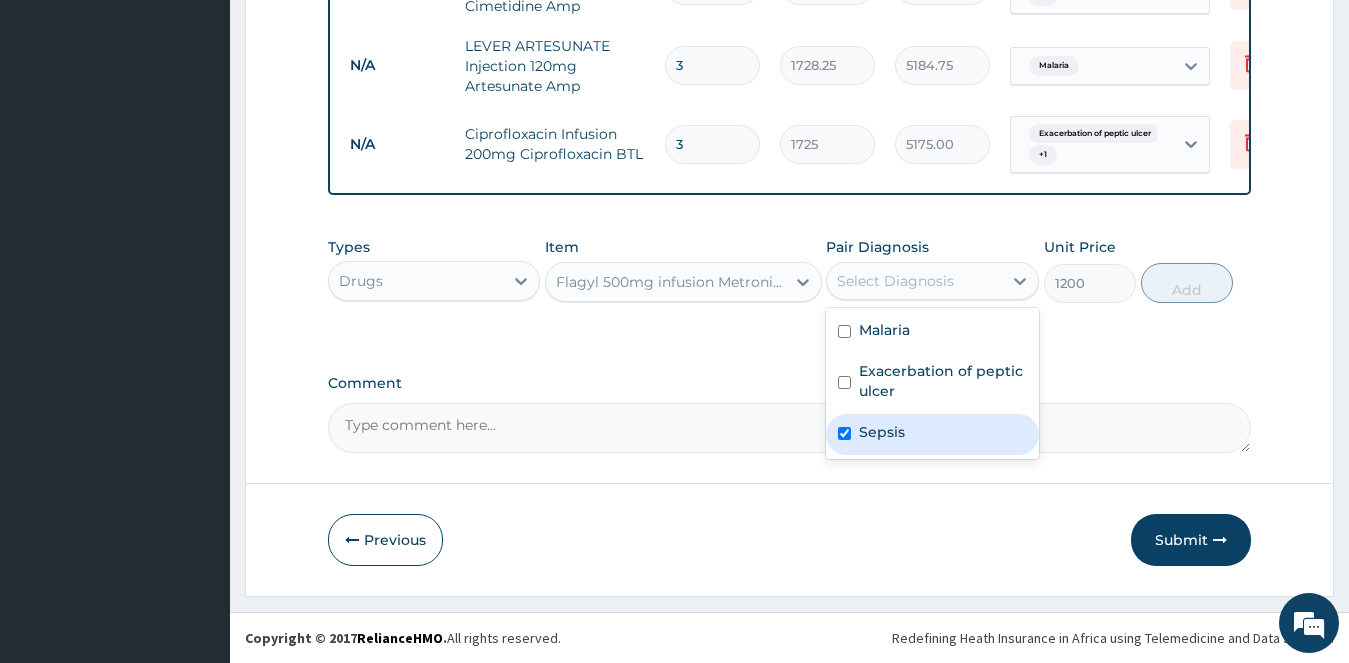 checkbox on "true" 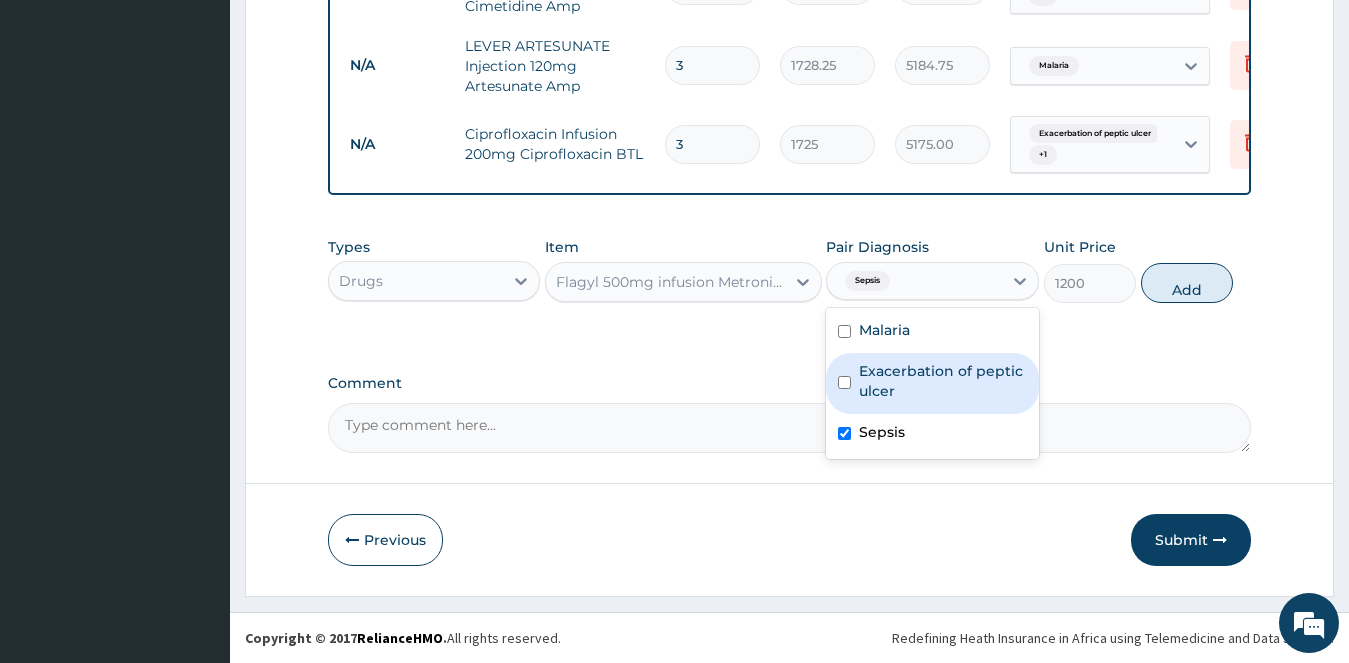 click on "Exacerbation of peptic ulcer" at bounding box center [943, 381] 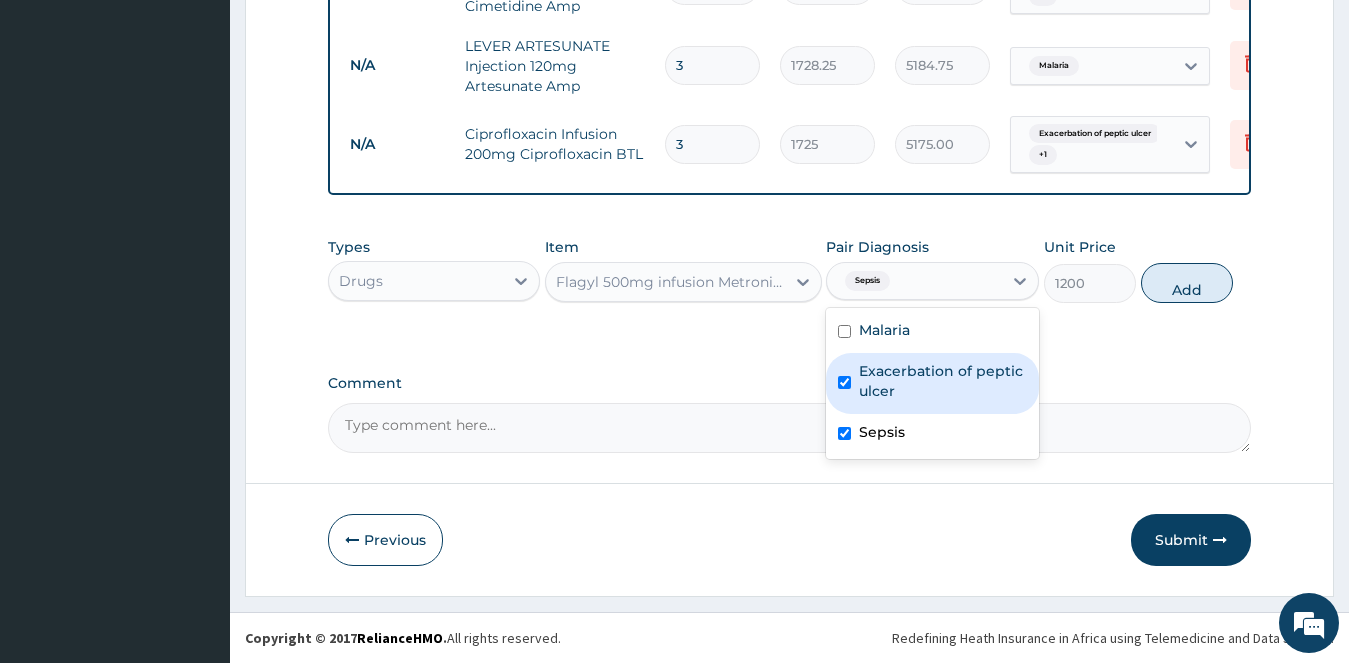 checkbox on "true" 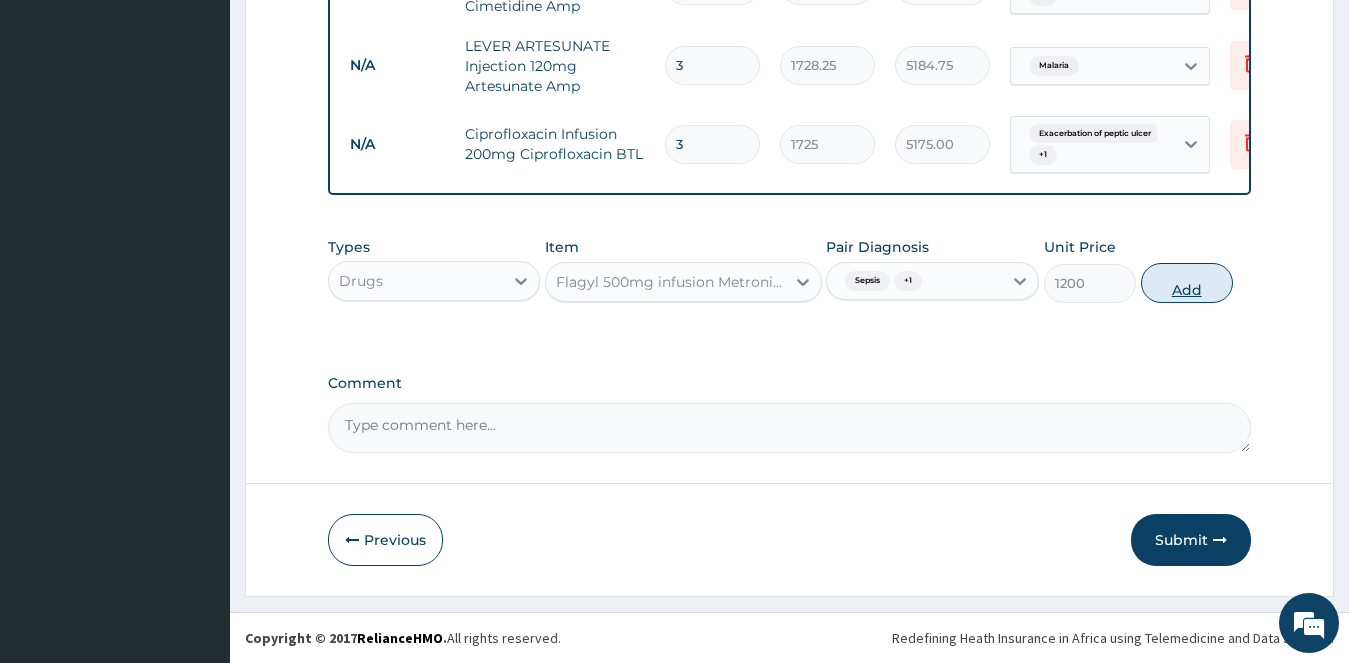 click on "Add" at bounding box center [1187, 283] 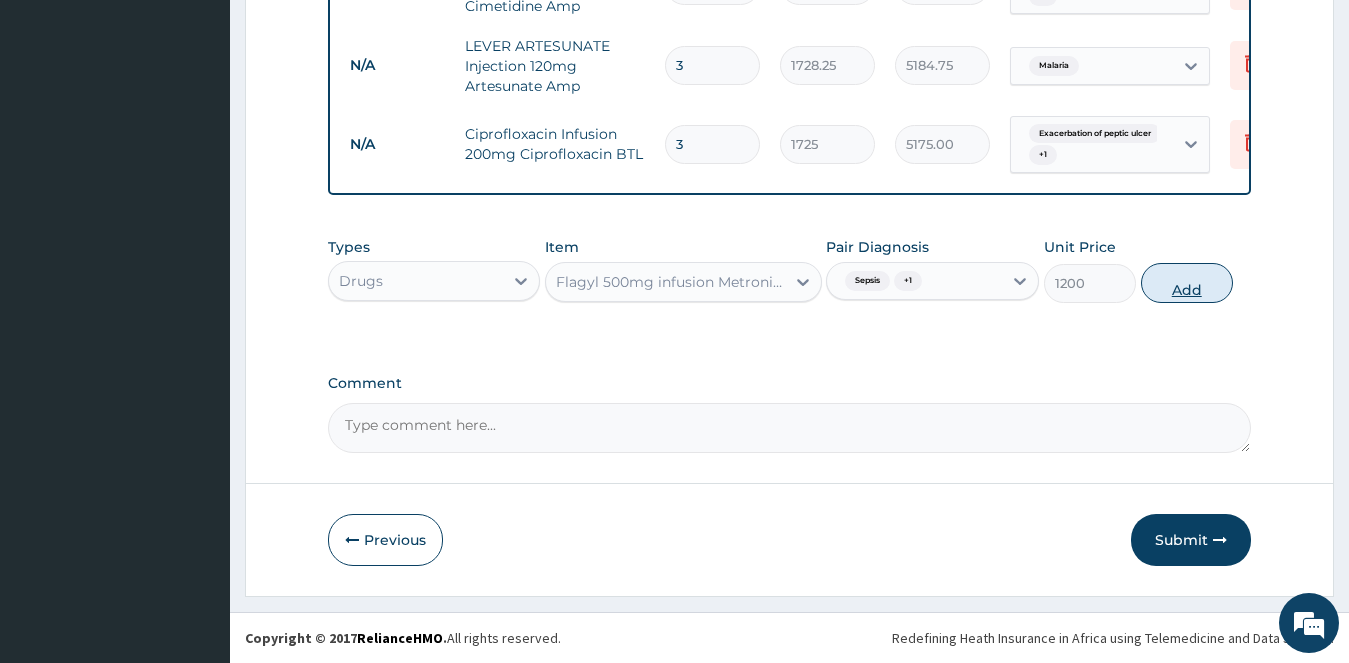 type on "0" 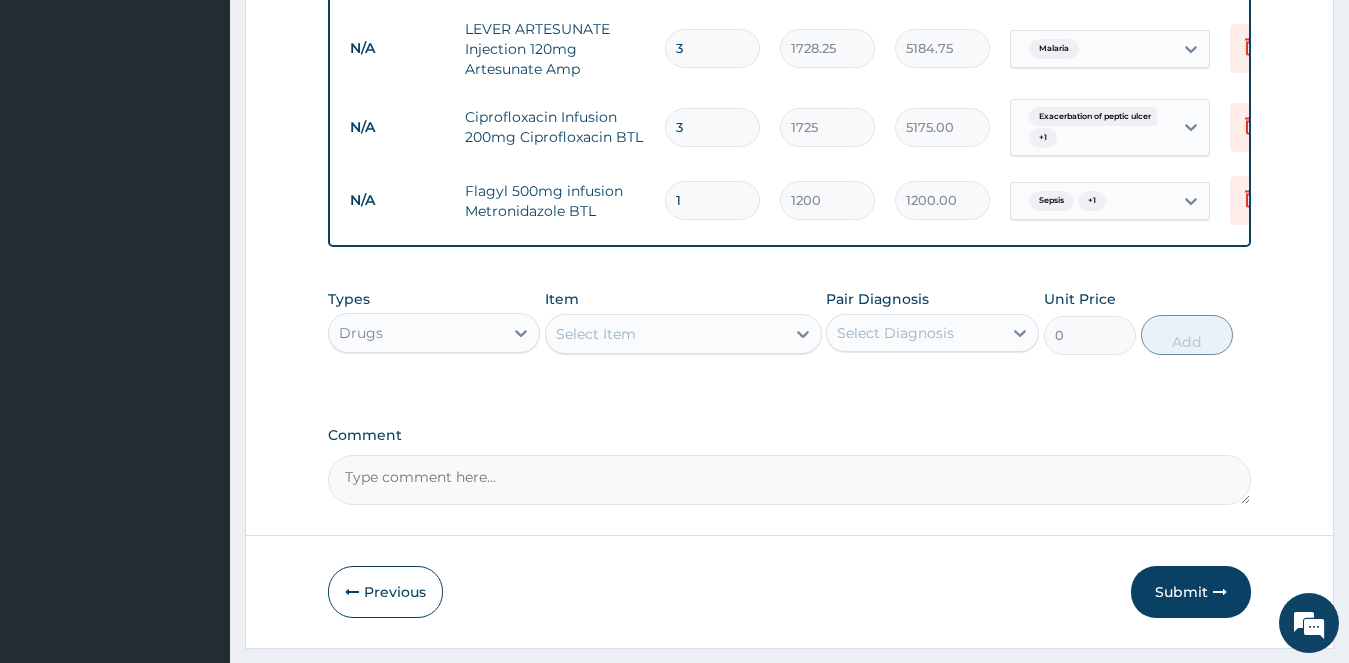 type 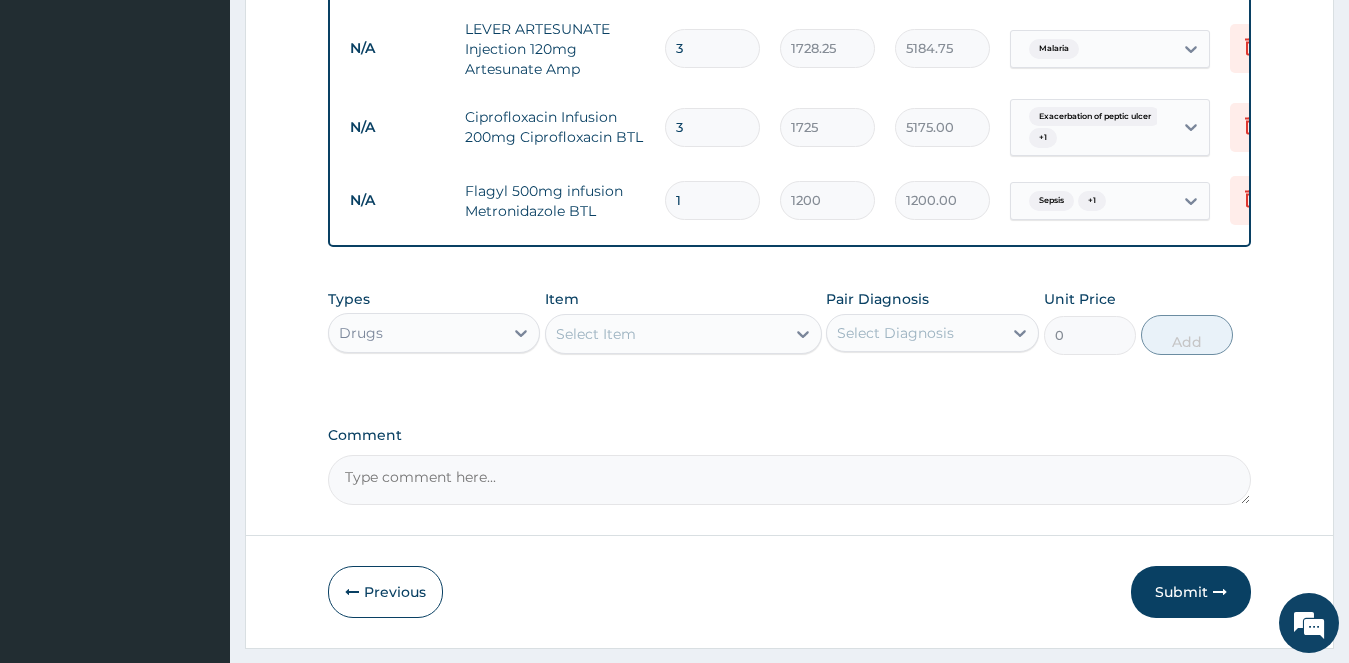 type on "0.00" 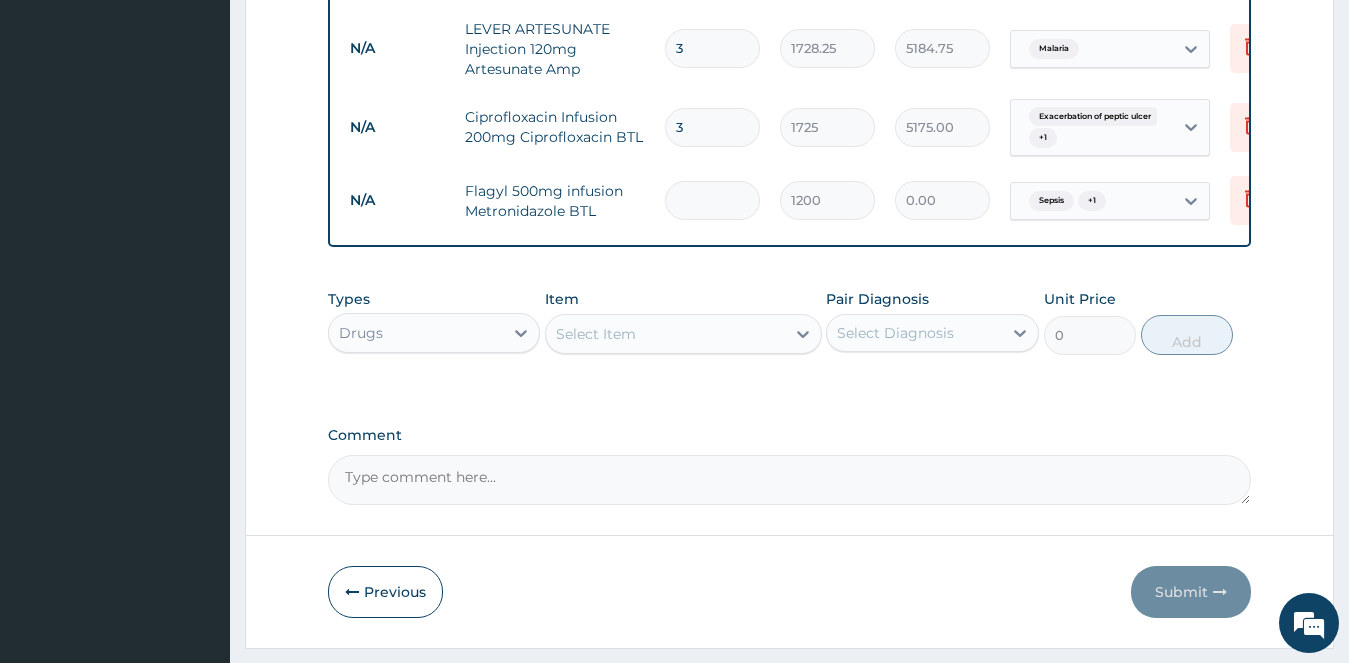 type on "3" 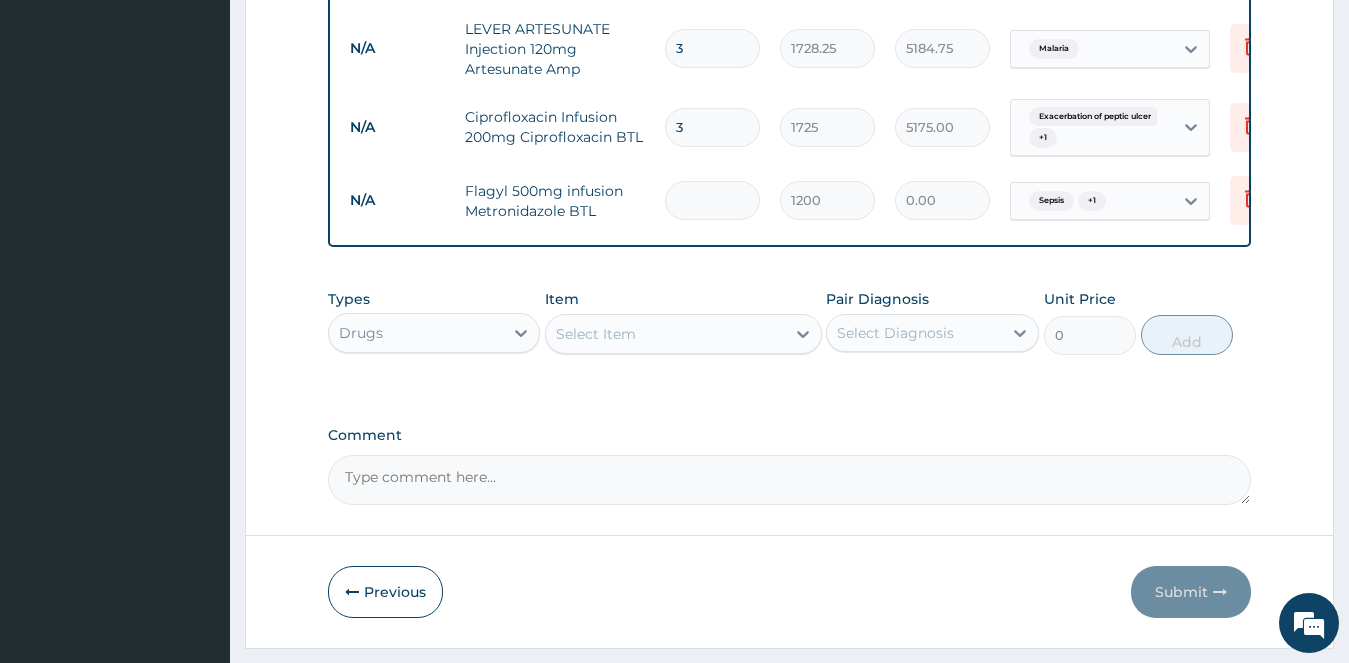 type on "3600.00" 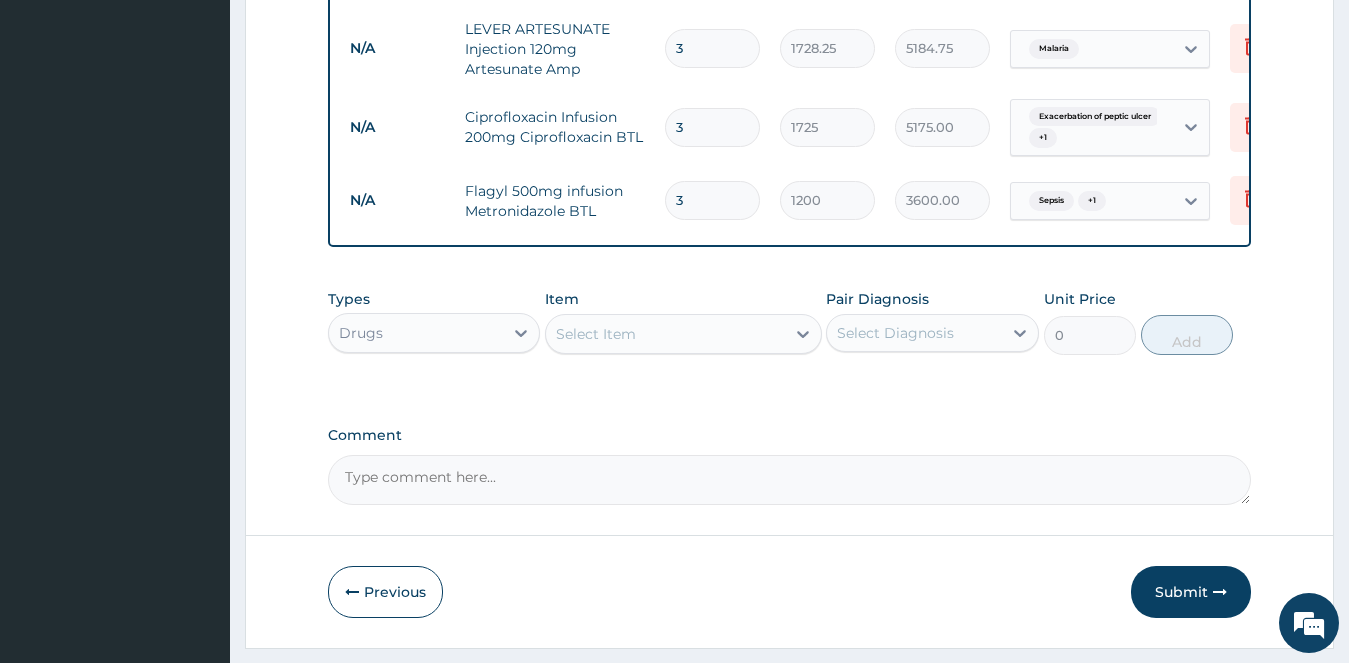 type on "3" 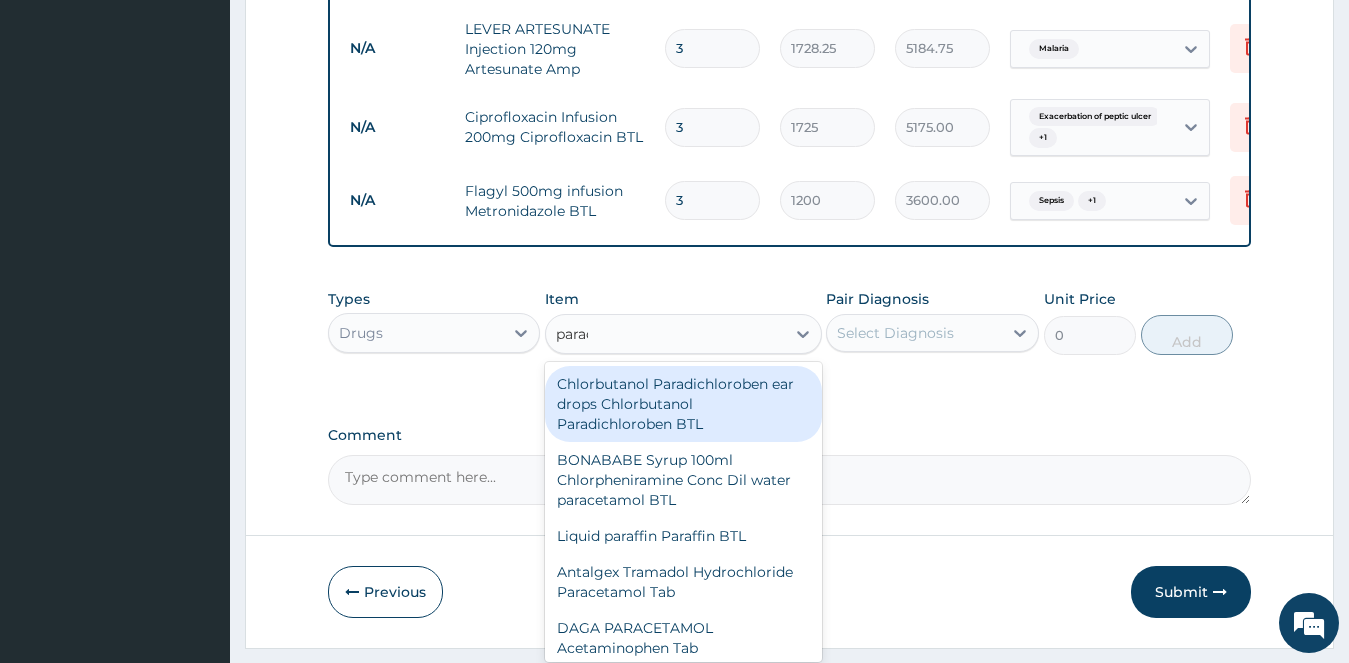type on "paracetamol" 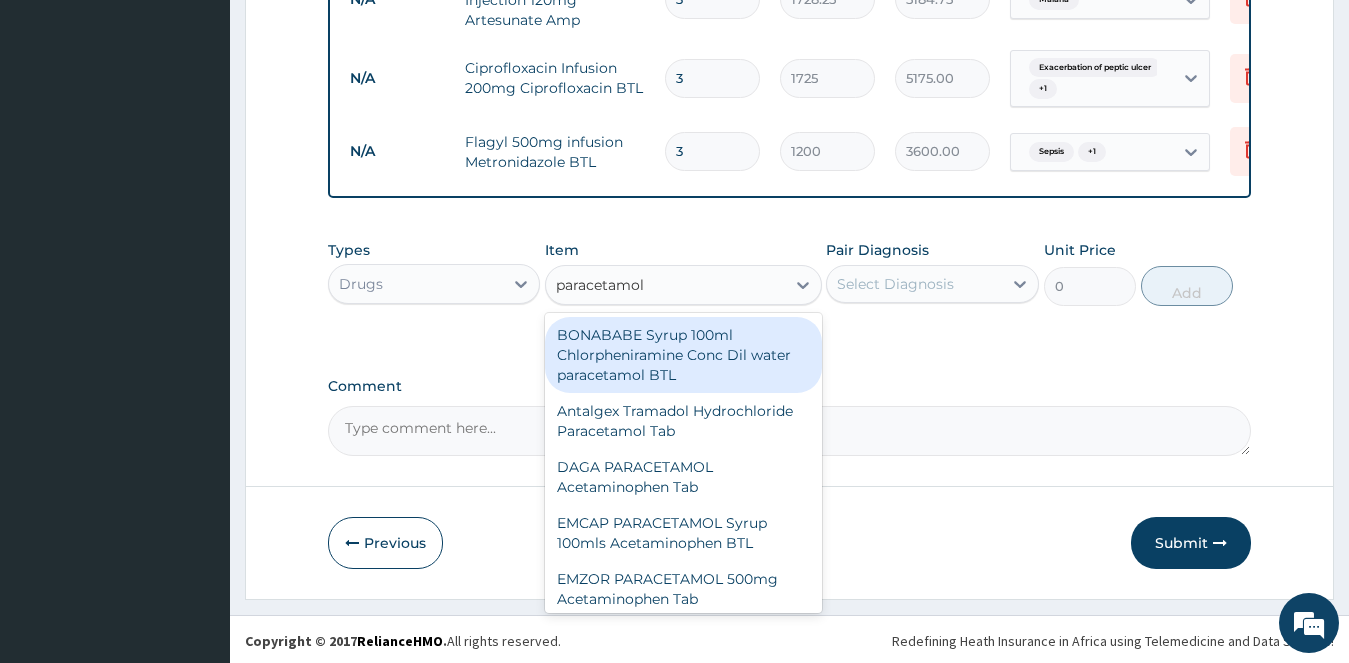 scroll, scrollTop: 1167, scrollLeft: 0, axis: vertical 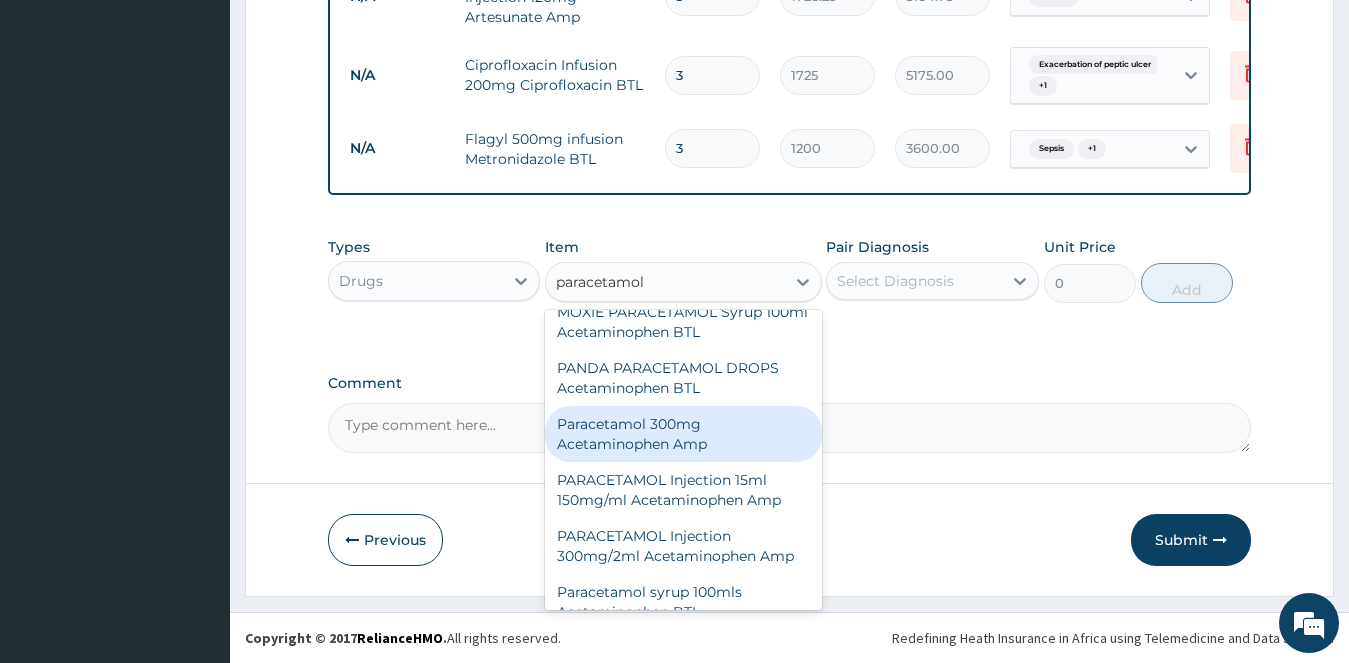 click on "Paracetamol 300mg Acetaminophen Amp" at bounding box center (683, 434) 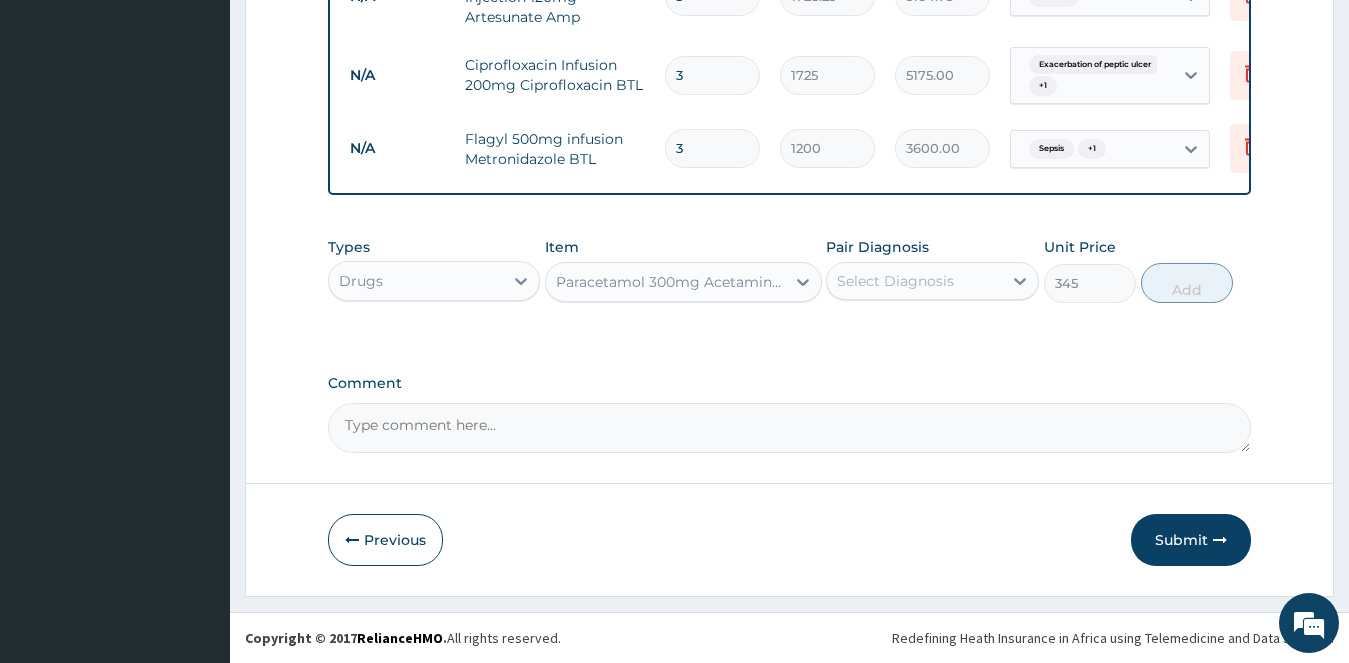 click on "Select Diagnosis" at bounding box center (895, 281) 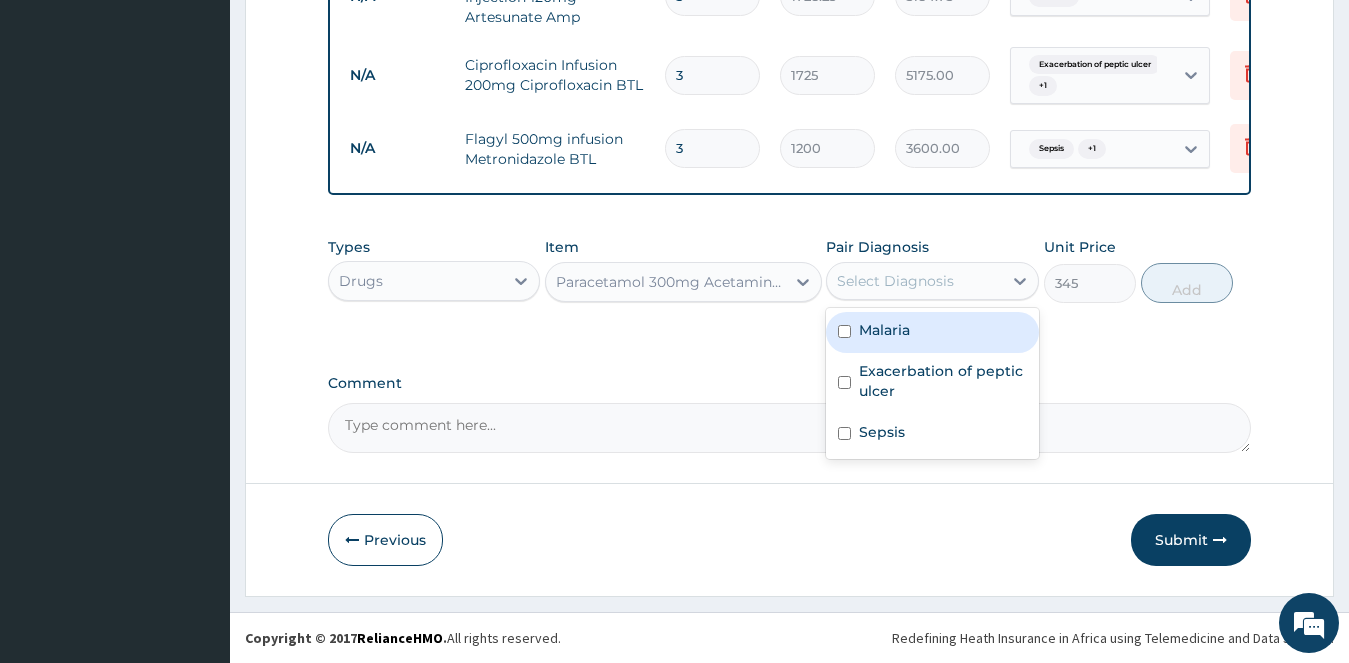click on "Malaria" at bounding box center (932, 332) 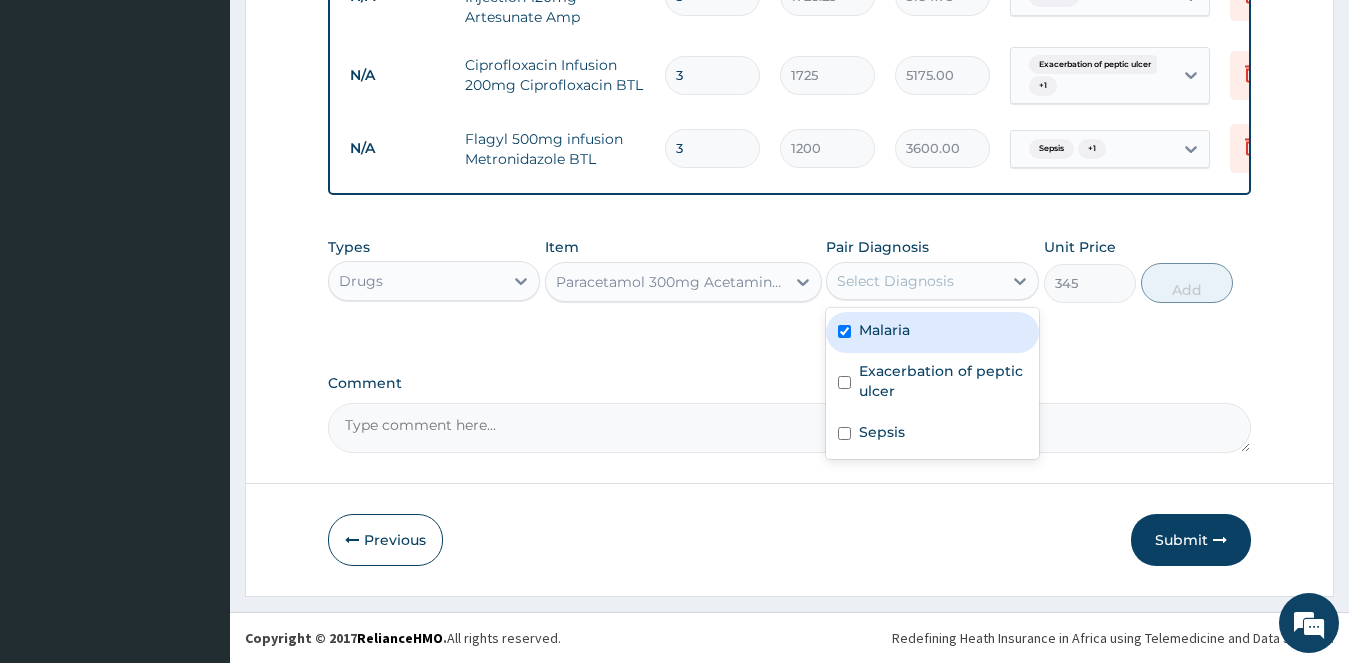 checkbox on "true" 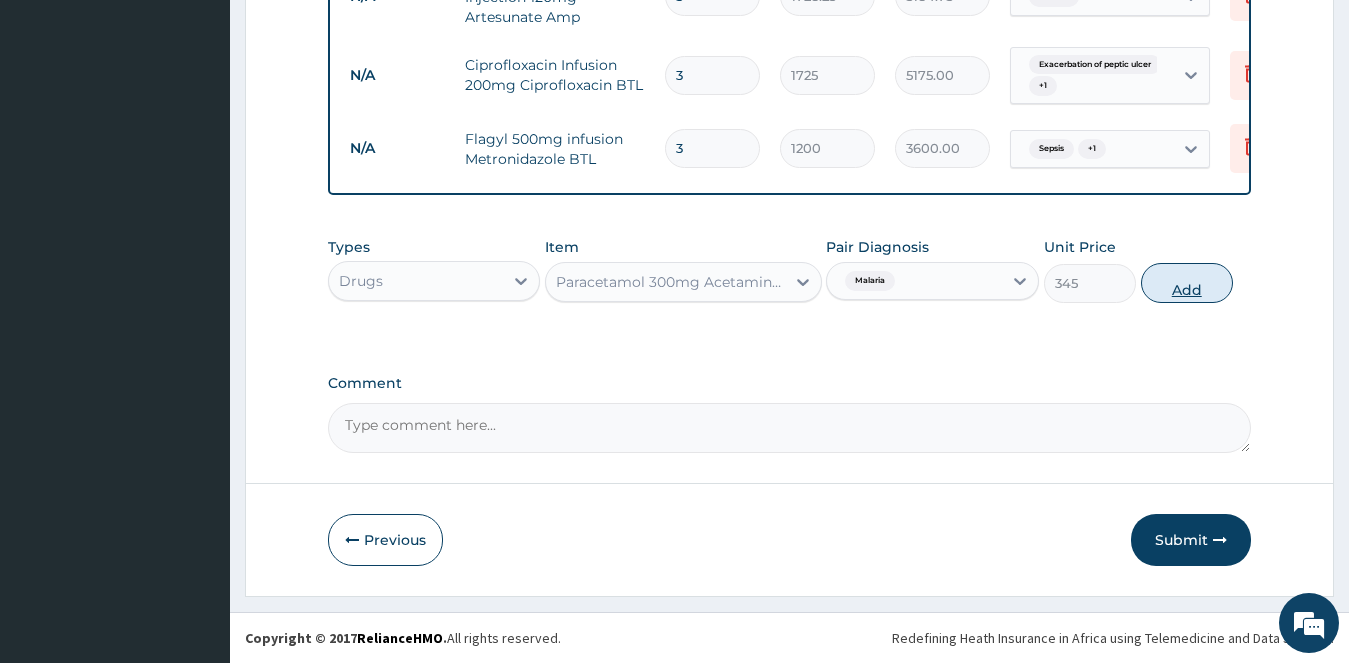 click on "Add" at bounding box center (1187, 283) 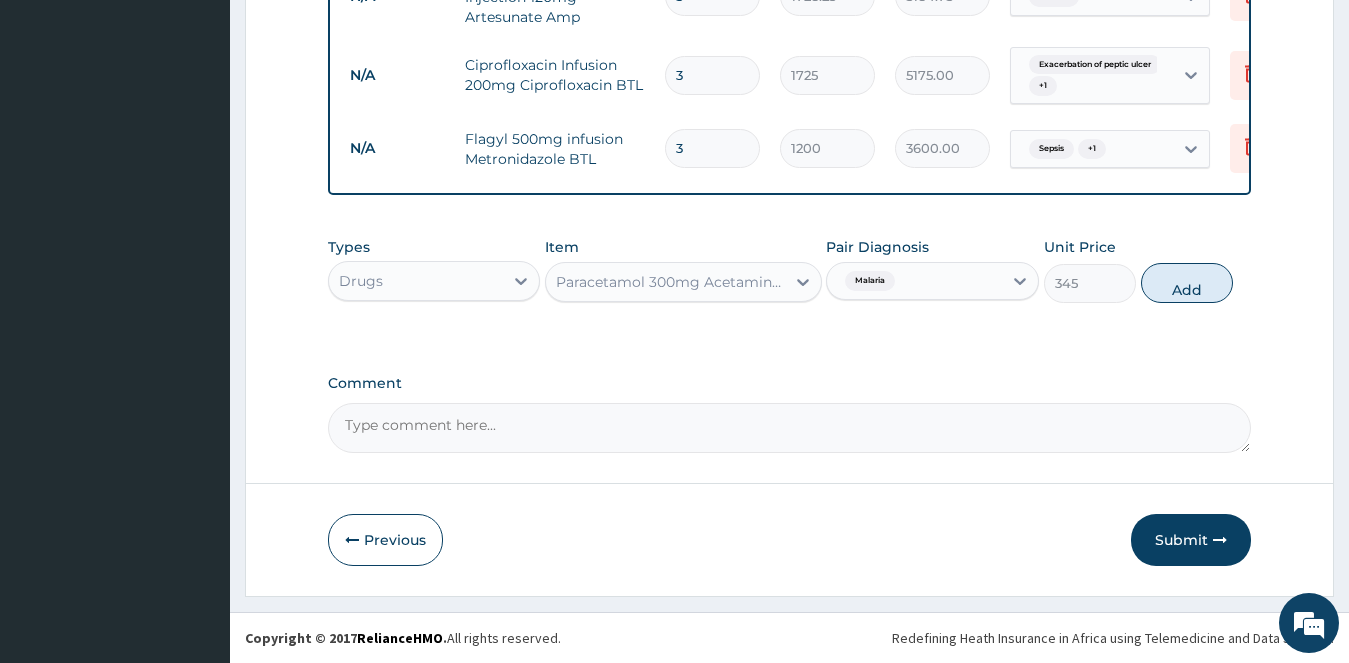 type on "0" 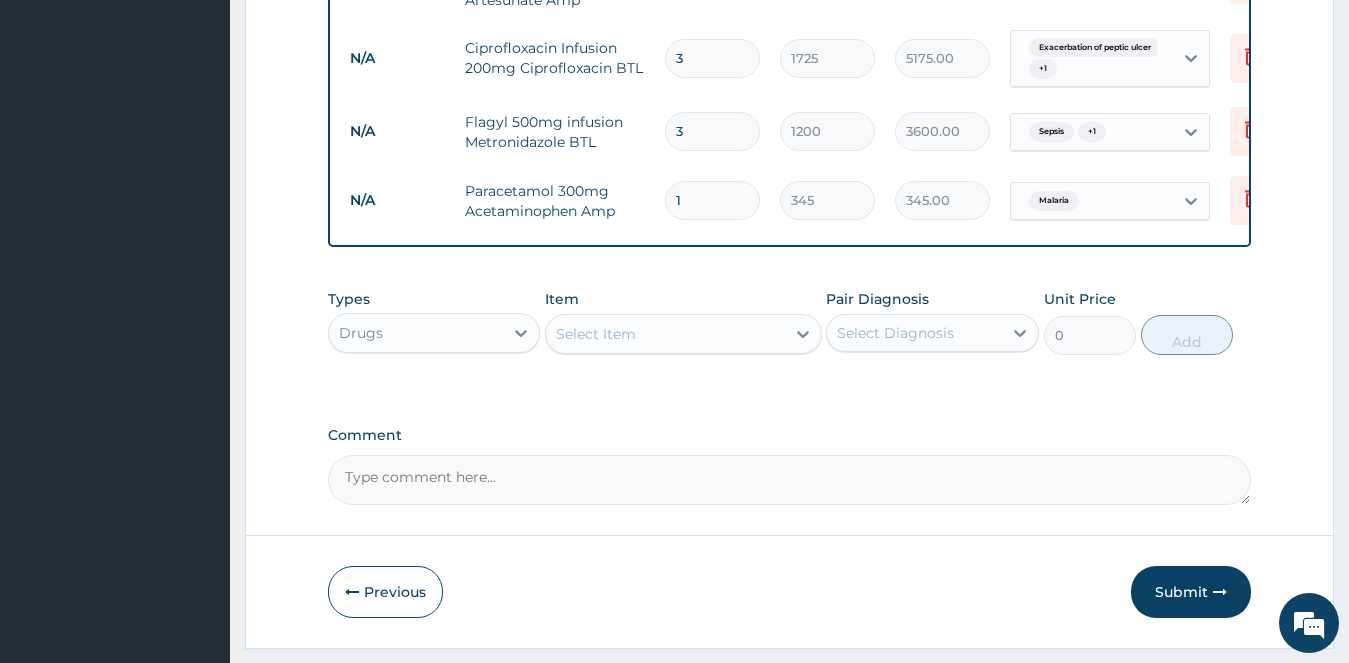 type 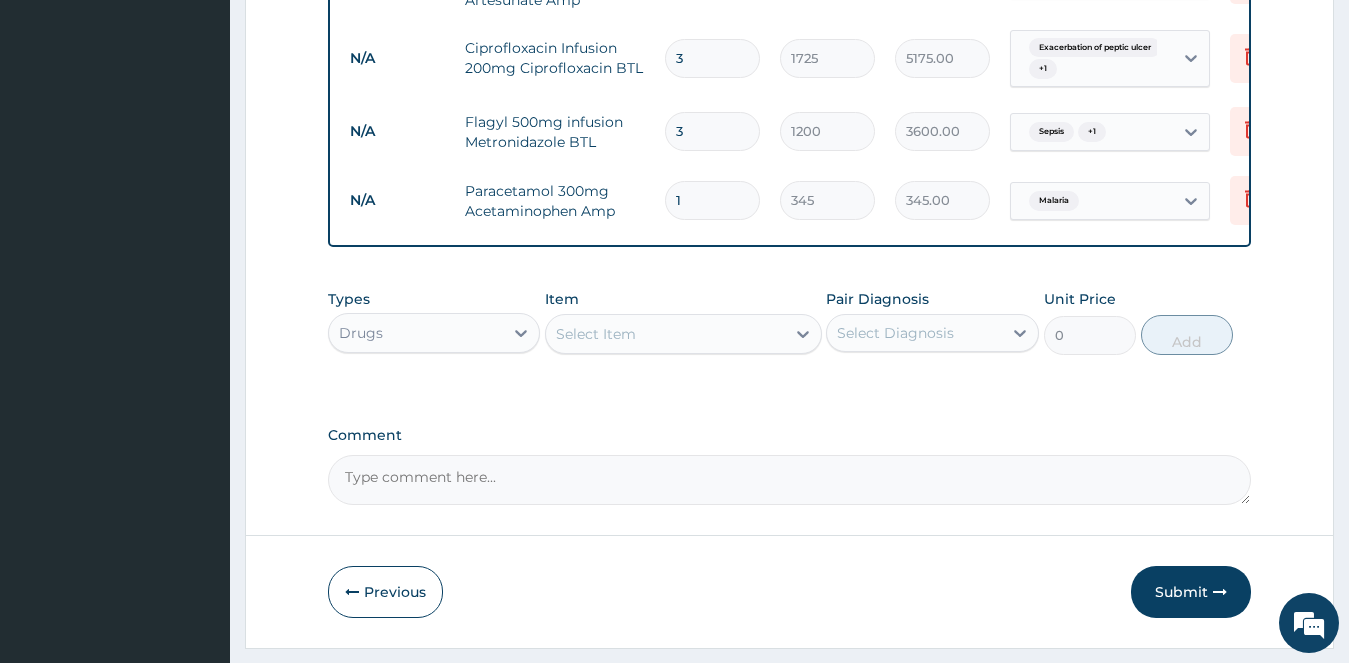 type on "0.00" 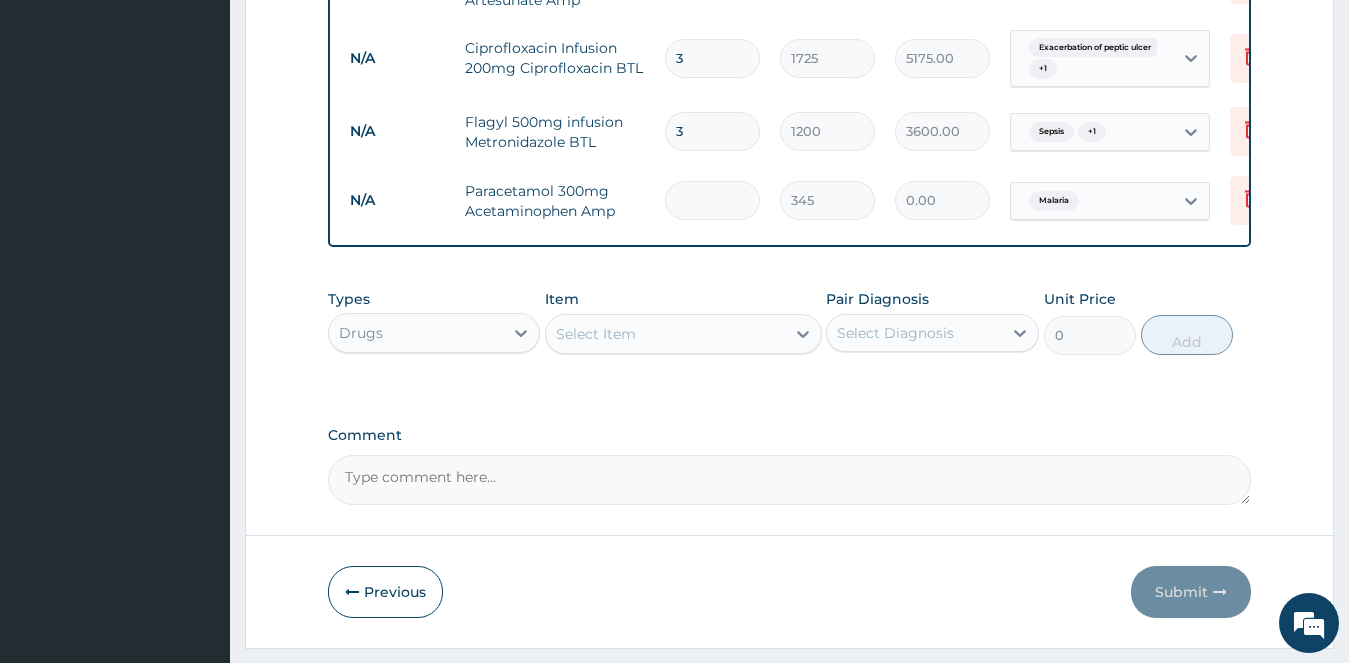 type on "2" 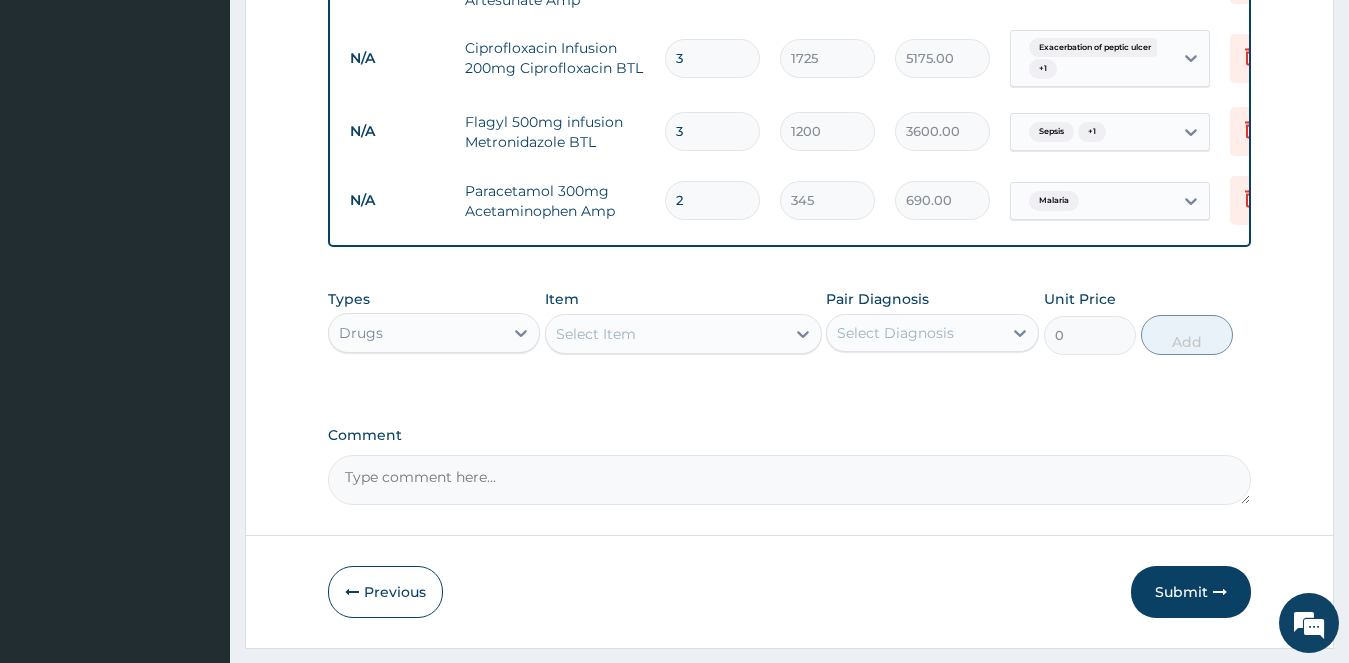 type on "2" 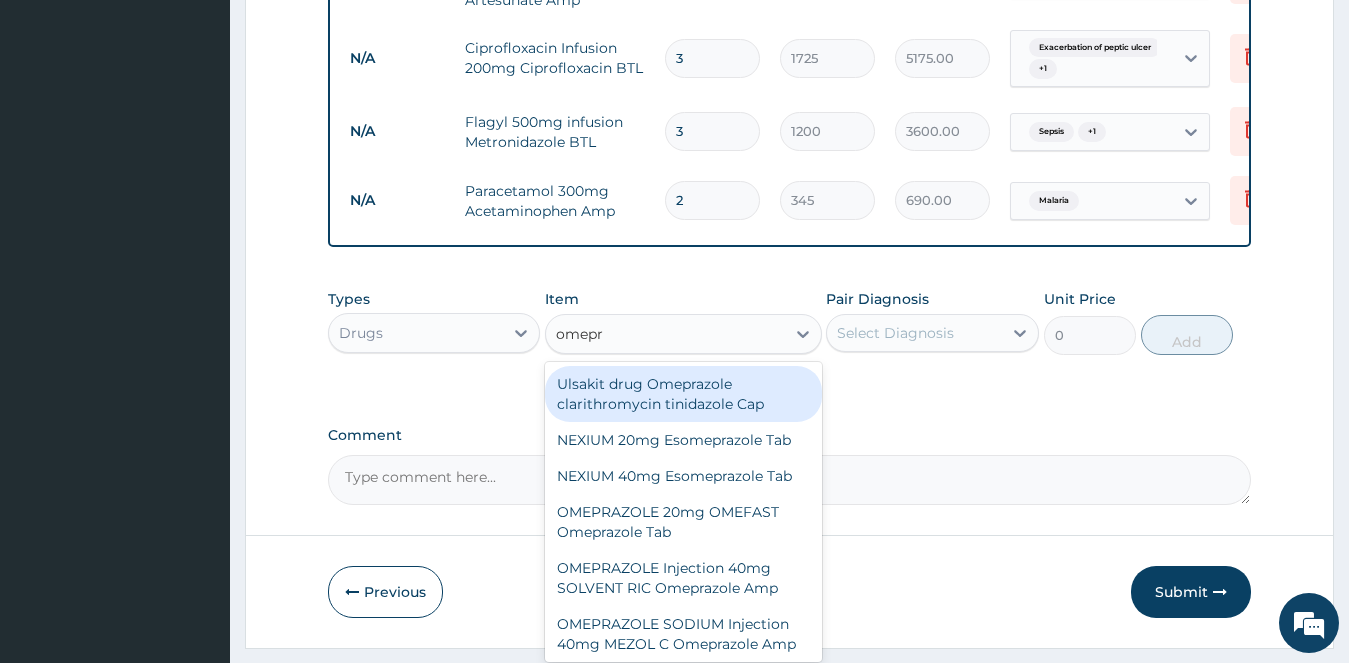 type on "omepra" 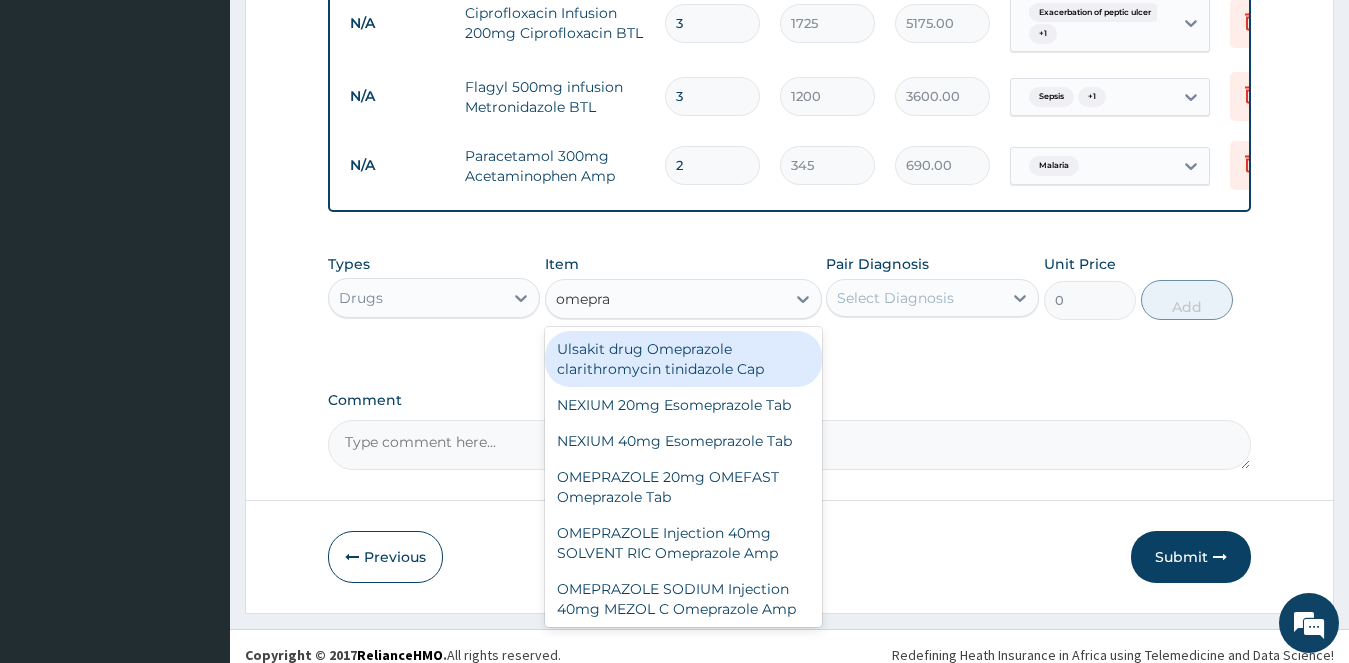 scroll, scrollTop: 1236, scrollLeft: 0, axis: vertical 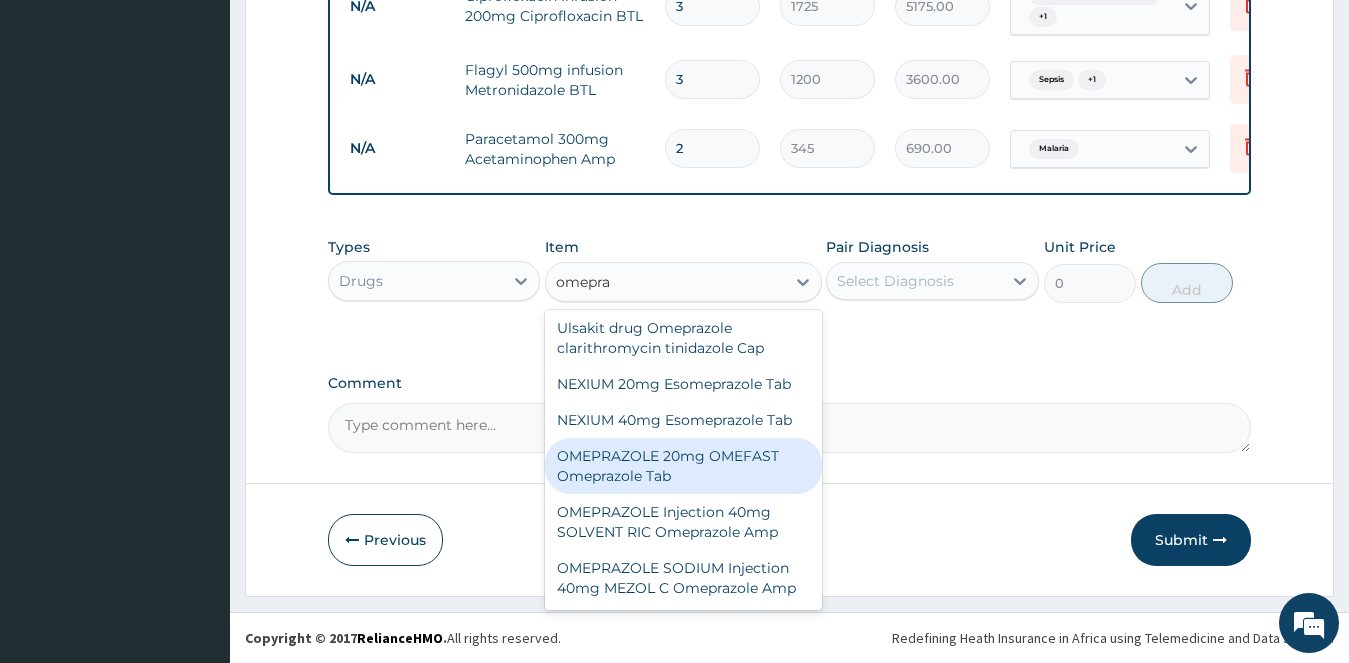 click on "OMEPRAZOLE 20mg OMEFAST Omeprazole Tab" at bounding box center [683, 466] 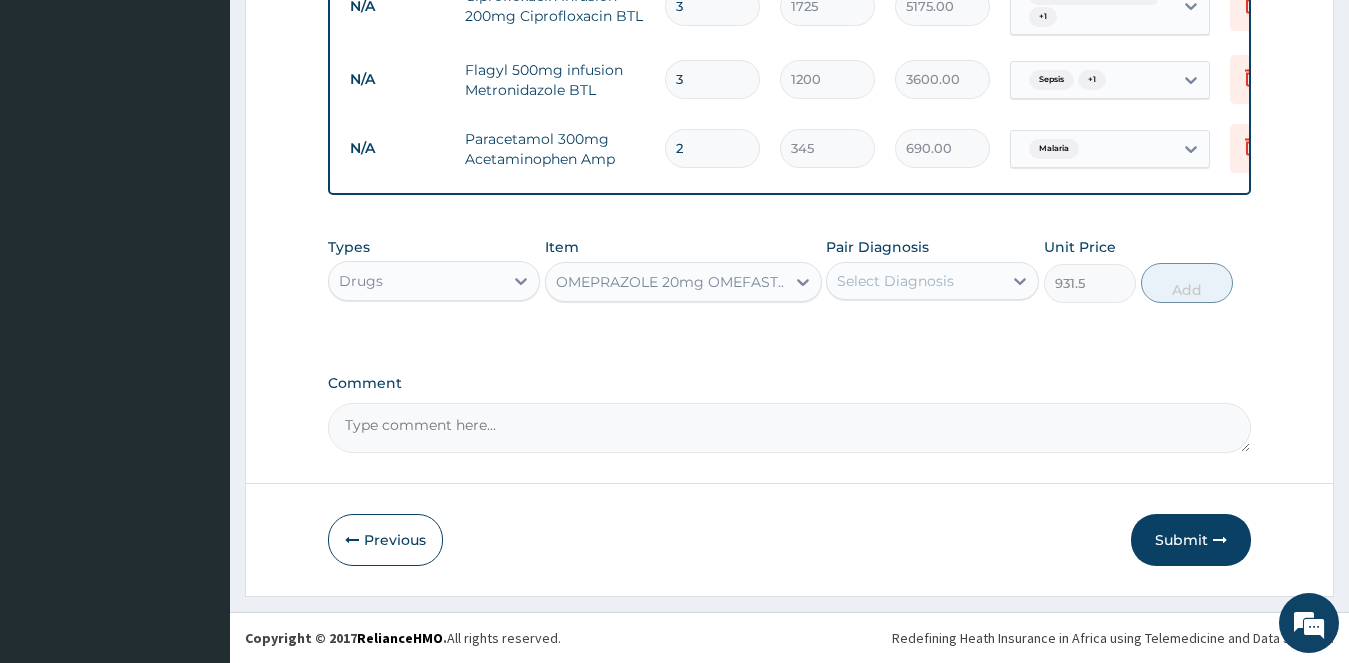 click on "Select Diagnosis" at bounding box center (895, 281) 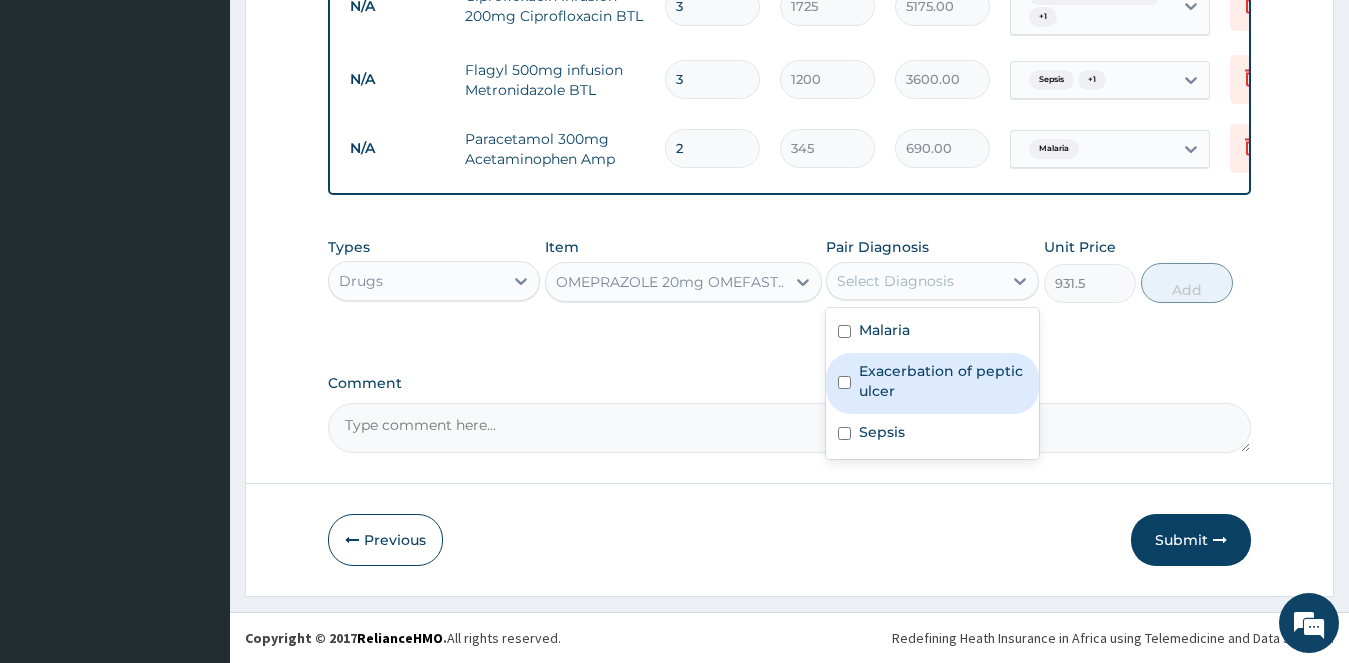 click on "Exacerbation of peptic ulcer" at bounding box center [943, 381] 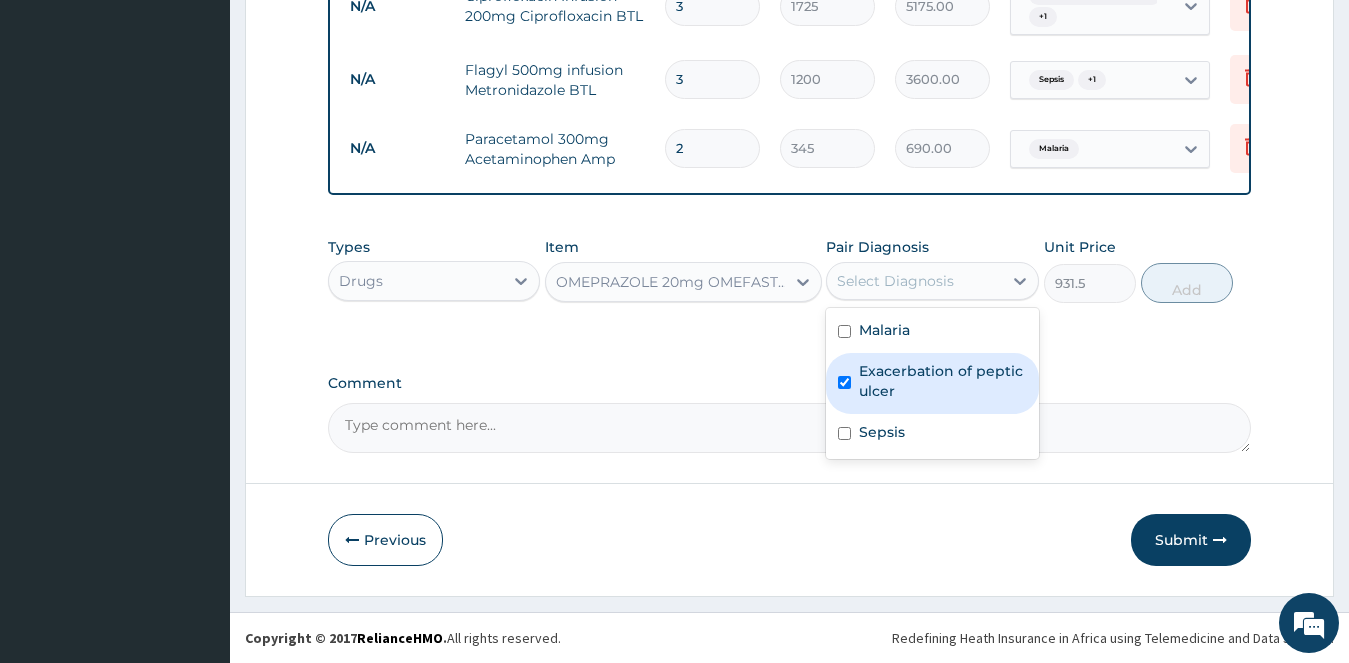checkbox on "true" 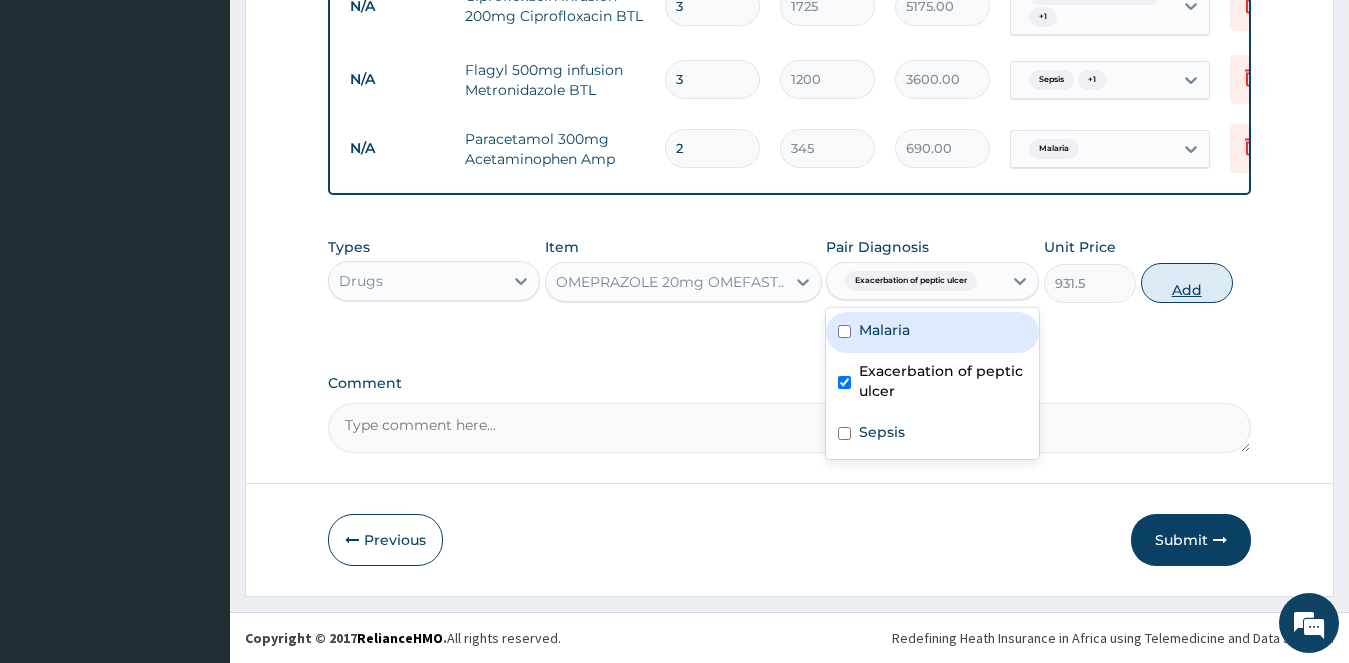click on "Add" at bounding box center [1187, 283] 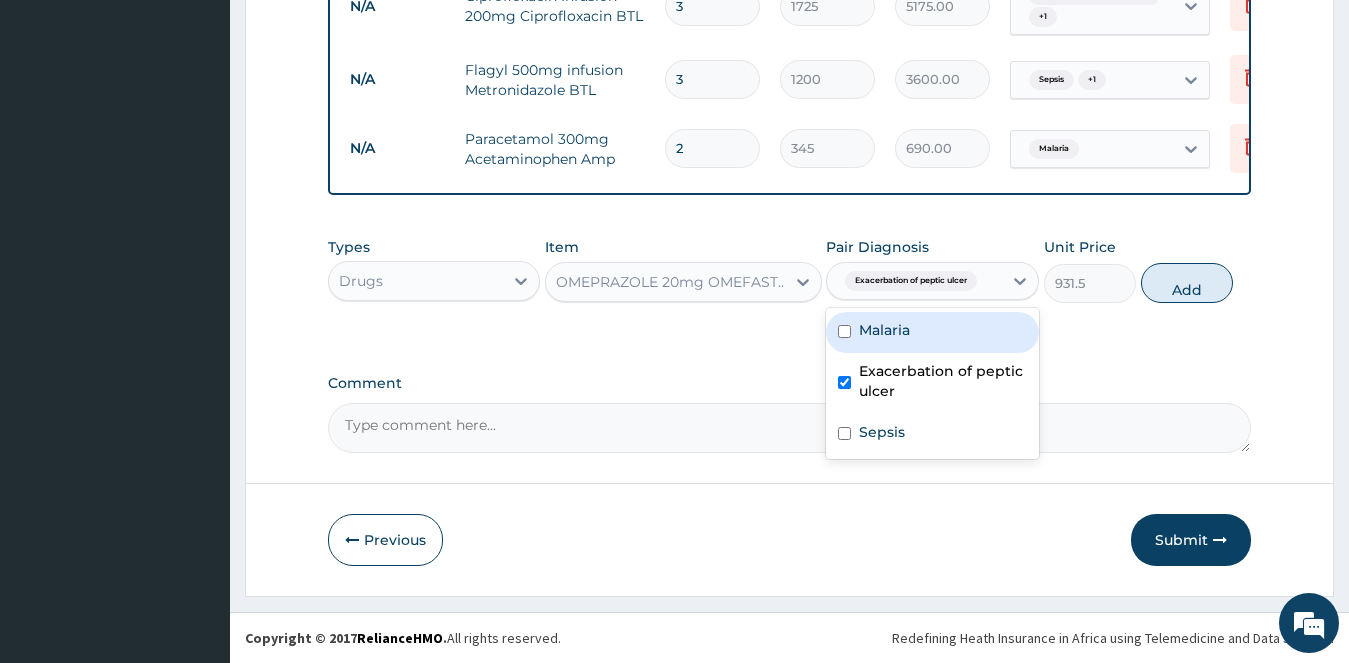 type on "0" 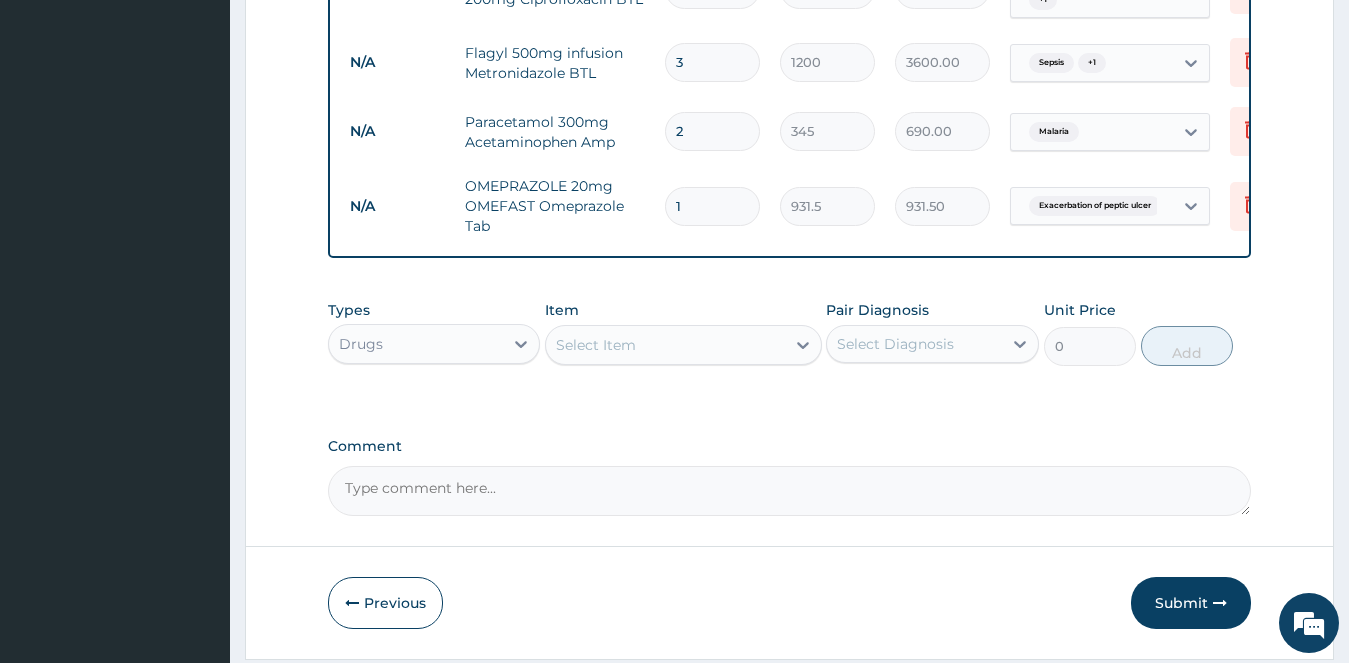 click on "Select Item" at bounding box center [665, 345] 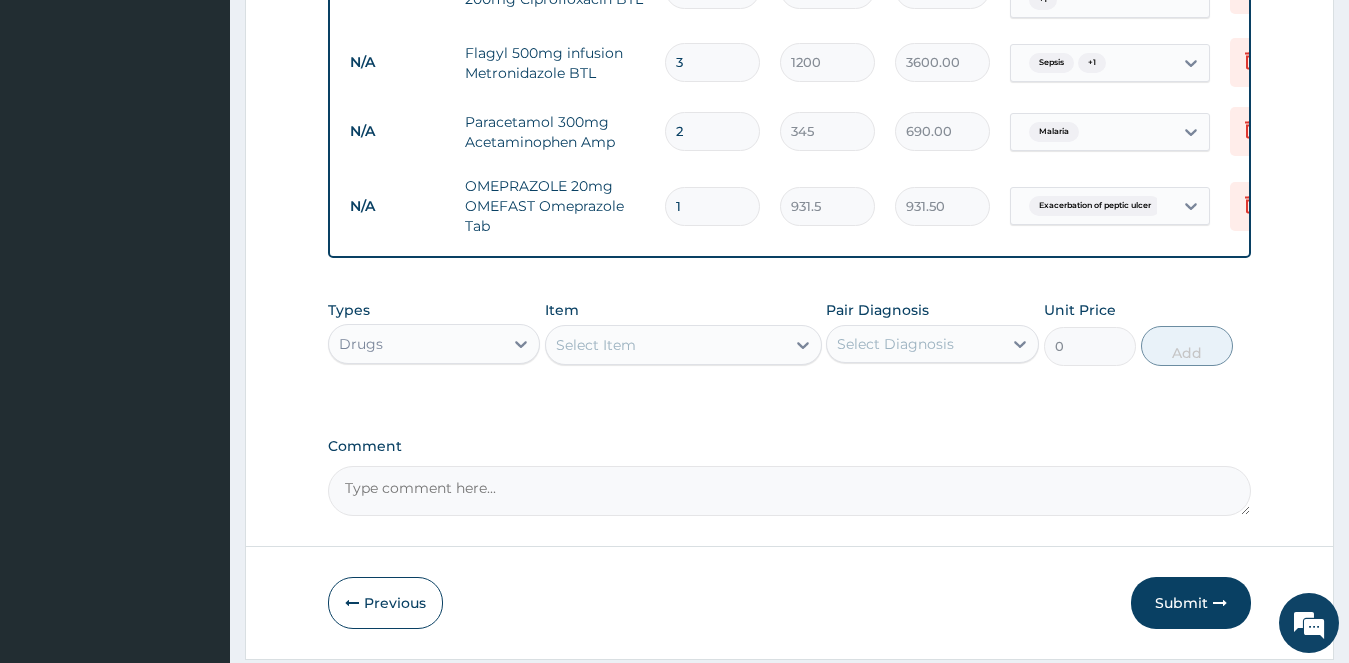 type on "coartem" 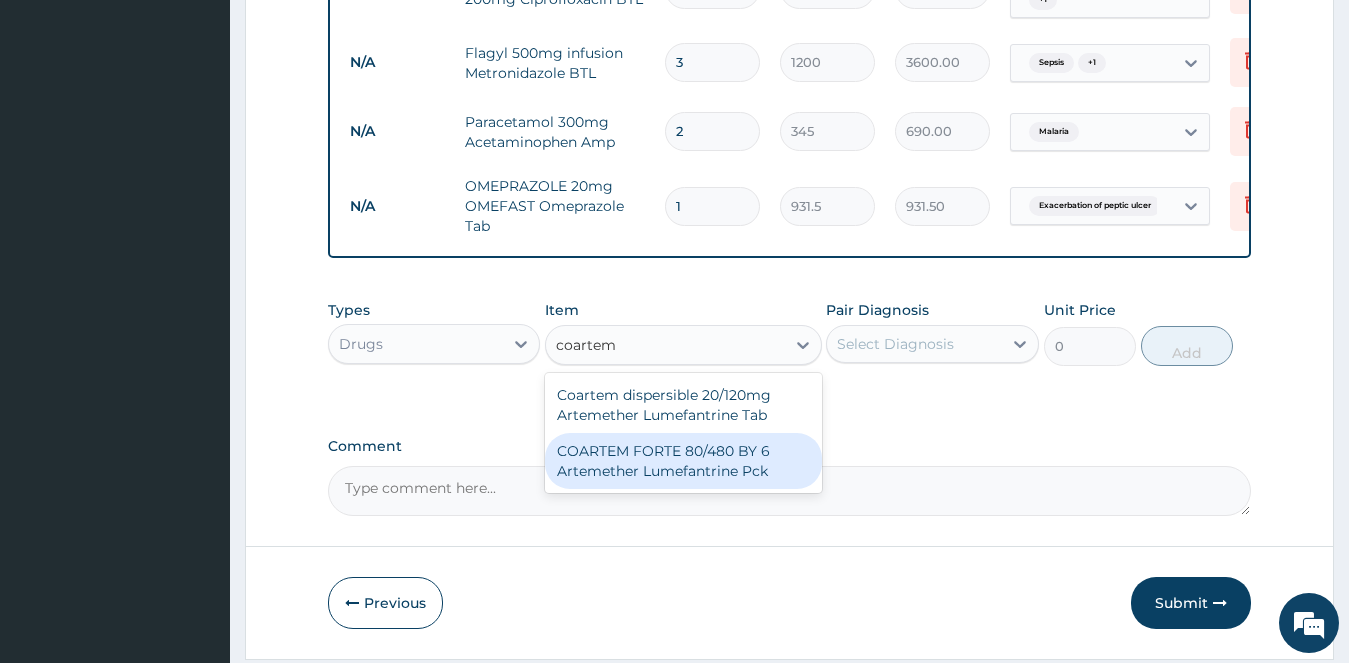 click on "COARTEM FORTE 80/480 BY 6 Artemether Lumefantrine Pck" at bounding box center [683, 461] 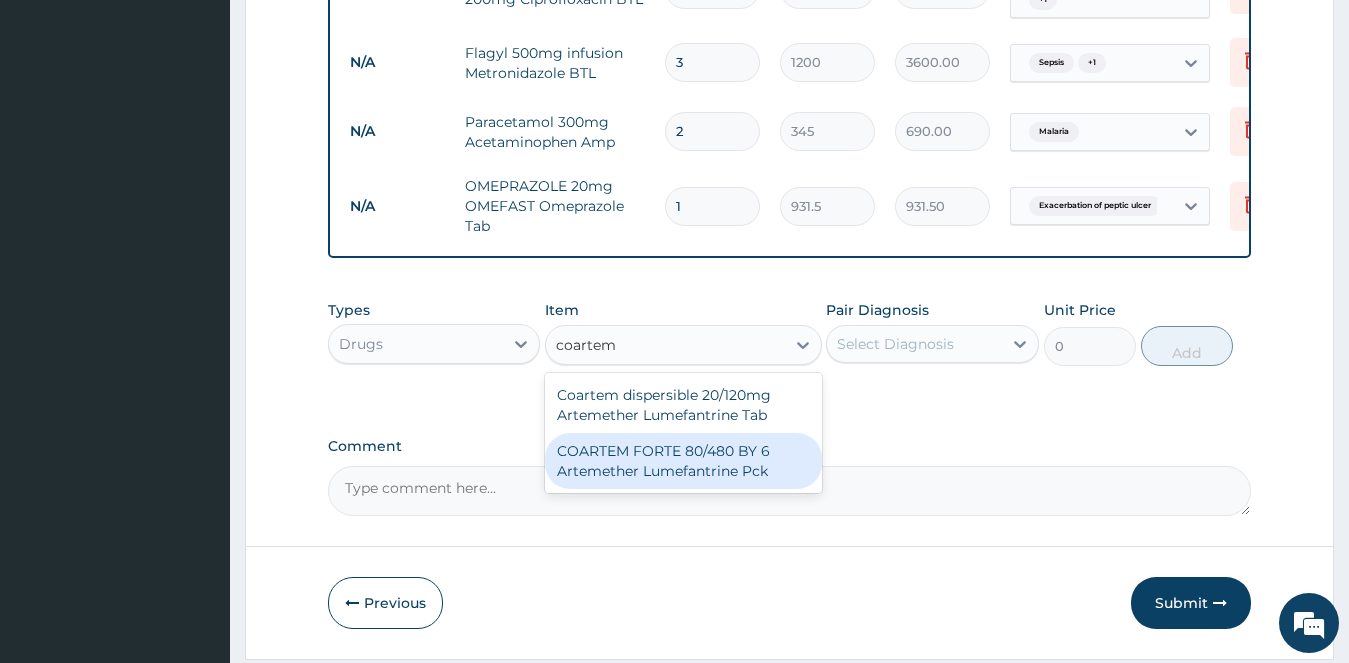 type on "4830" 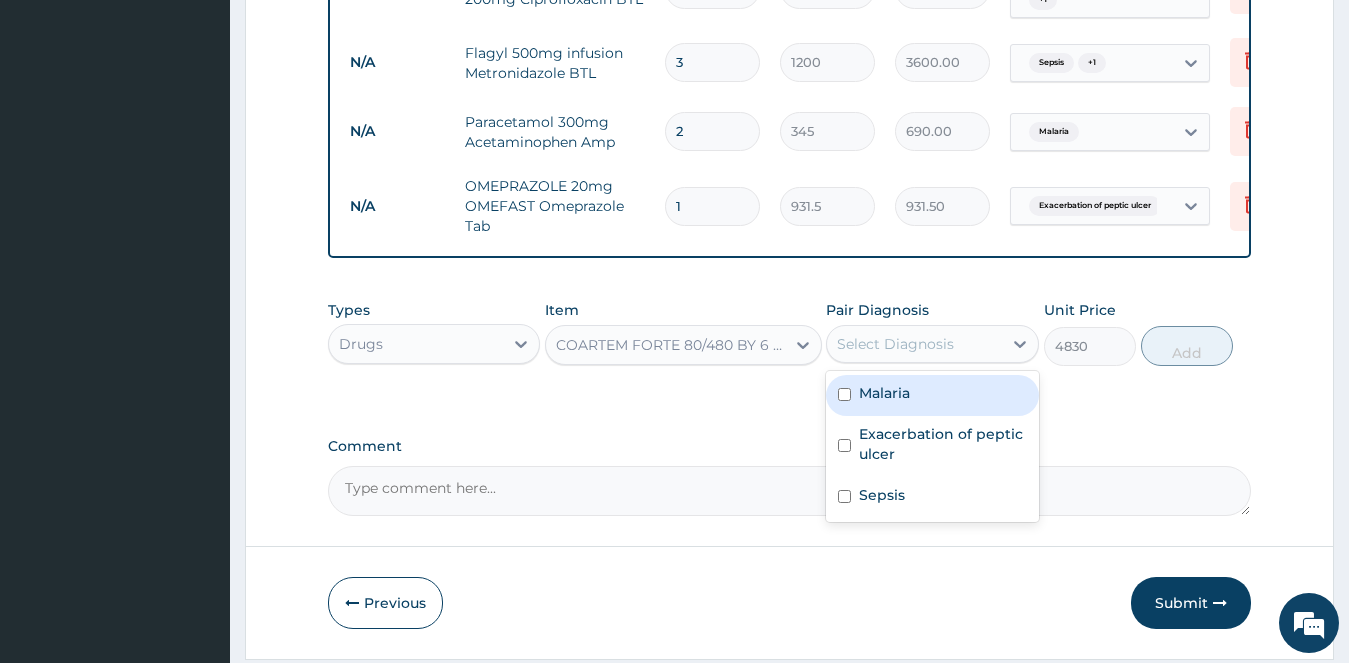 click on "Select Diagnosis" at bounding box center (914, 344) 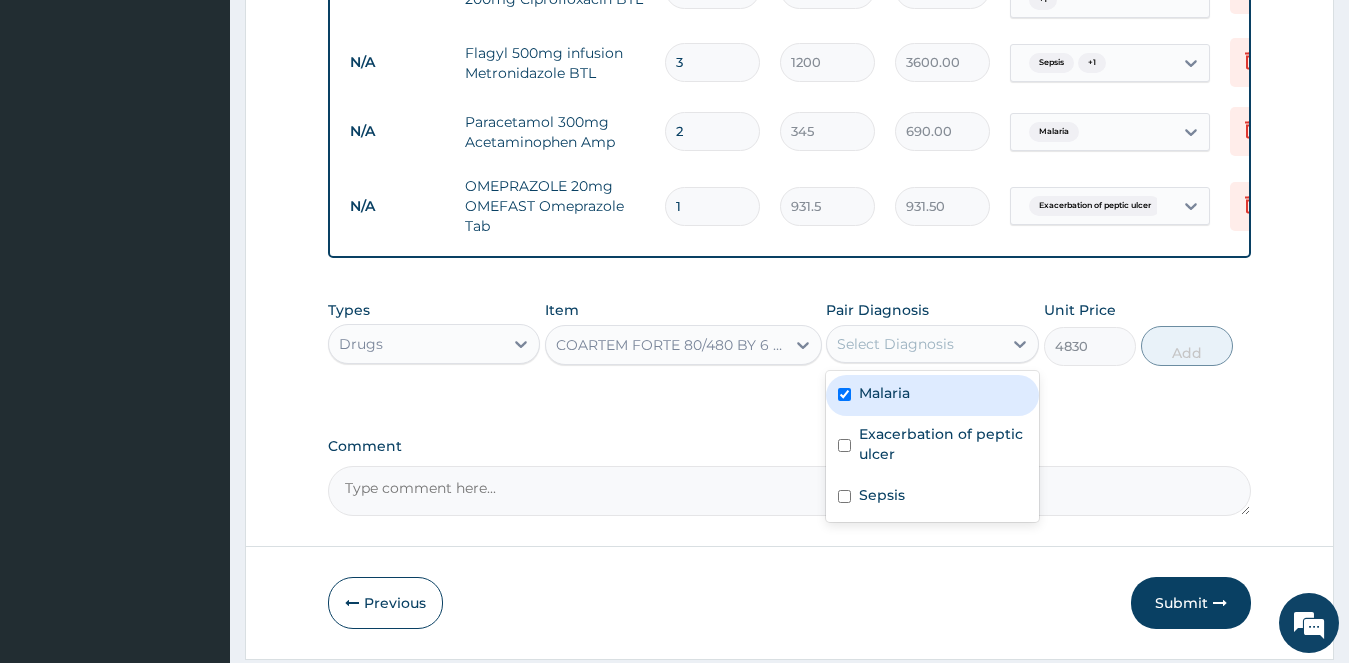 checkbox on "true" 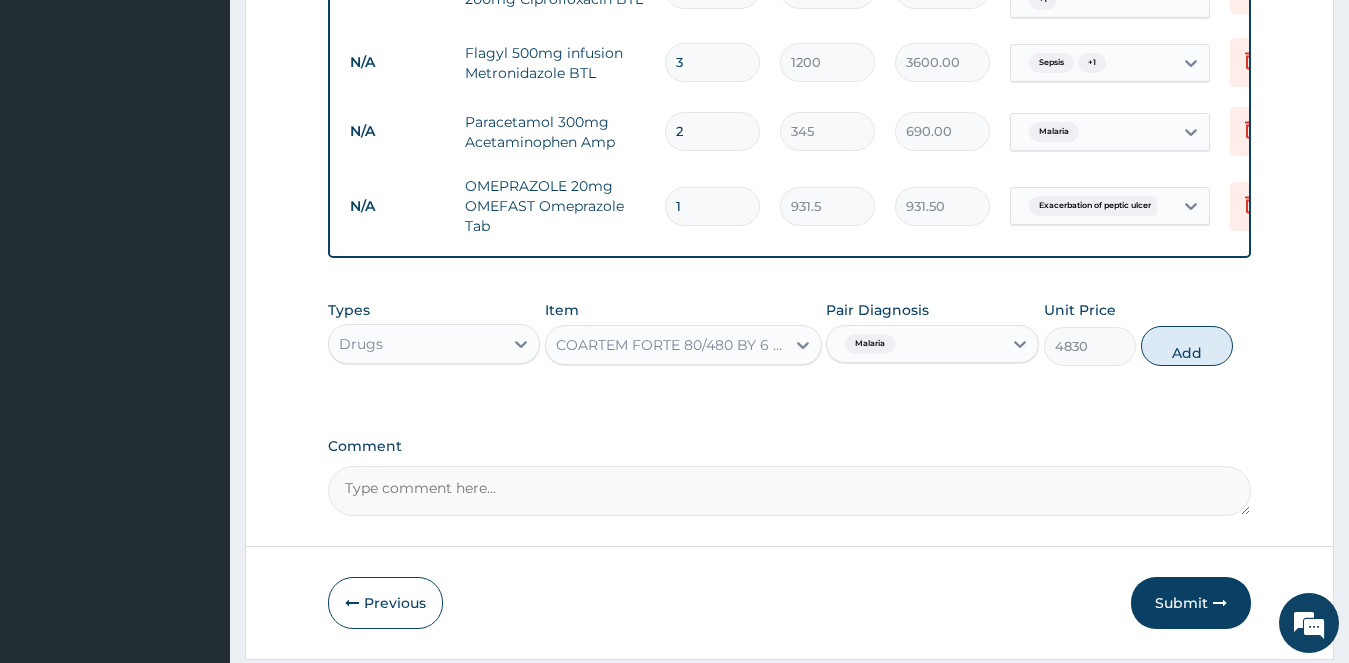 click on "Add" at bounding box center (1187, 346) 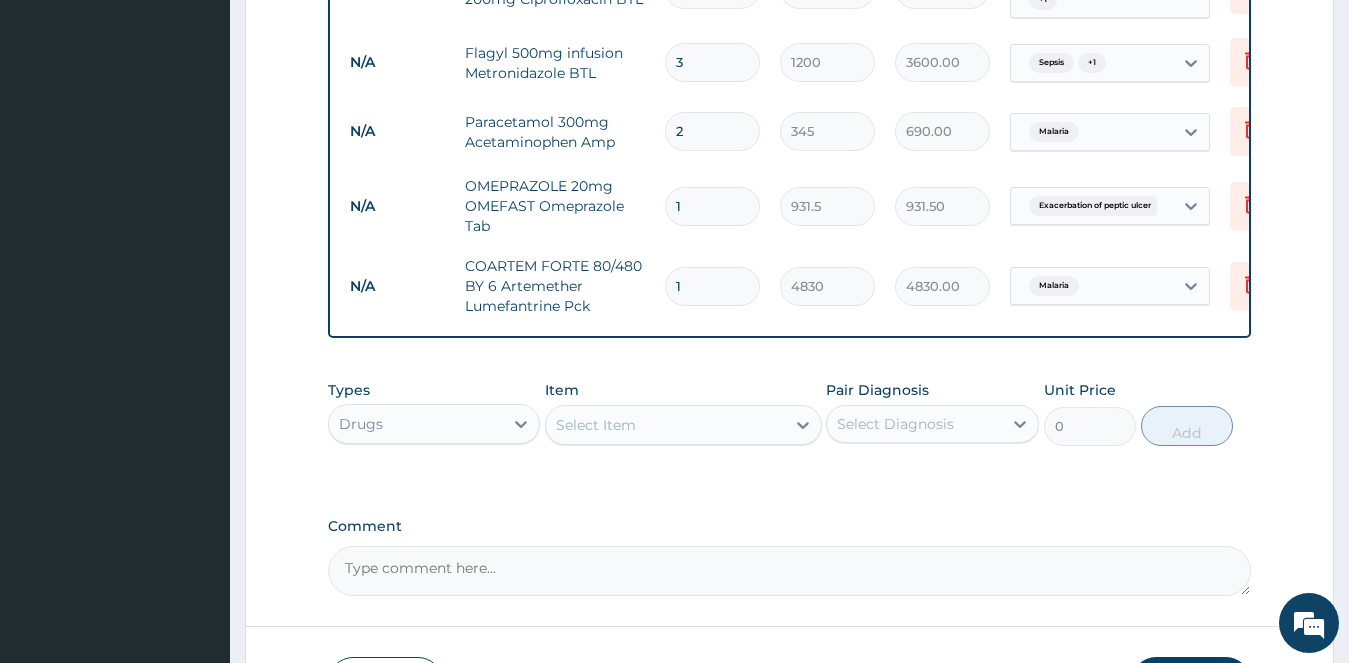 click on "Select Item" at bounding box center [665, 425] 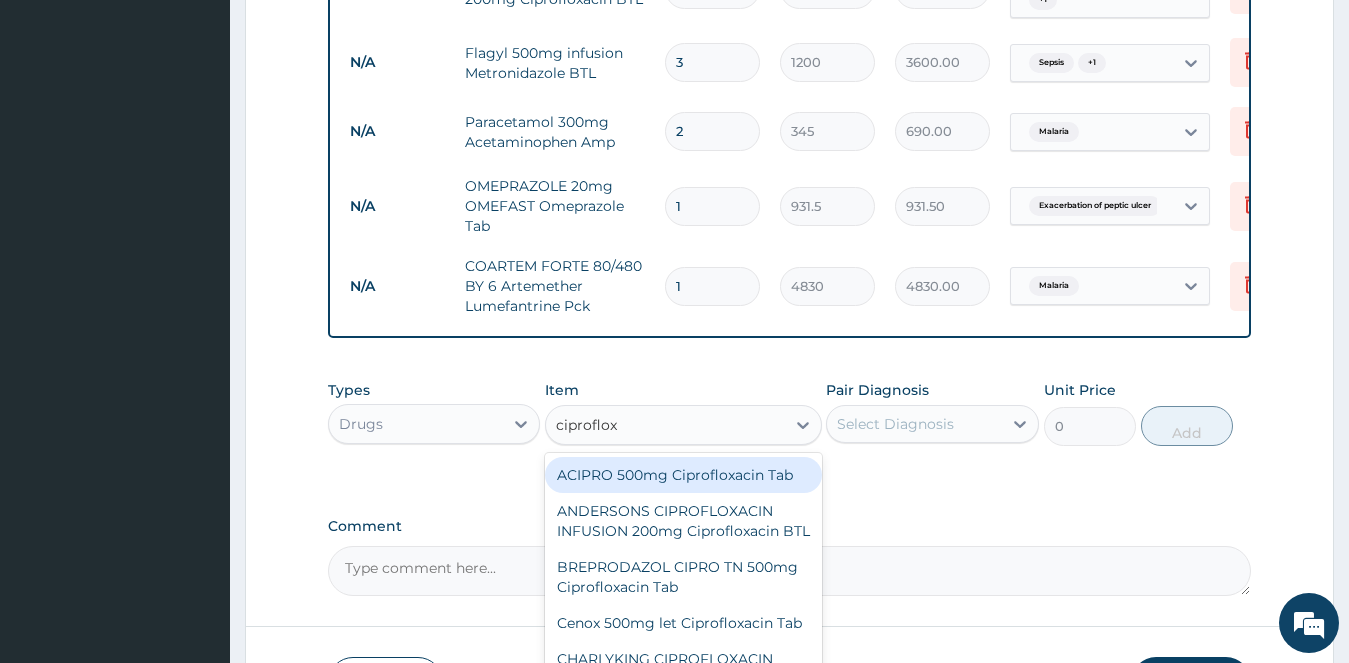 type on "ciprofloxa" 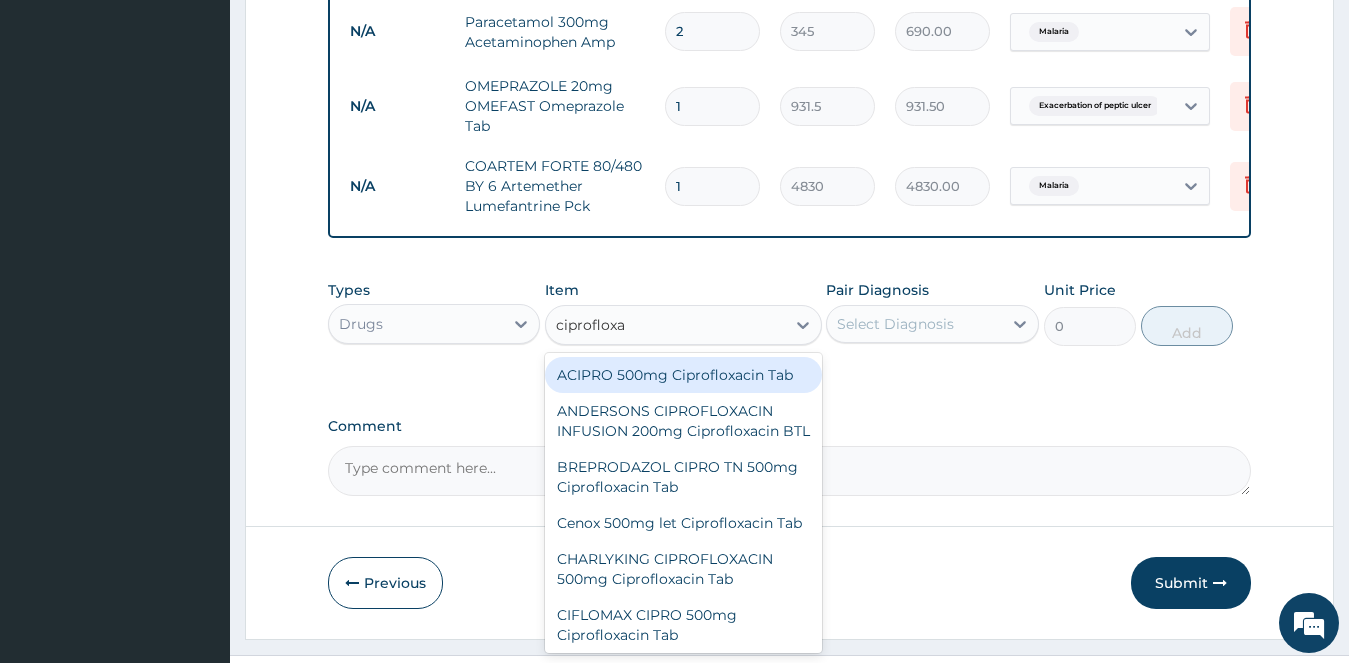 scroll, scrollTop: 1396, scrollLeft: 0, axis: vertical 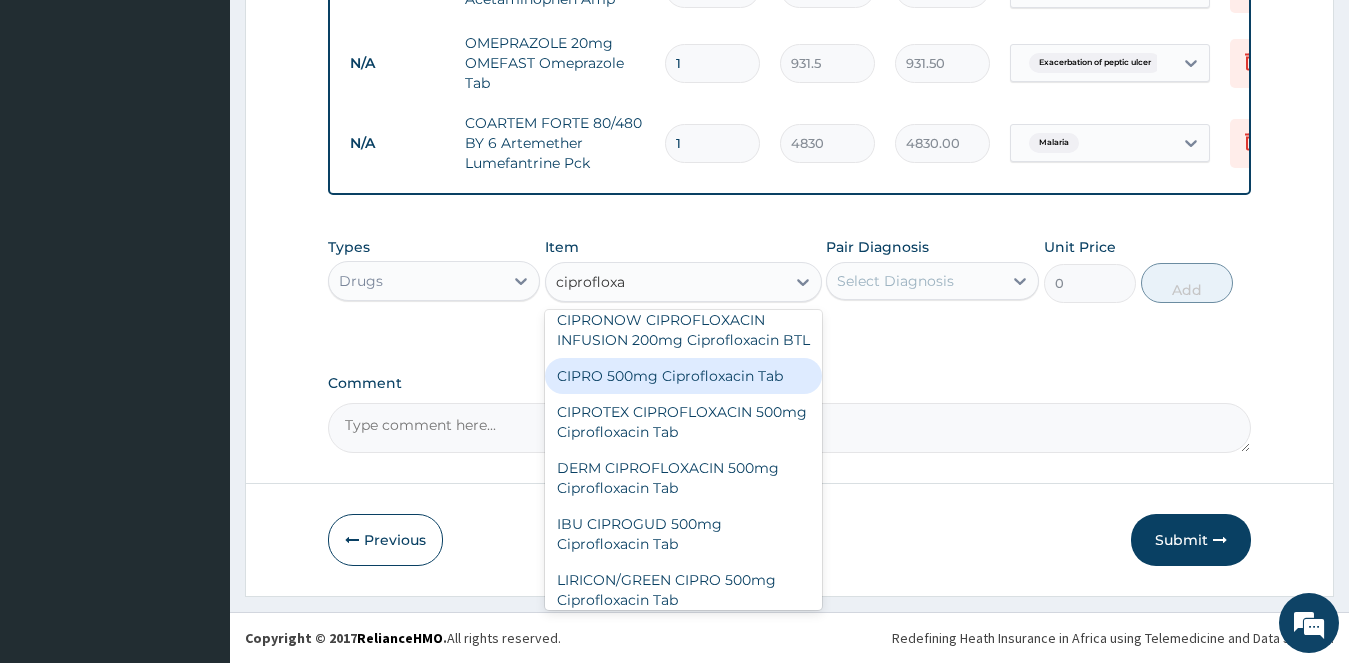 click on "CIPRO 500mg Ciprofloxacin Tab" at bounding box center [683, 376] 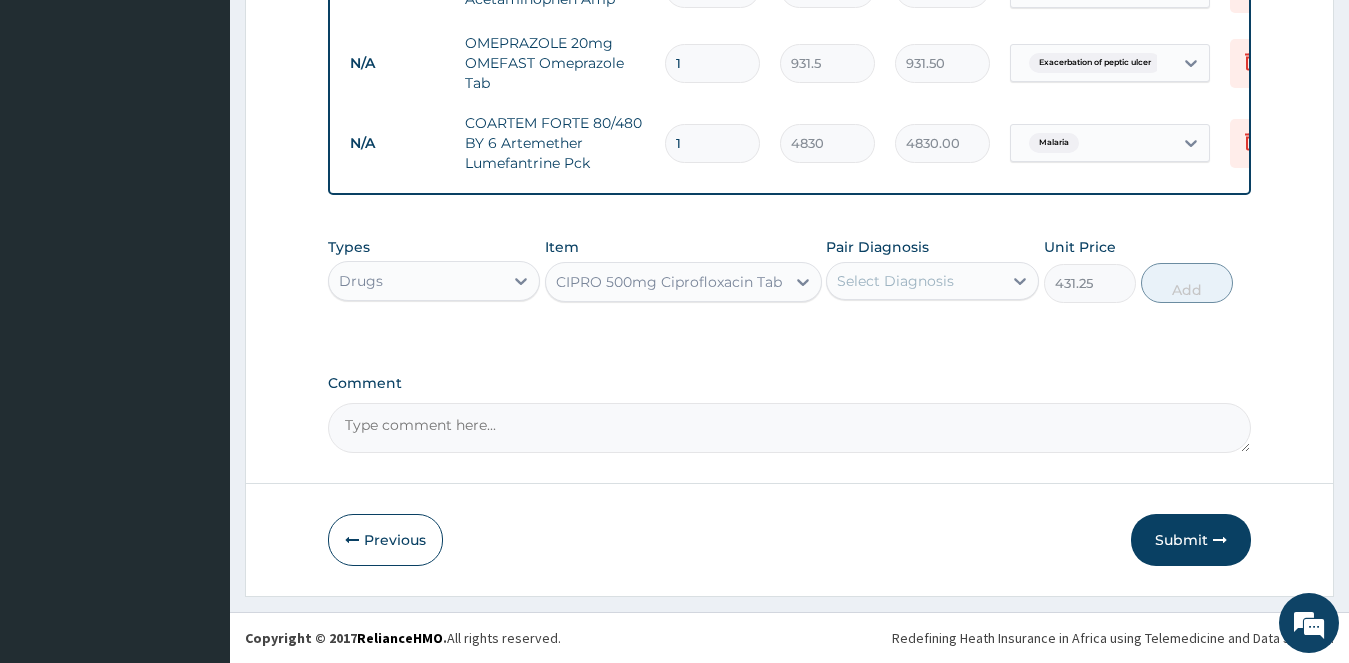 click on "Select Diagnosis" at bounding box center [895, 281] 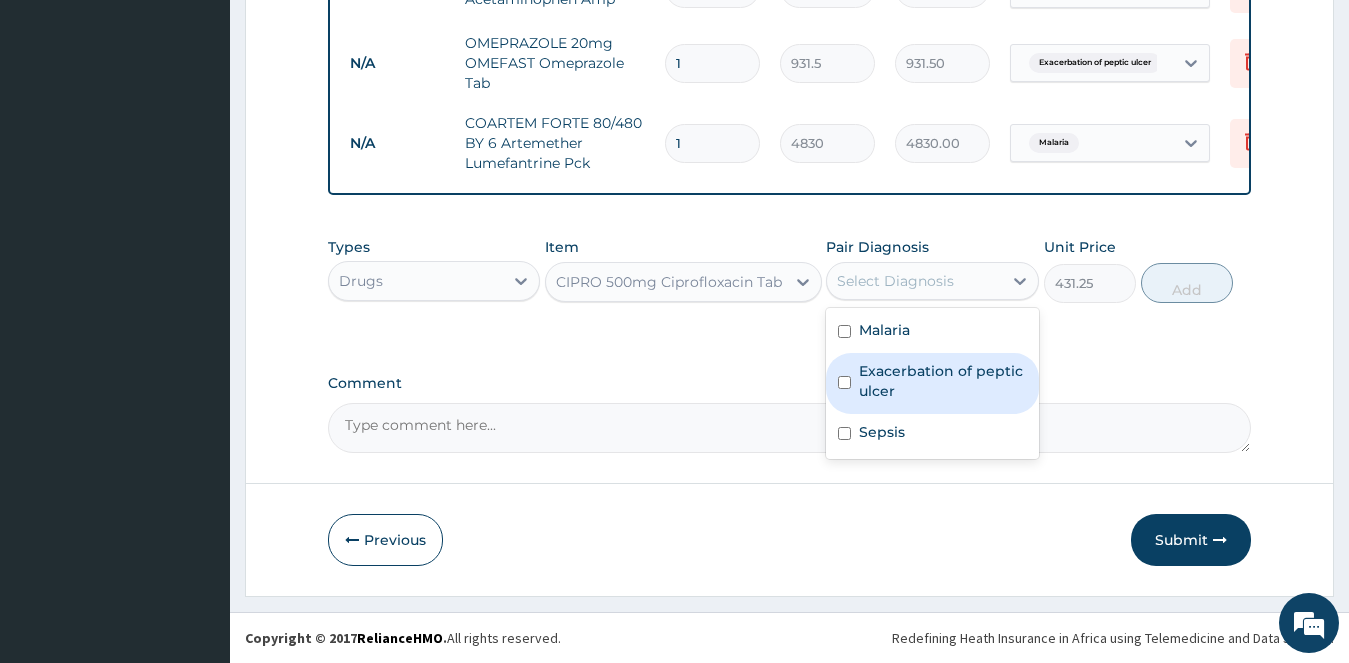 drag, startPoint x: 917, startPoint y: 369, endPoint x: 922, endPoint y: 390, distance: 21.587032 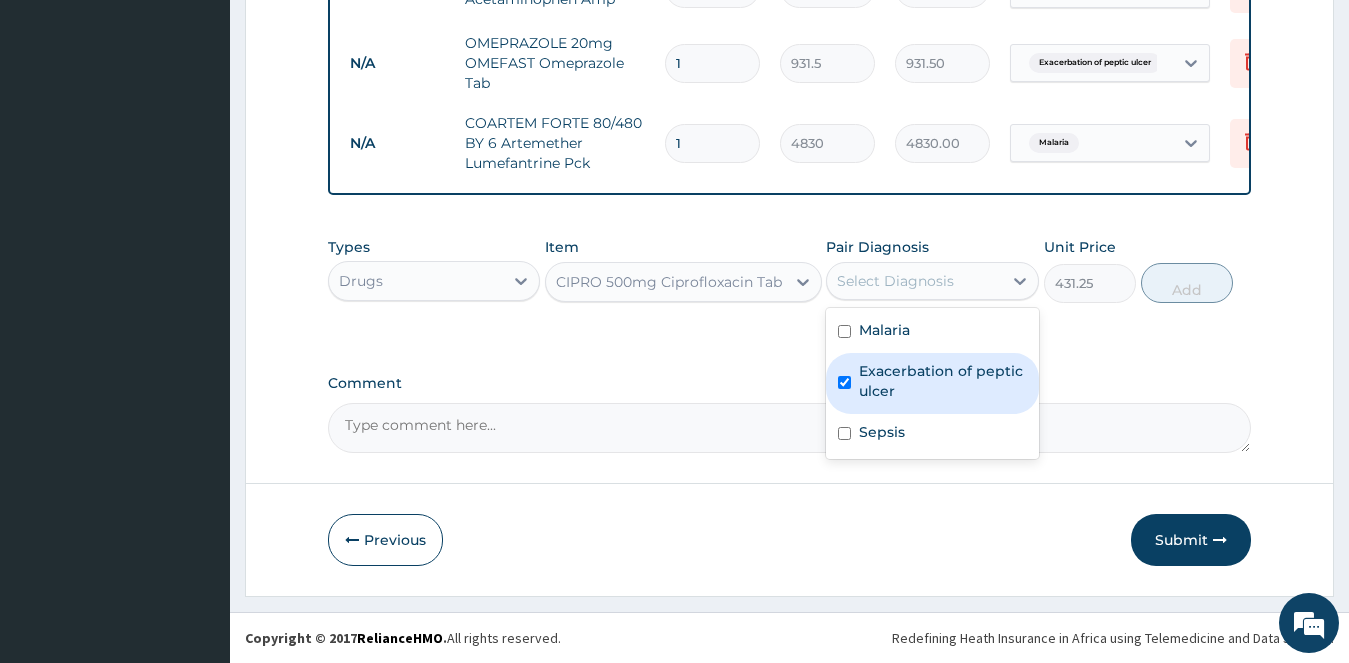 checkbox on "true" 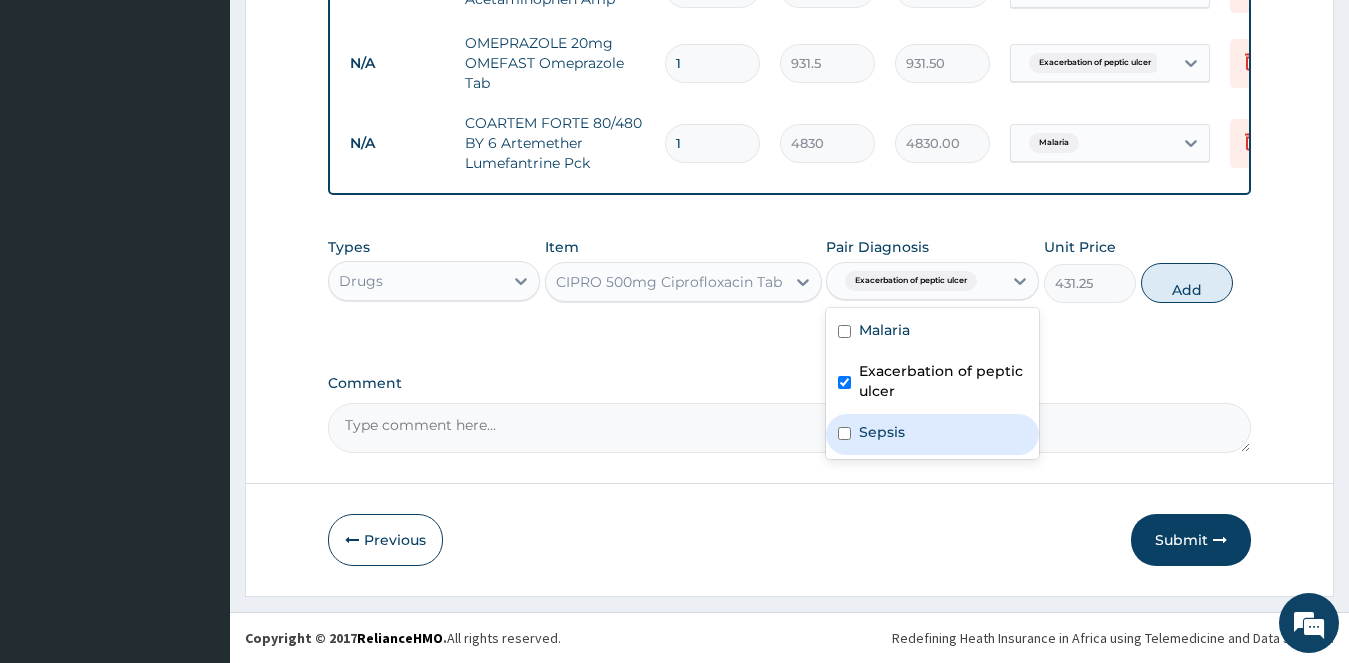 click on "Sepsis" at bounding box center (932, 434) 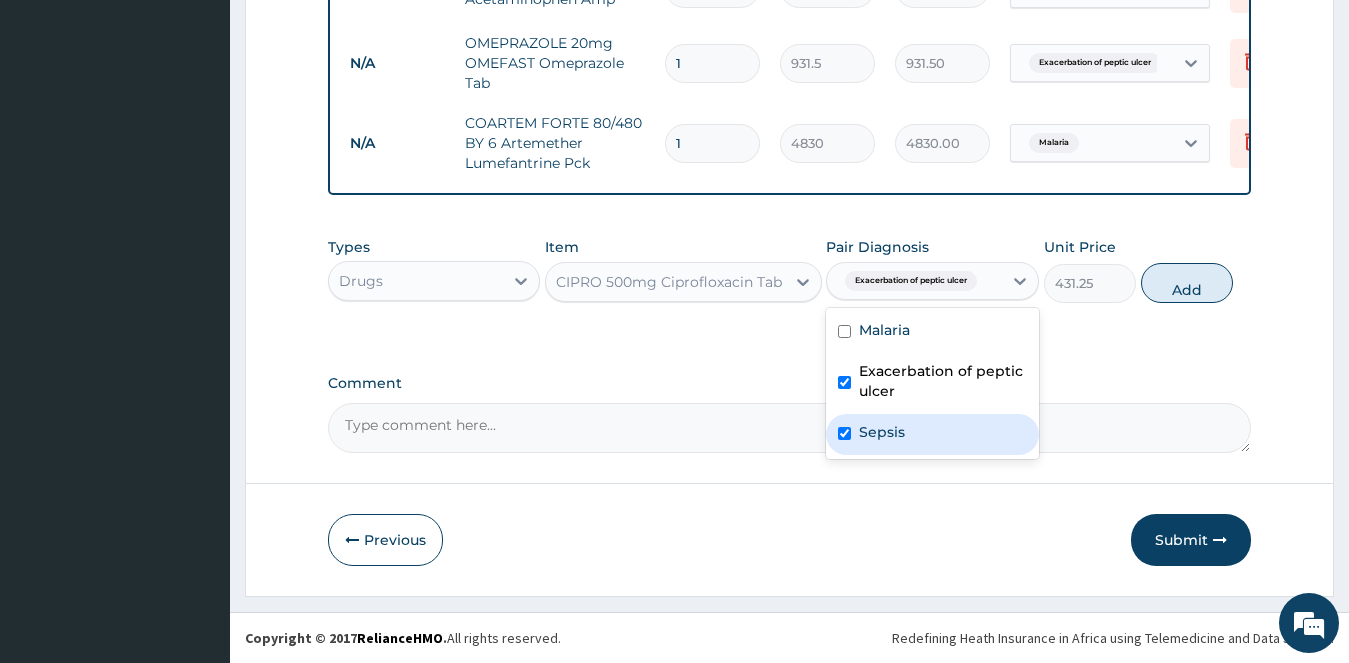 checkbox on "true" 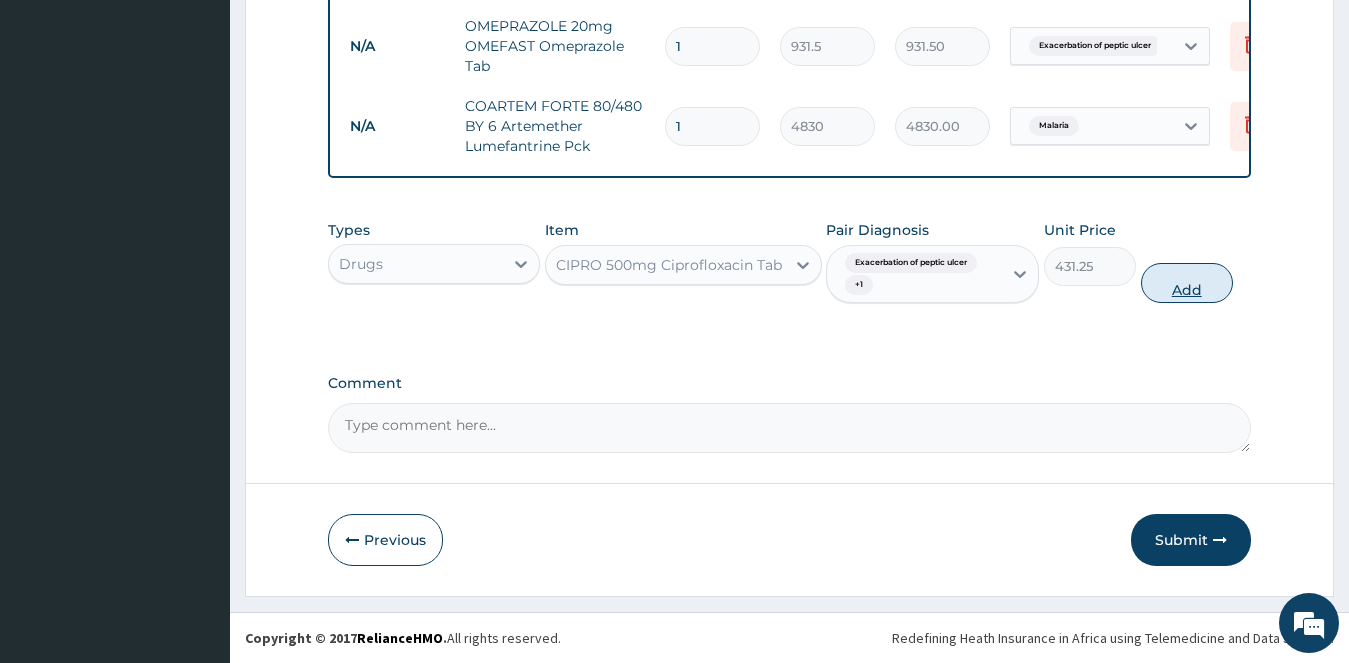 click on "Add" at bounding box center (1187, 283) 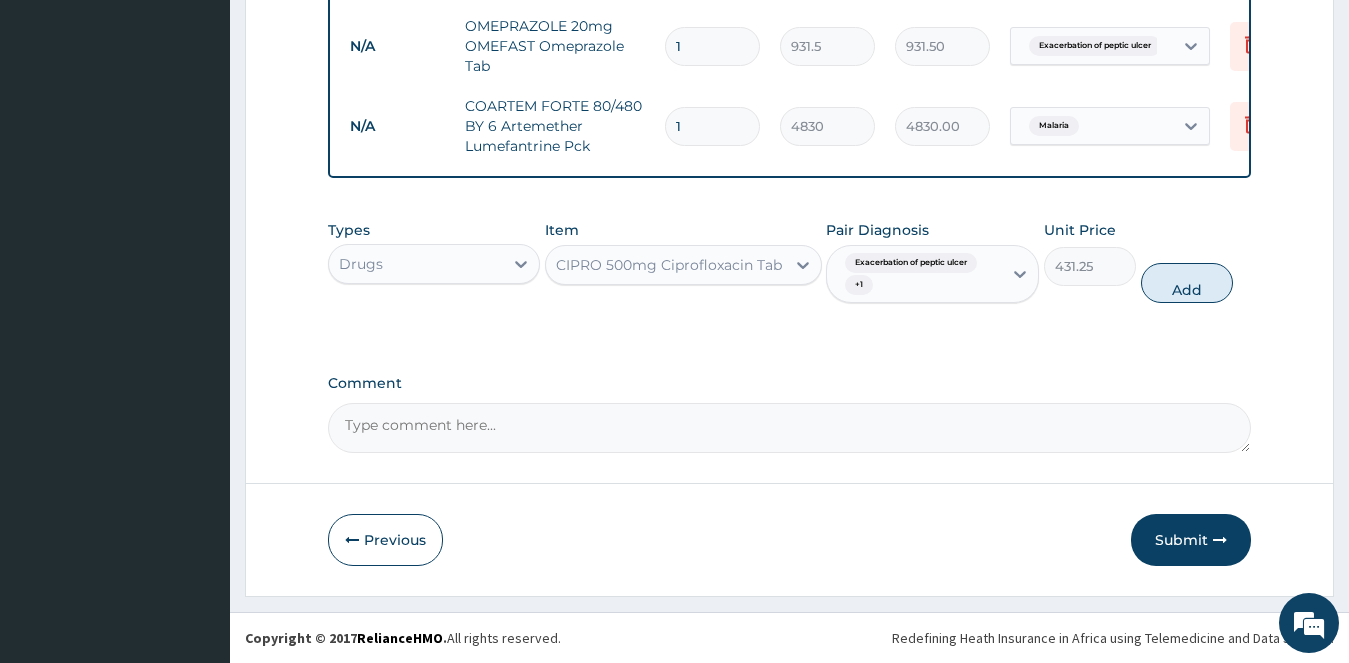 type on "0" 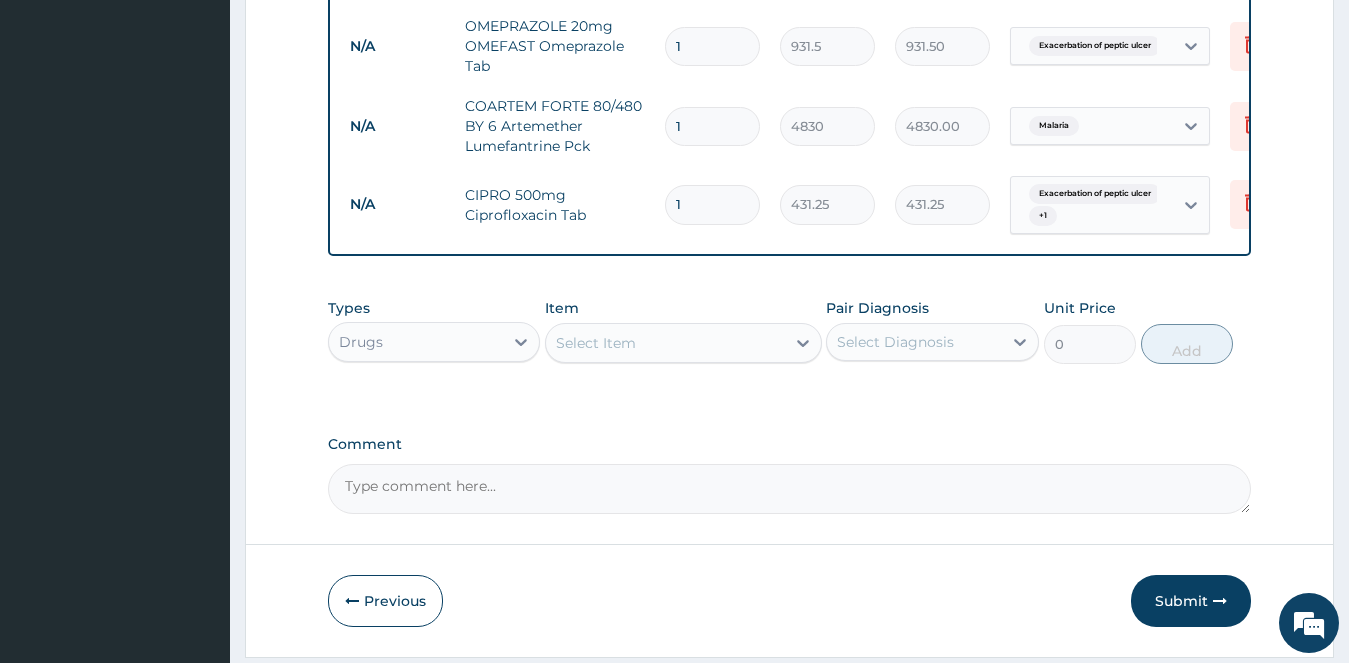 type on "14" 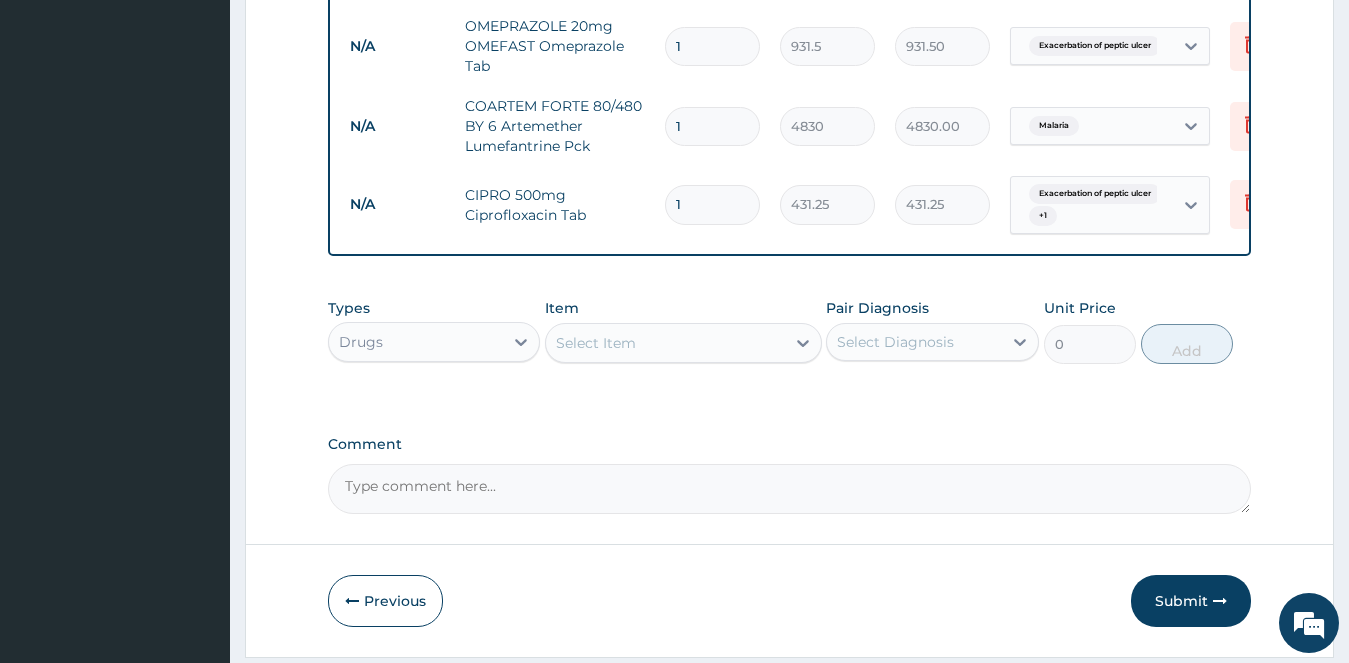 type on "6037.50" 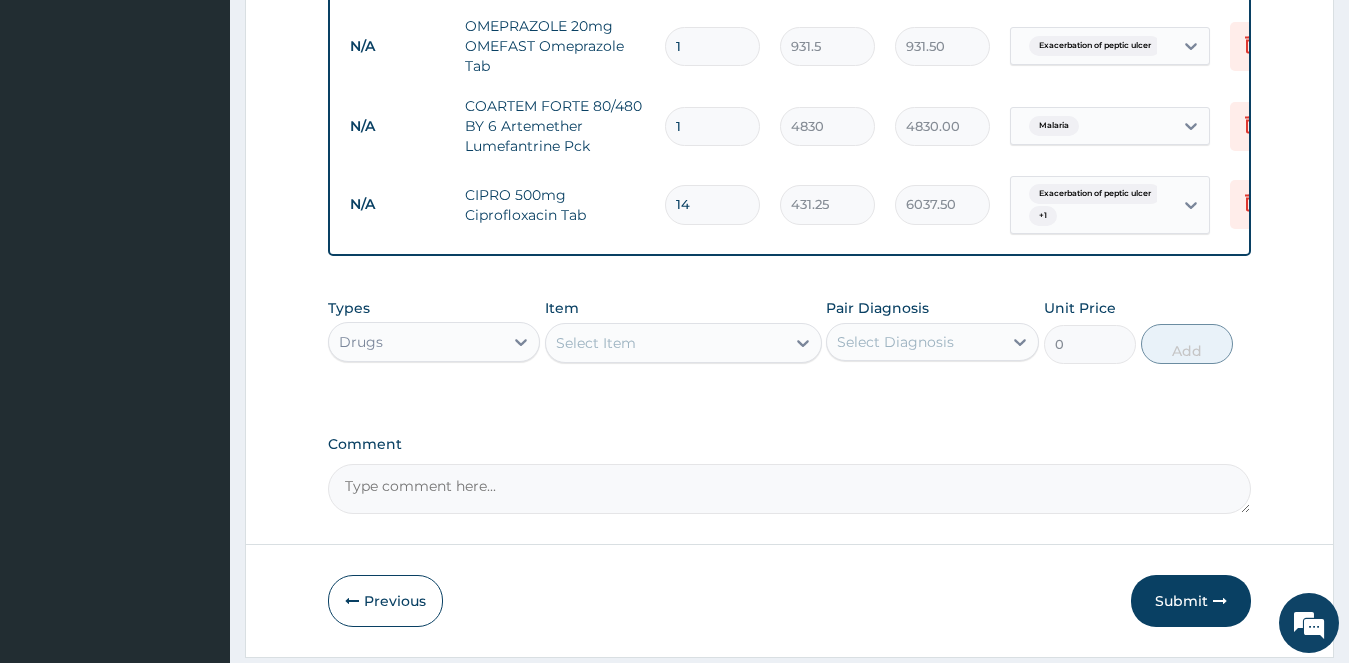 type on "1" 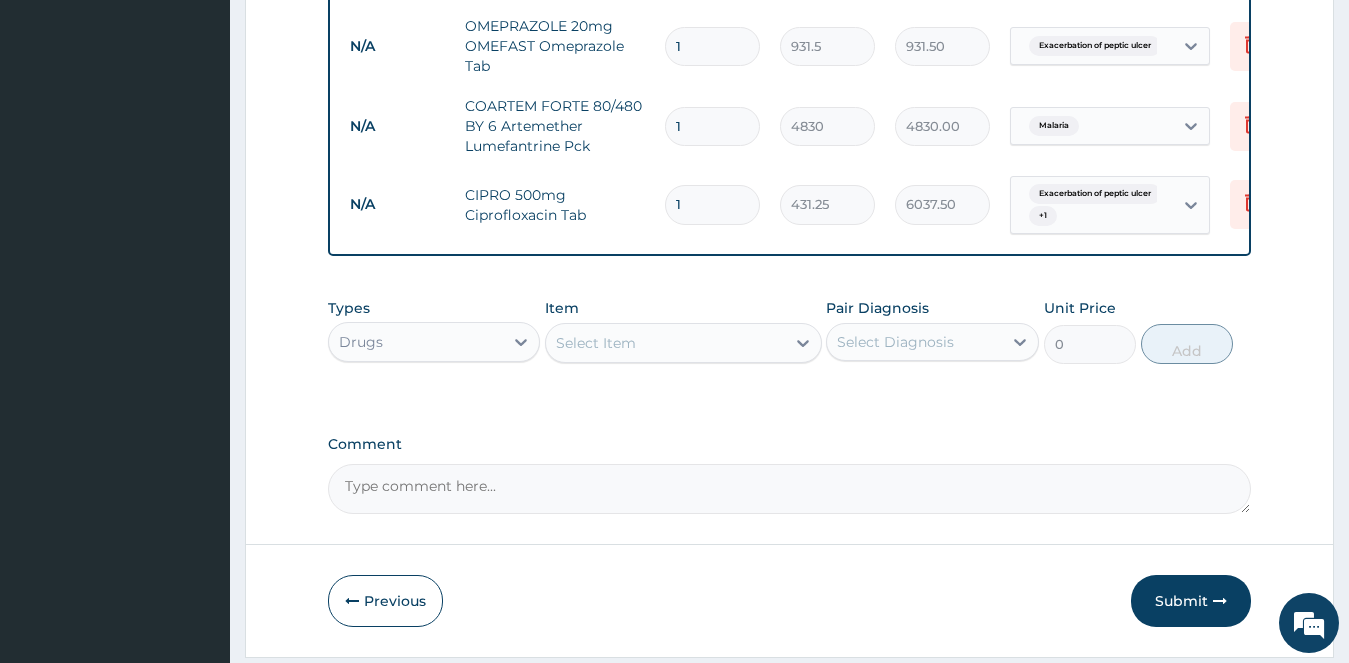 type on "431.25" 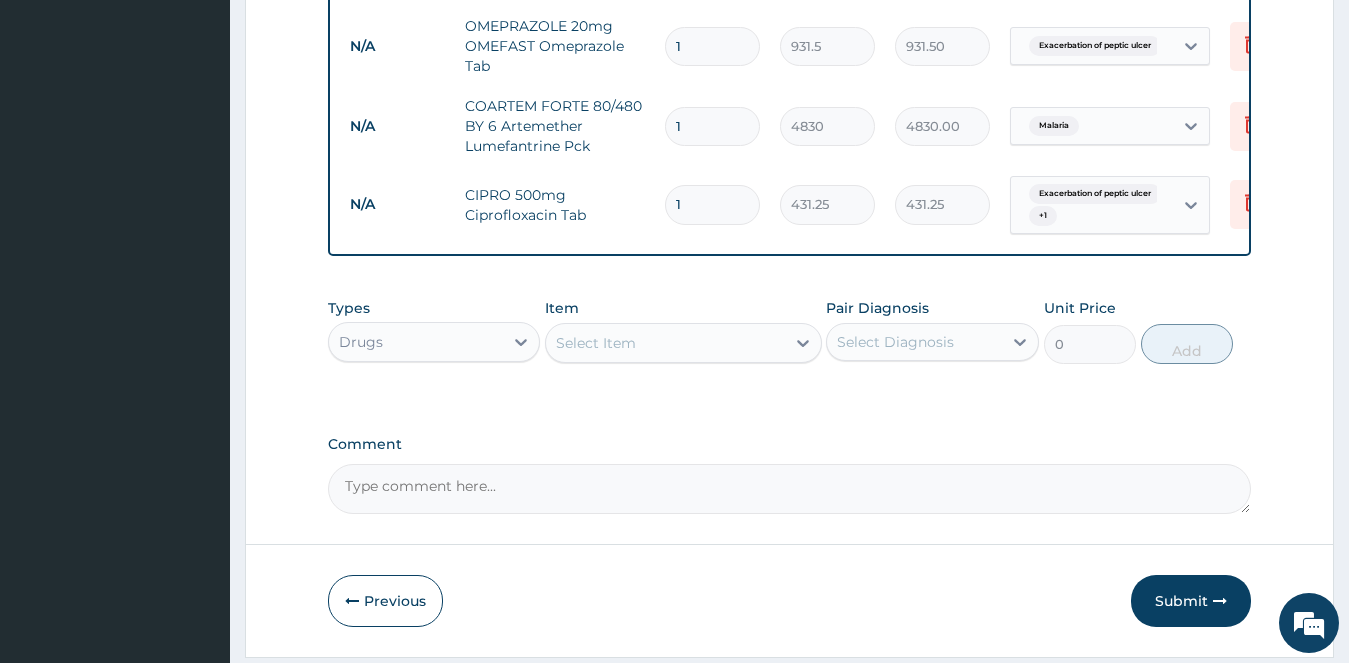 type on "10" 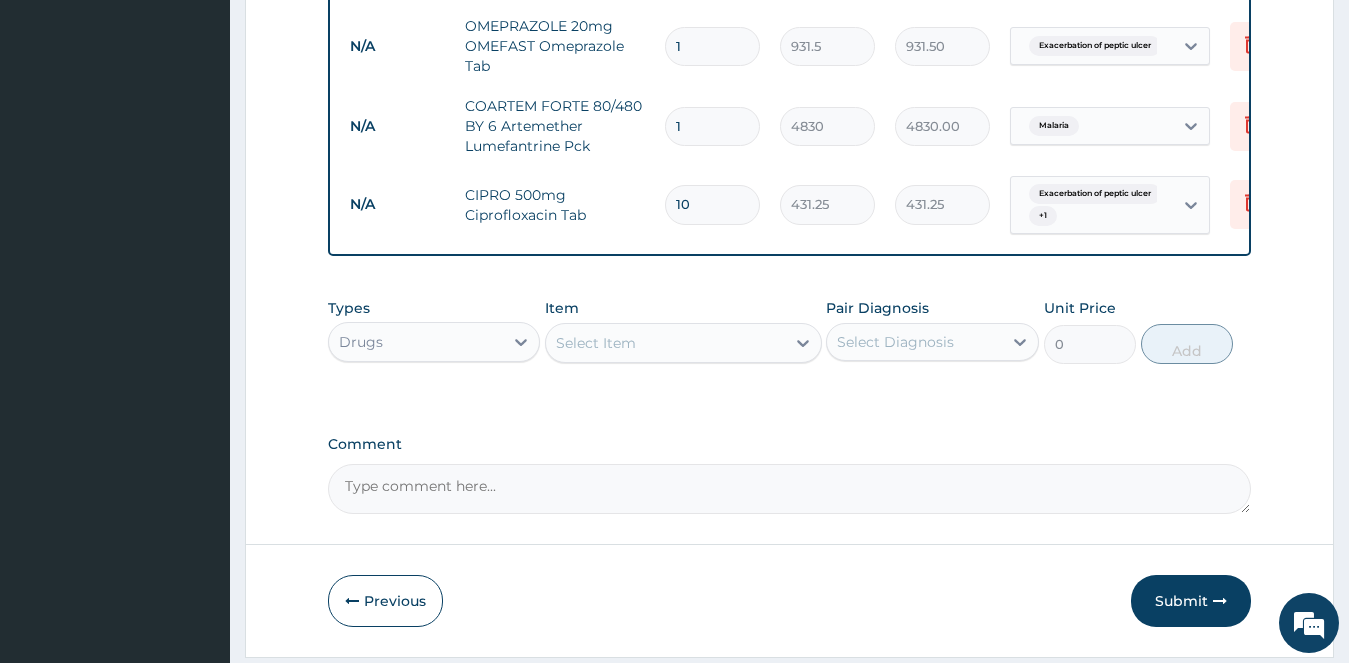 type on "4312.50" 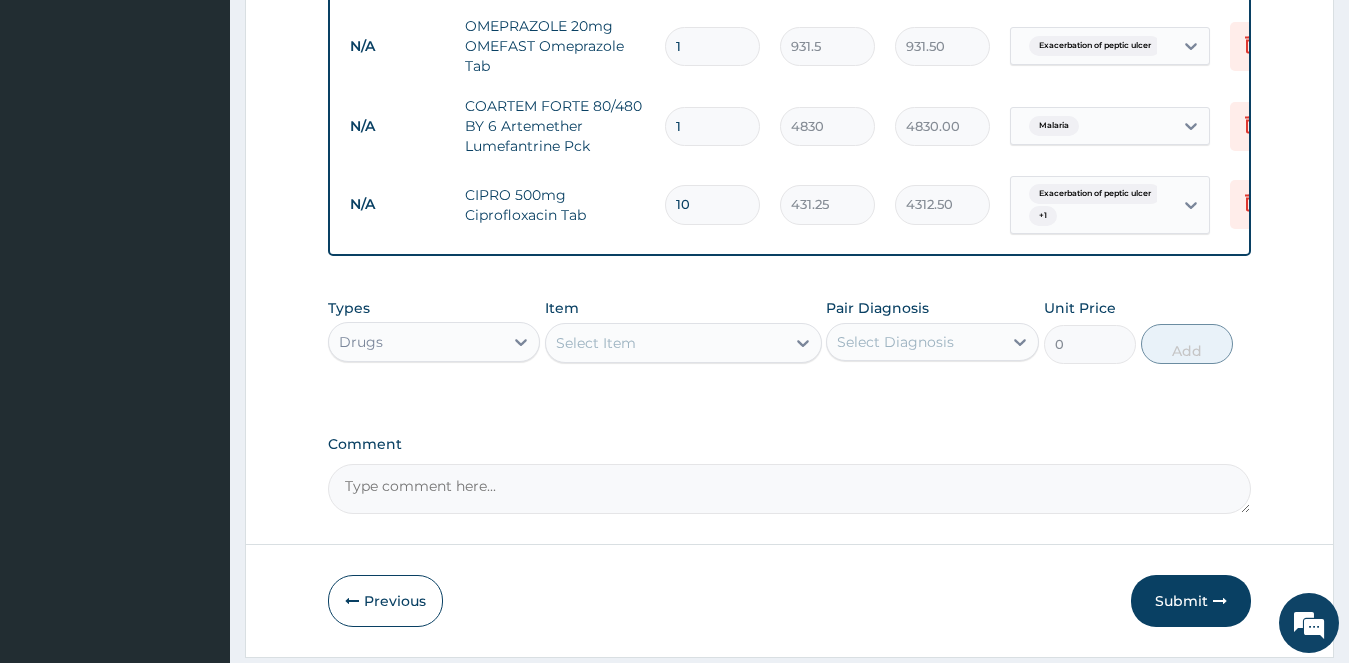 type on "1" 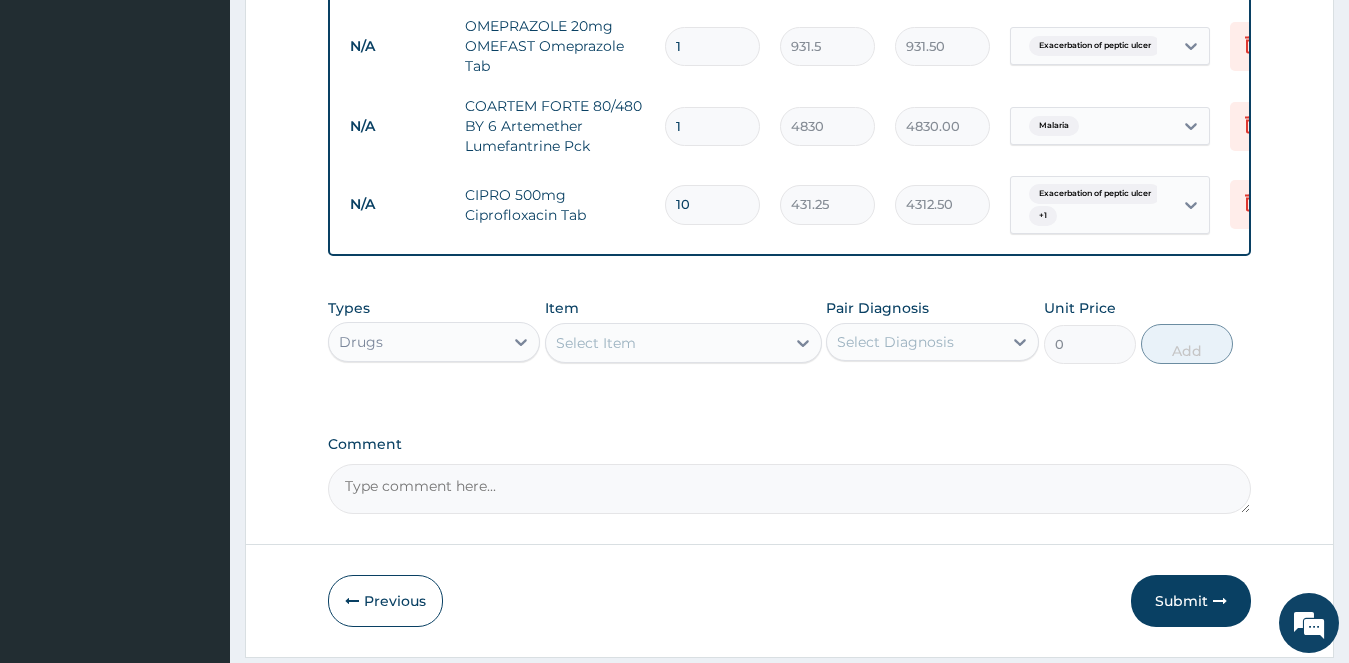 type on "431.25" 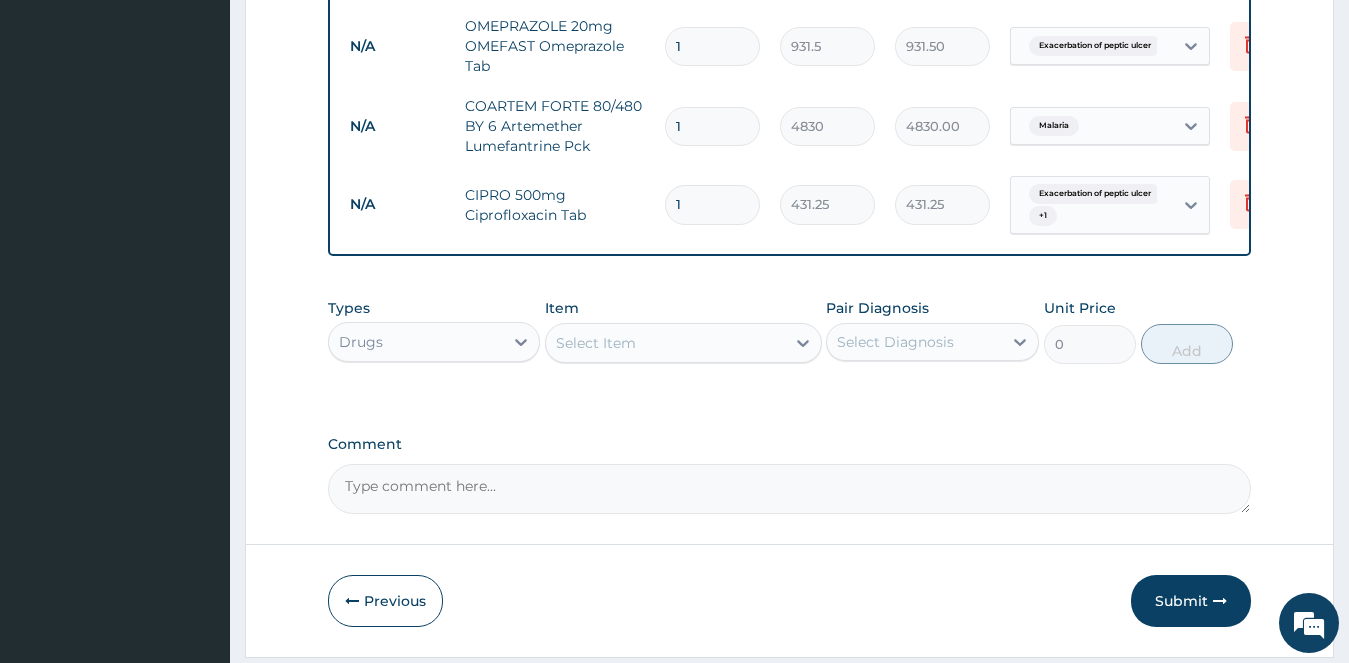type on "14" 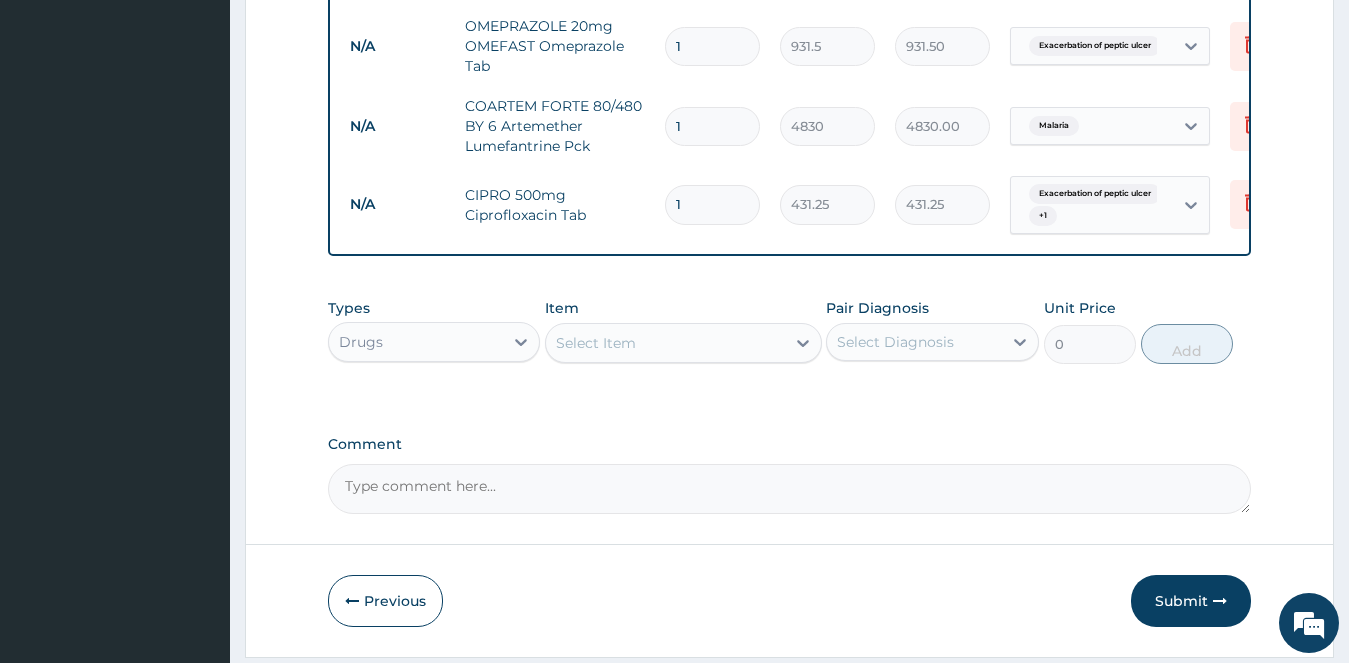 type on "6037.50" 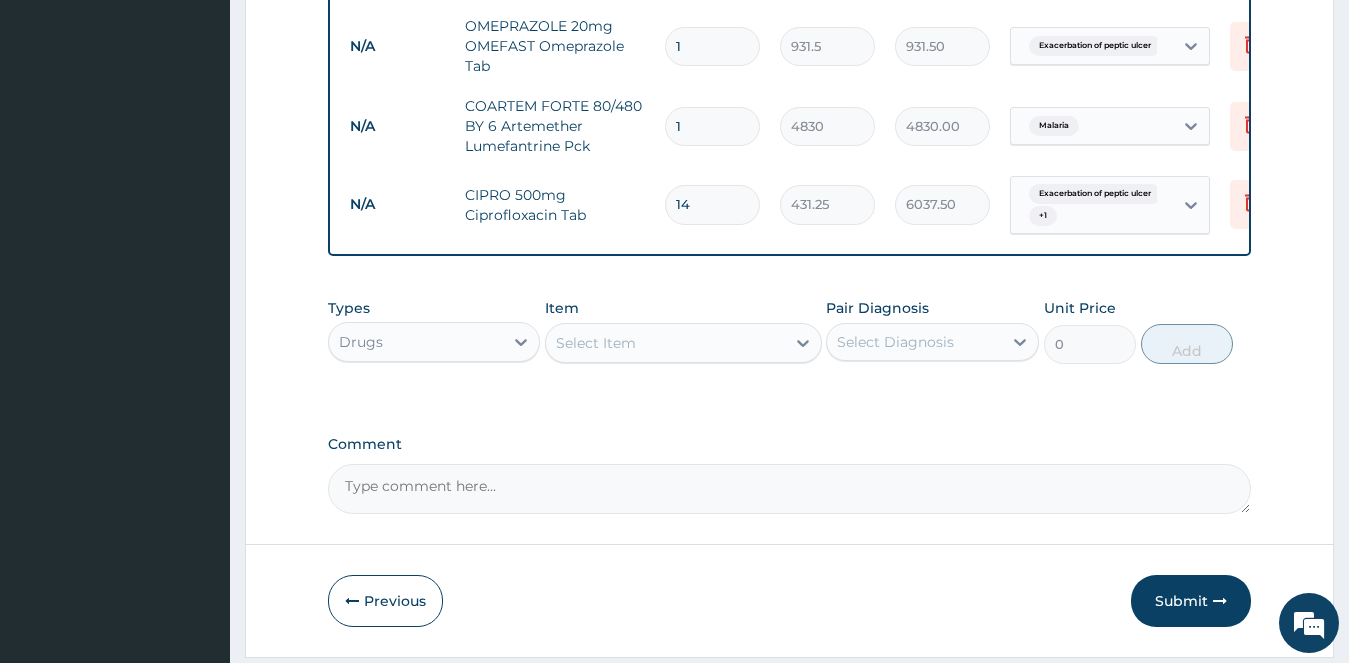 type on "1" 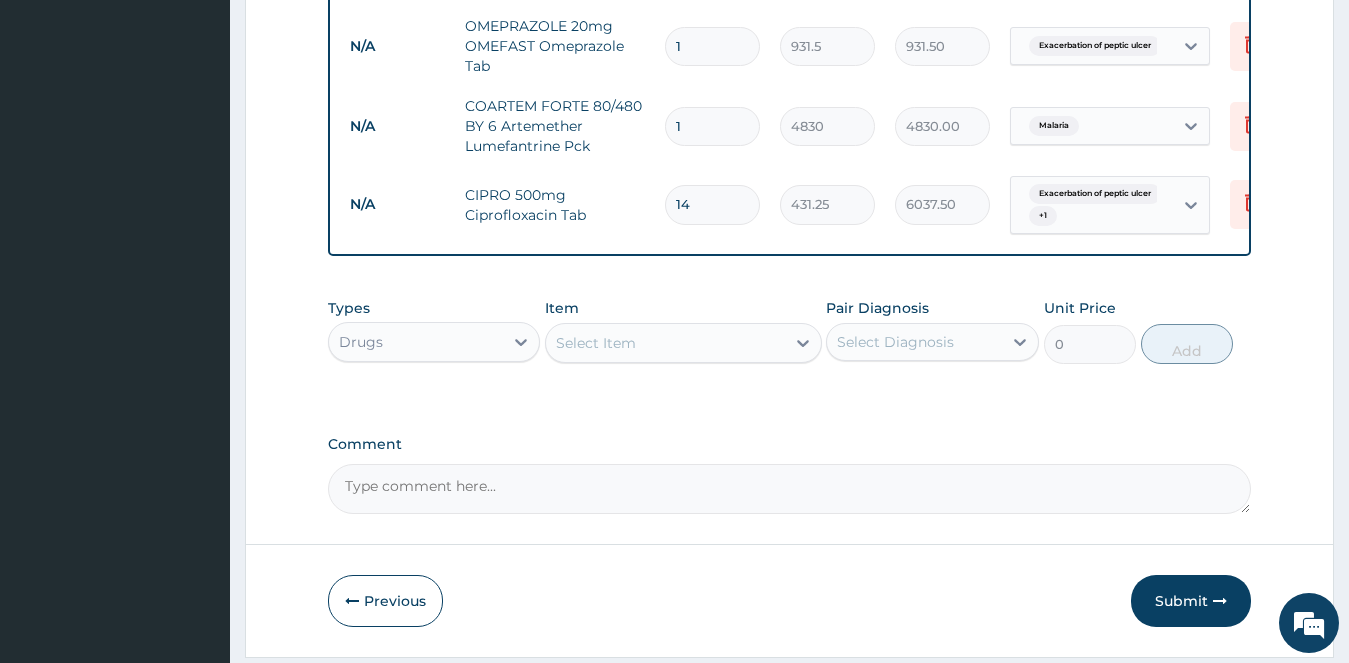type on "431.25" 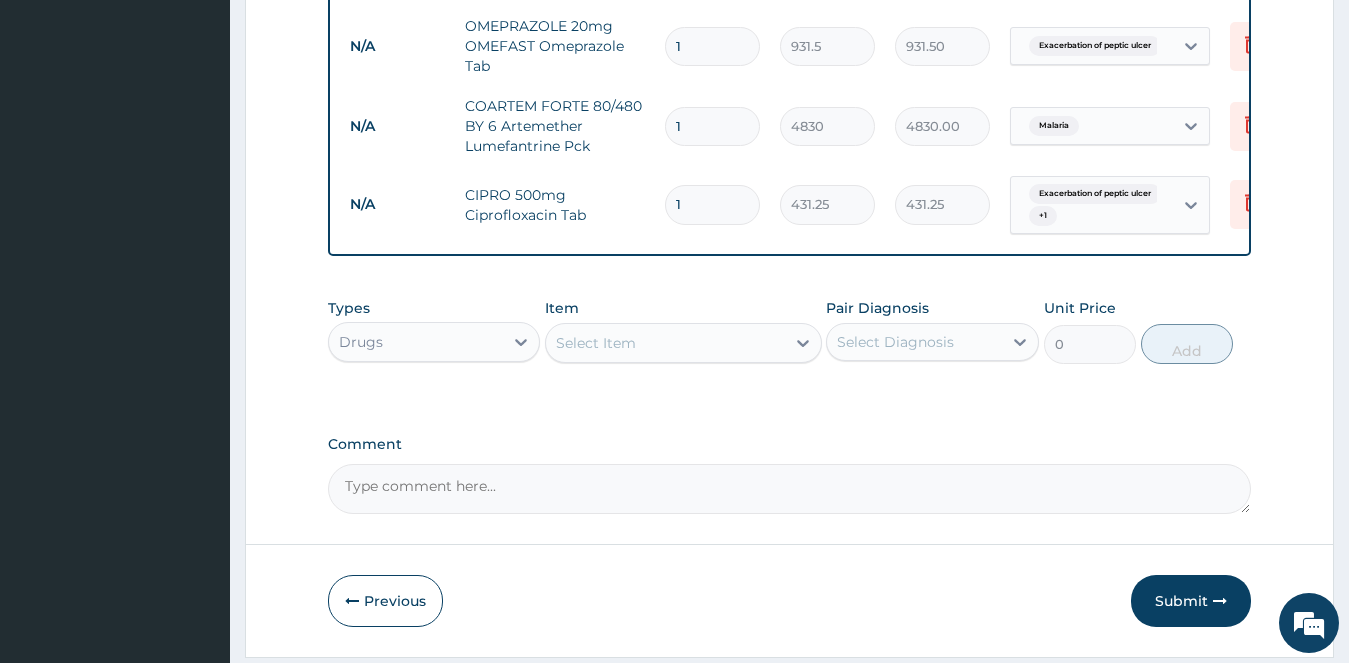 type on "10" 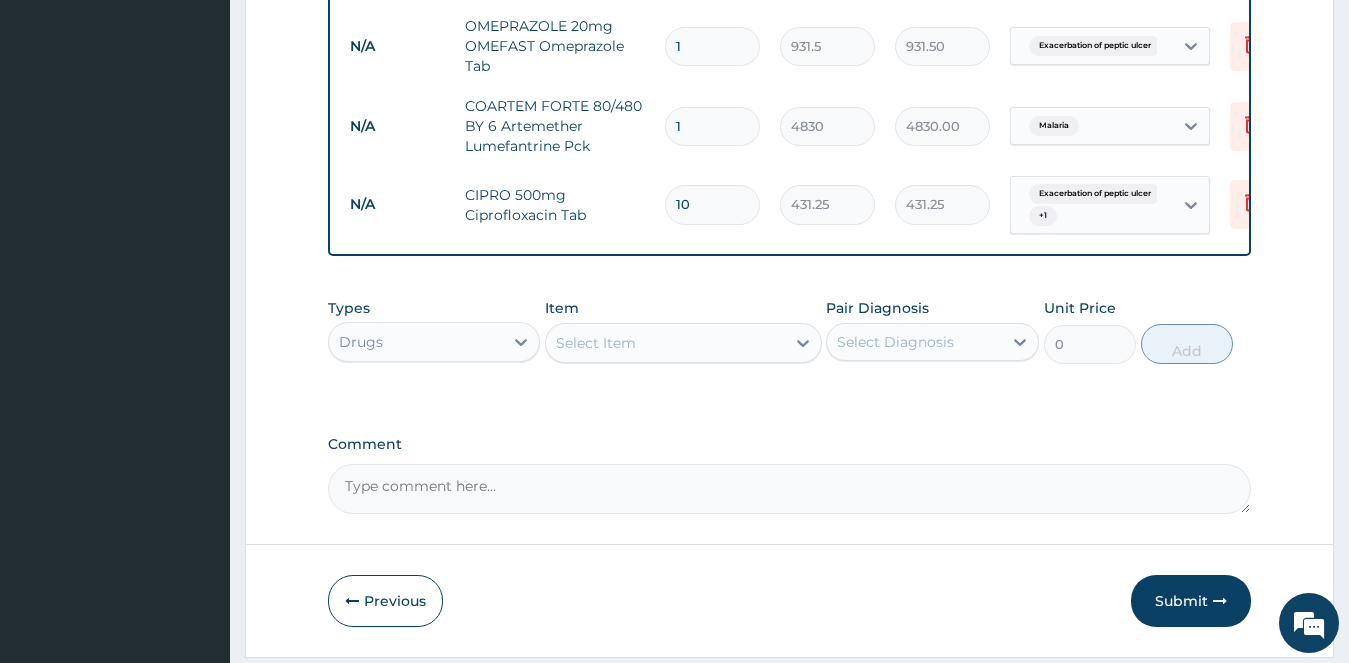 type on "4312.50" 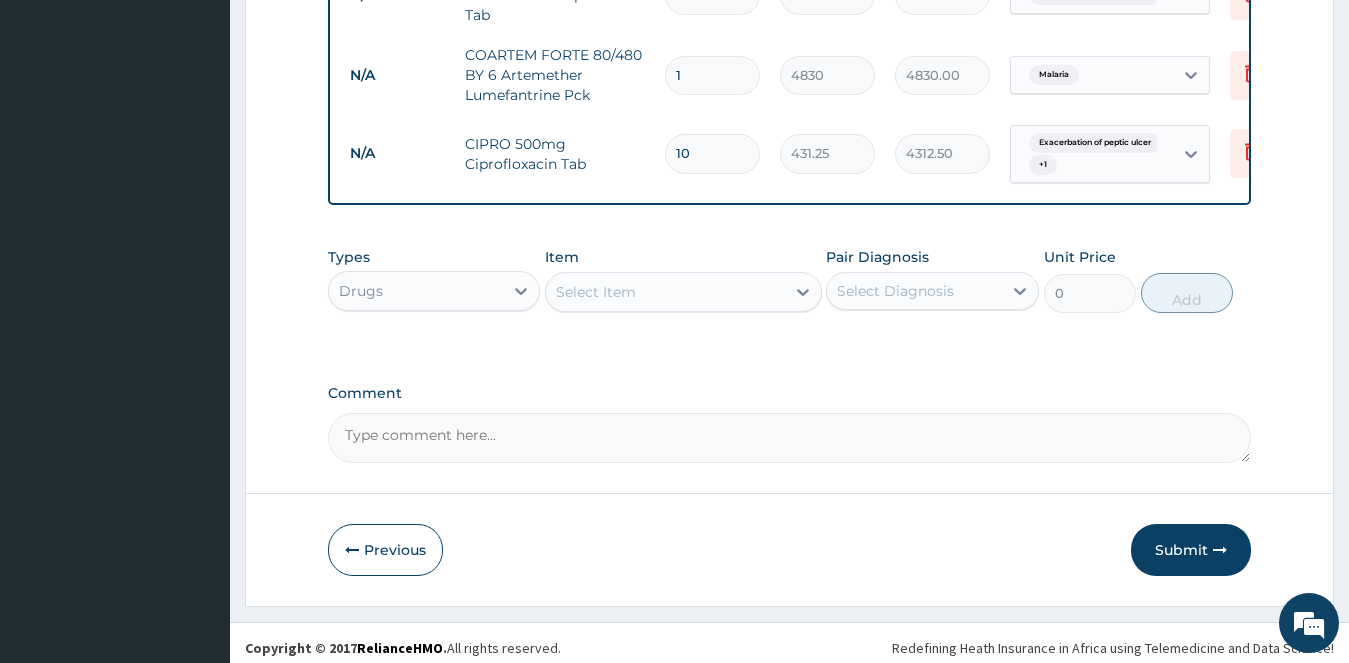 scroll, scrollTop: 1474, scrollLeft: 0, axis: vertical 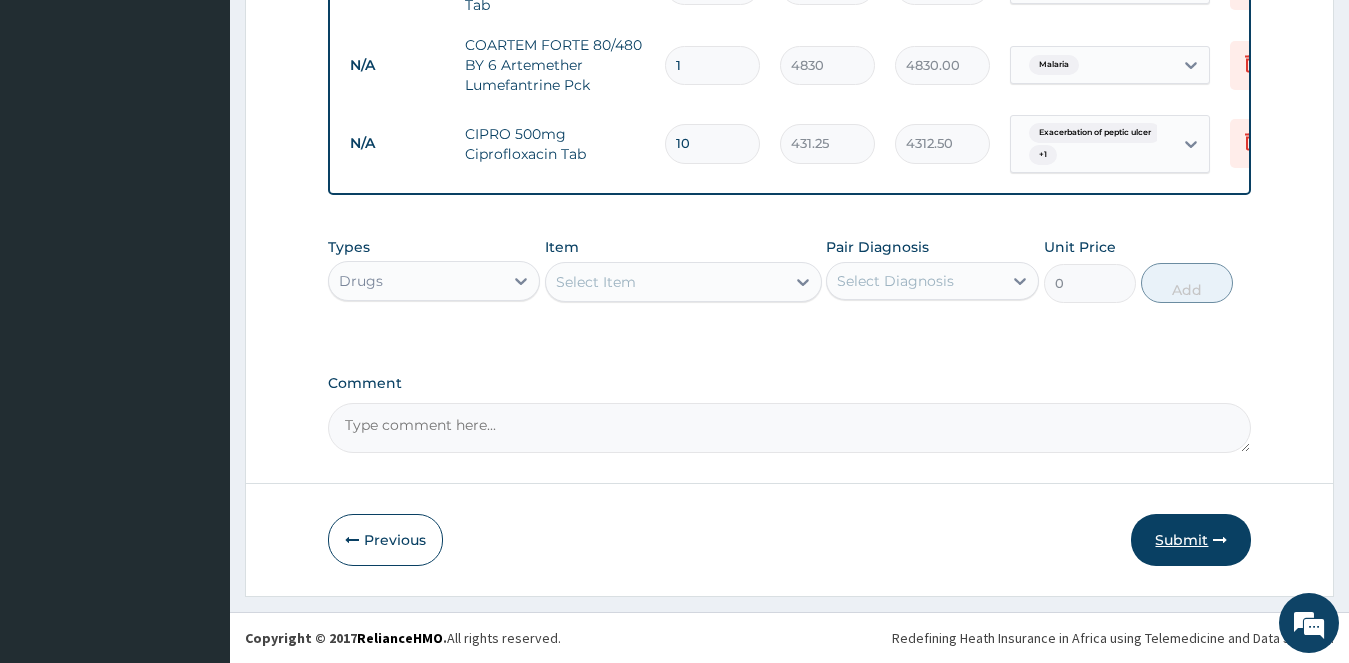 type on "10" 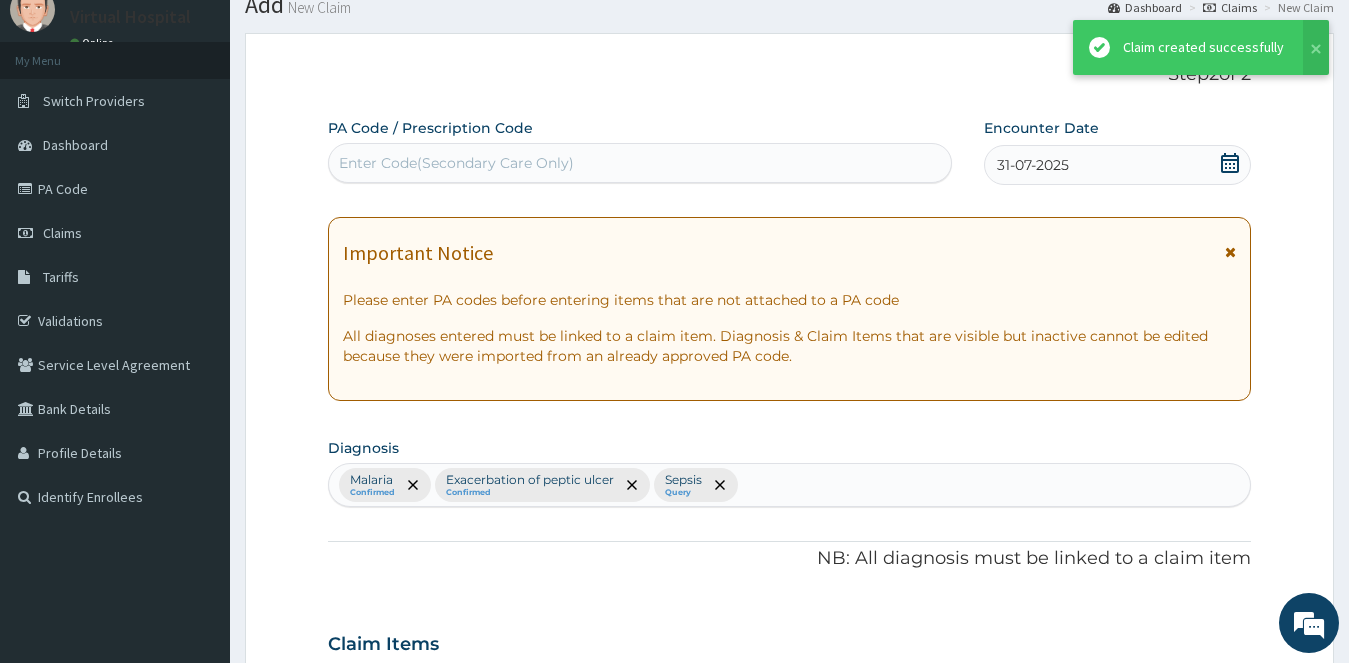 scroll, scrollTop: 1474, scrollLeft: 0, axis: vertical 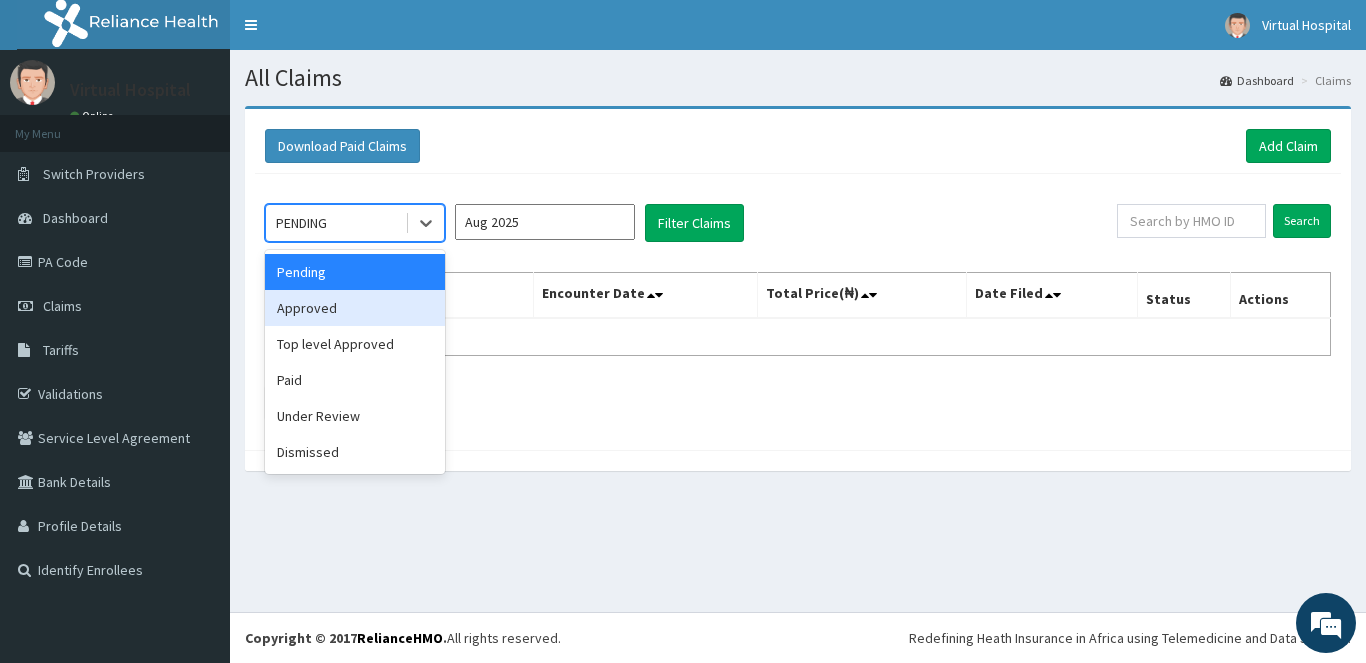 click on "Approved" at bounding box center [355, 308] 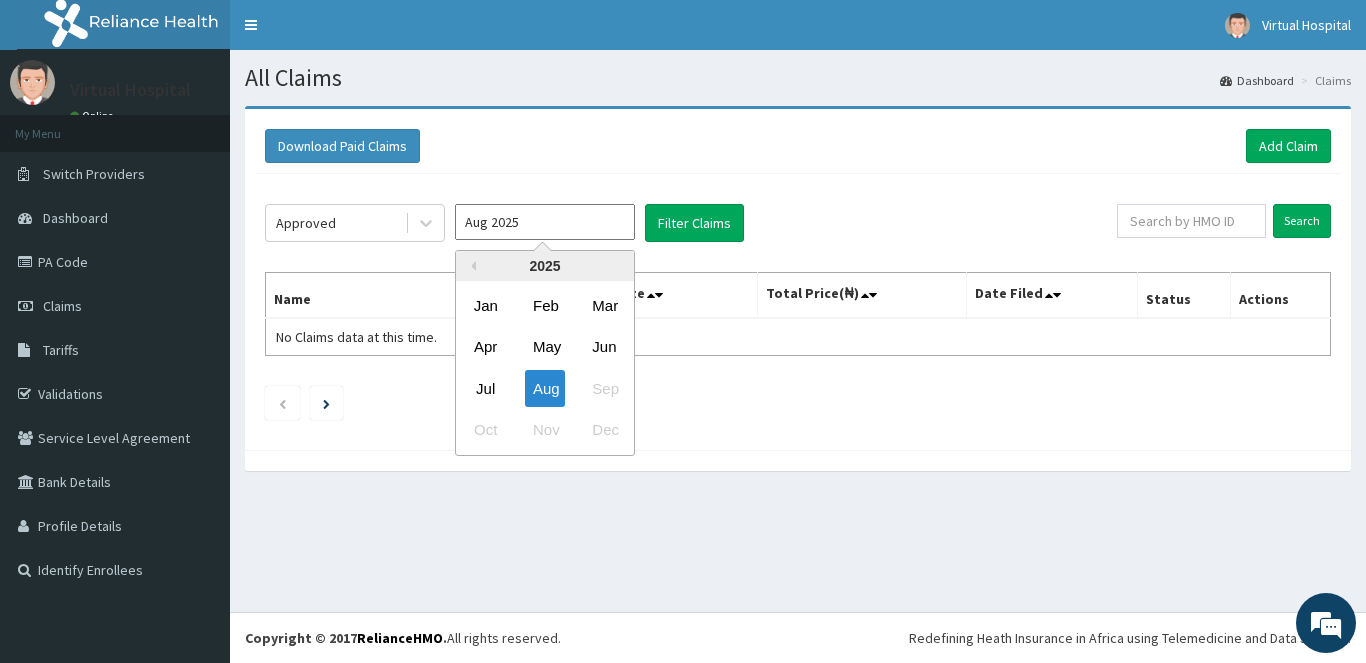 drag, startPoint x: 584, startPoint y: 213, endPoint x: 547, endPoint y: 250, distance: 52.3259 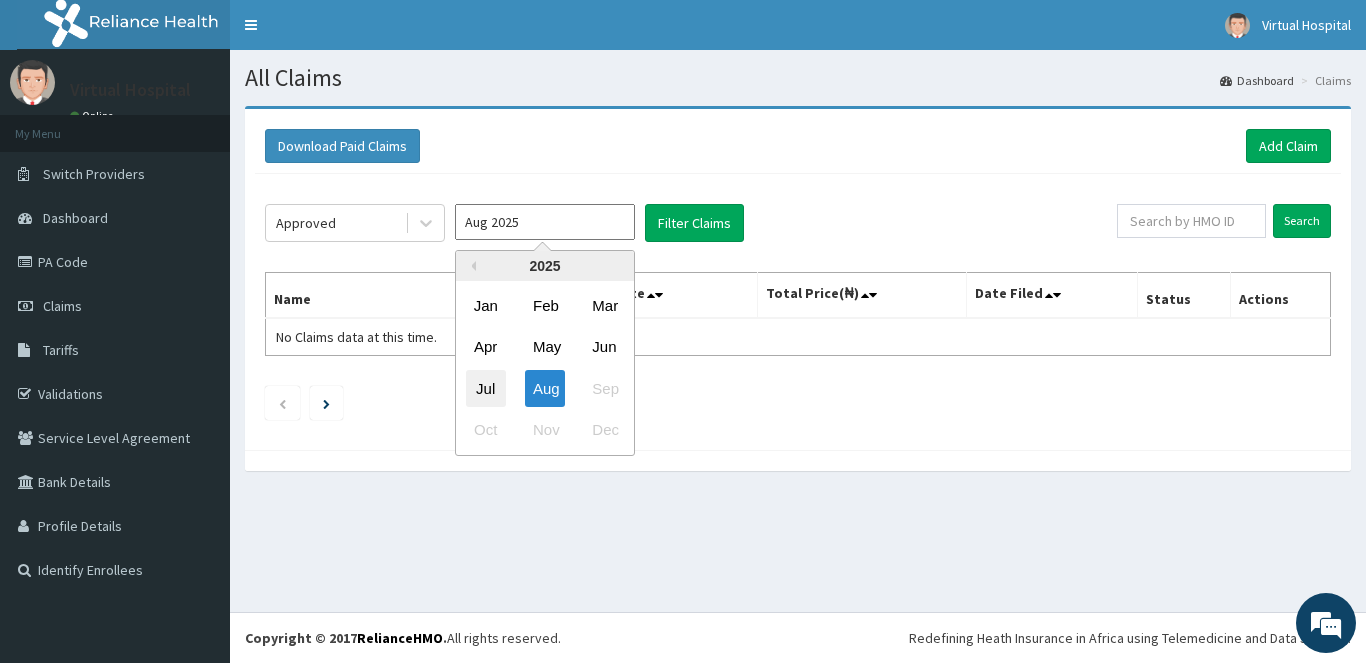 click on "Jul" at bounding box center (486, 388) 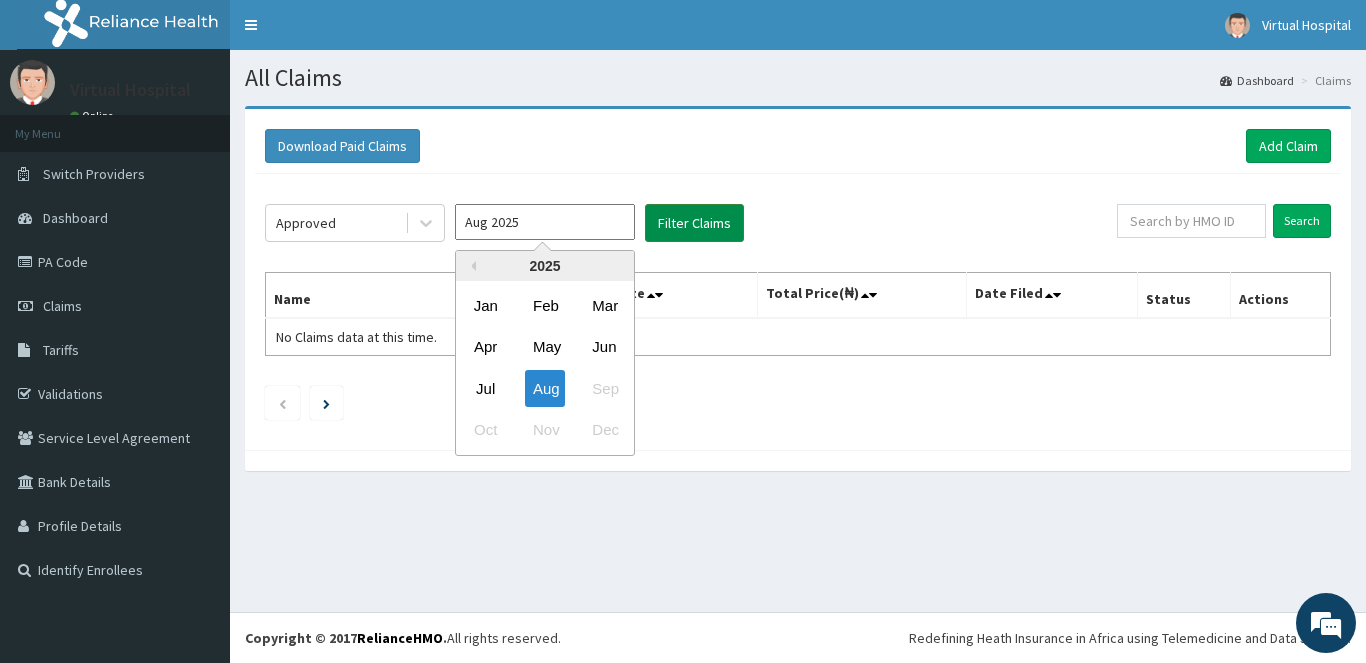 type on "Jul 2025" 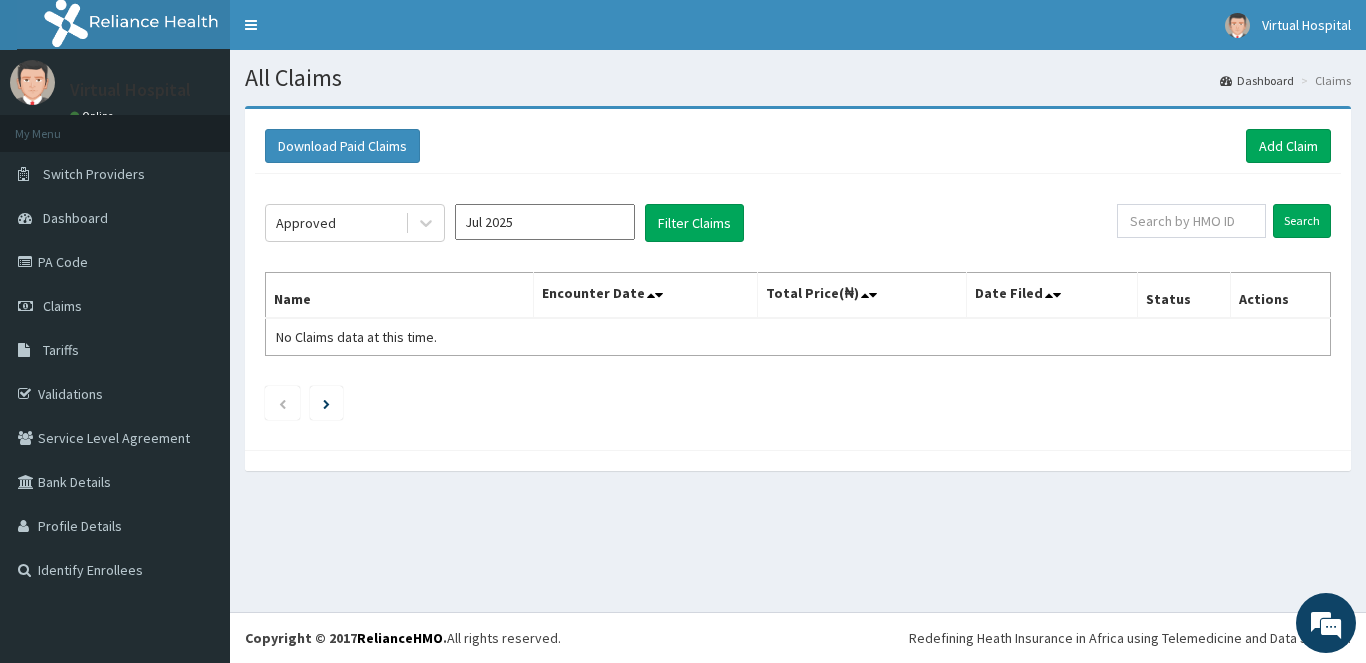 click on "Approved [MONTH] [YEAR] Filter Claims Search Name Encounter Date Total Price(₦) Date Filed Status Actions No Claims data at this time." 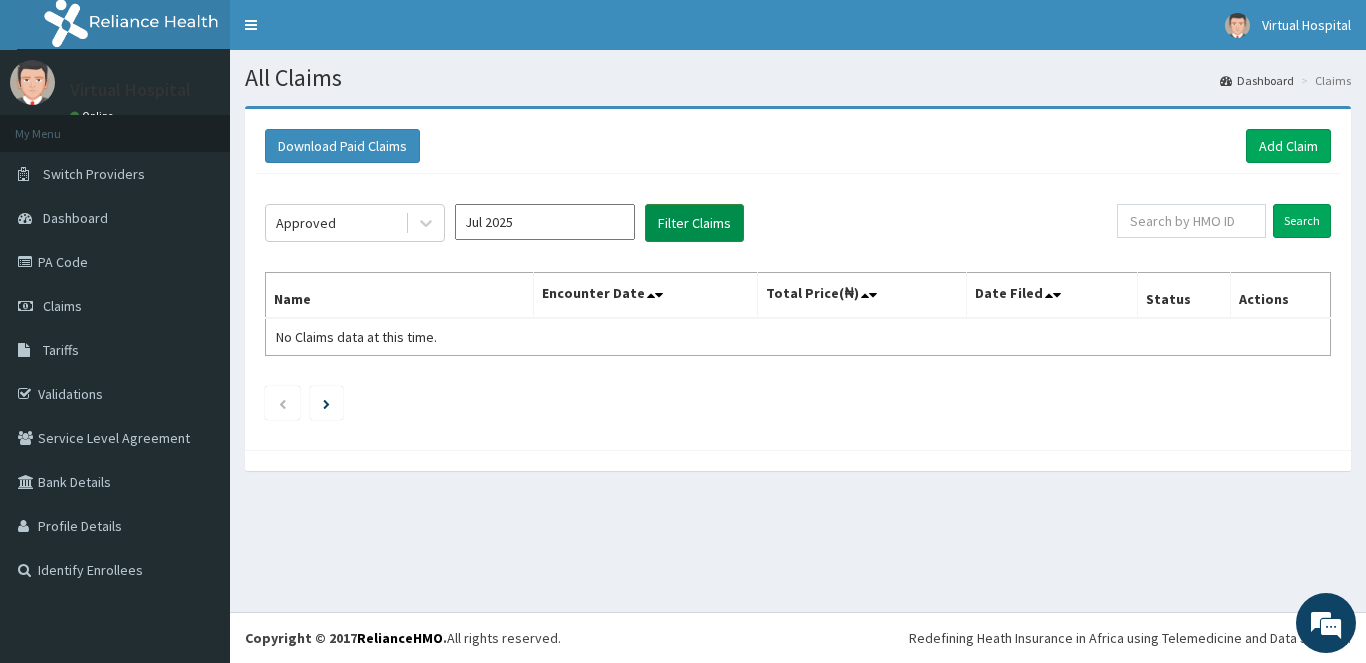 click on "Filter Claims" at bounding box center (694, 223) 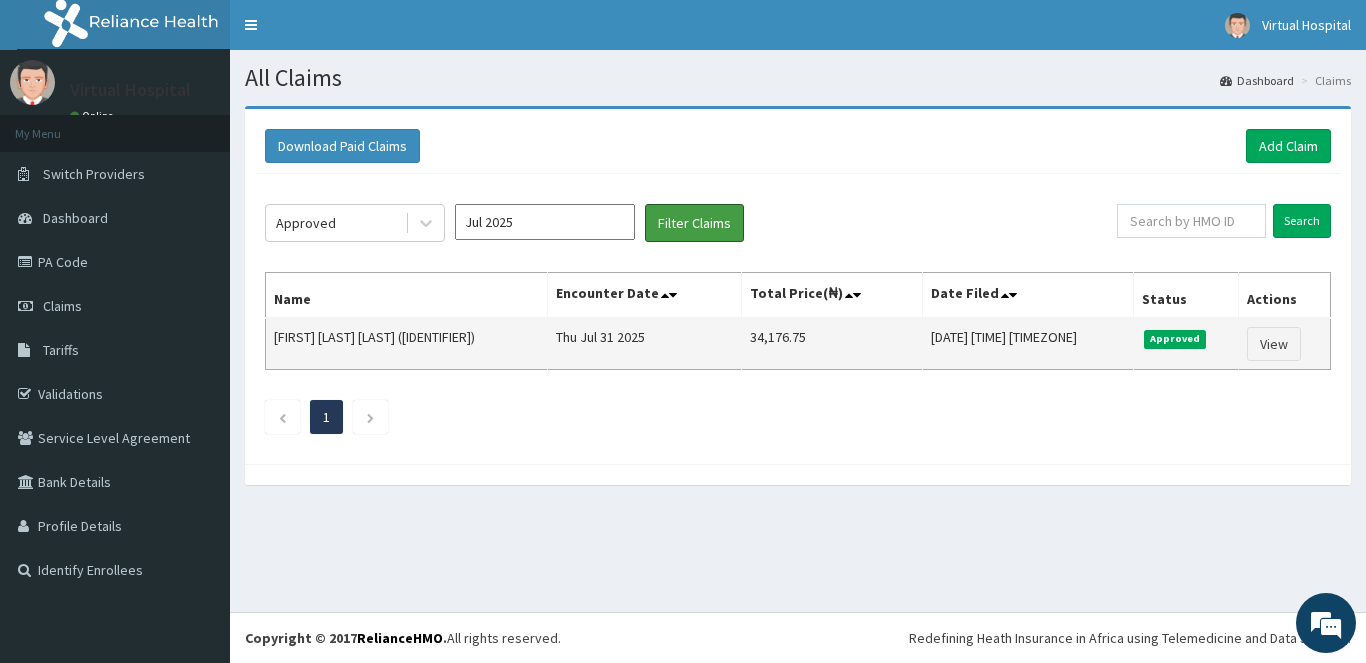scroll, scrollTop: 0, scrollLeft: 0, axis: both 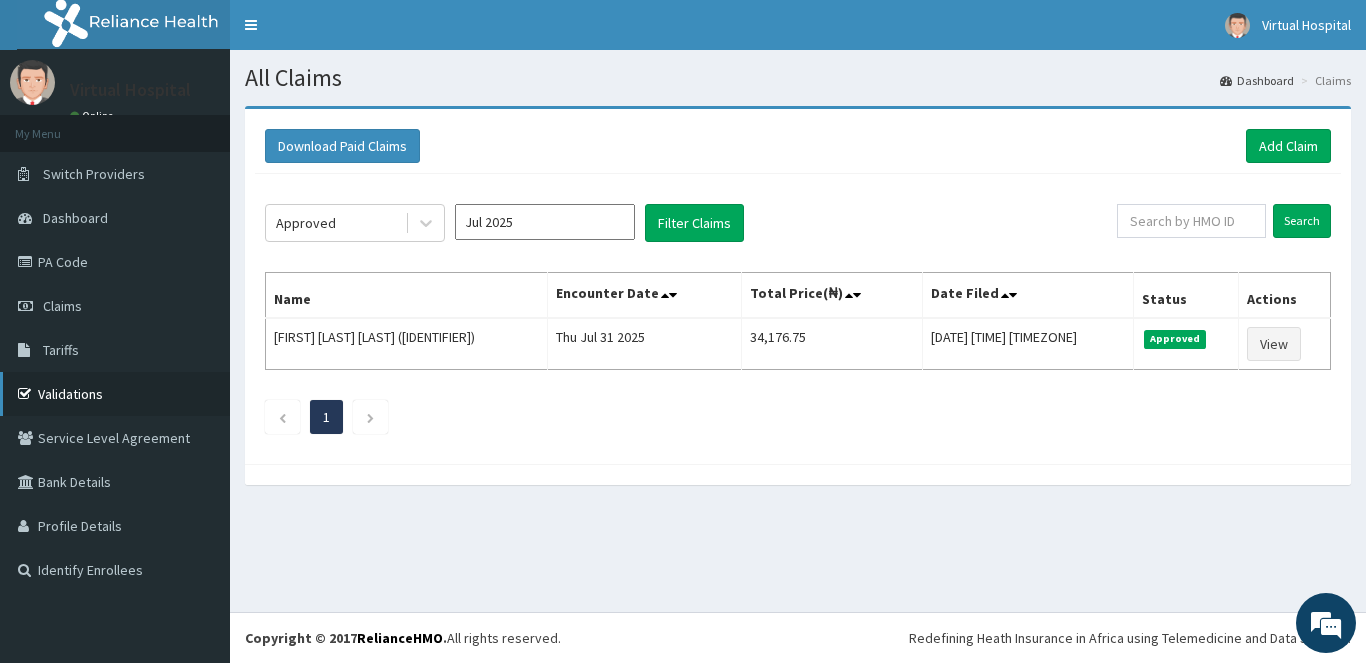 click on "Validations" at bounding box center (115, 394) 